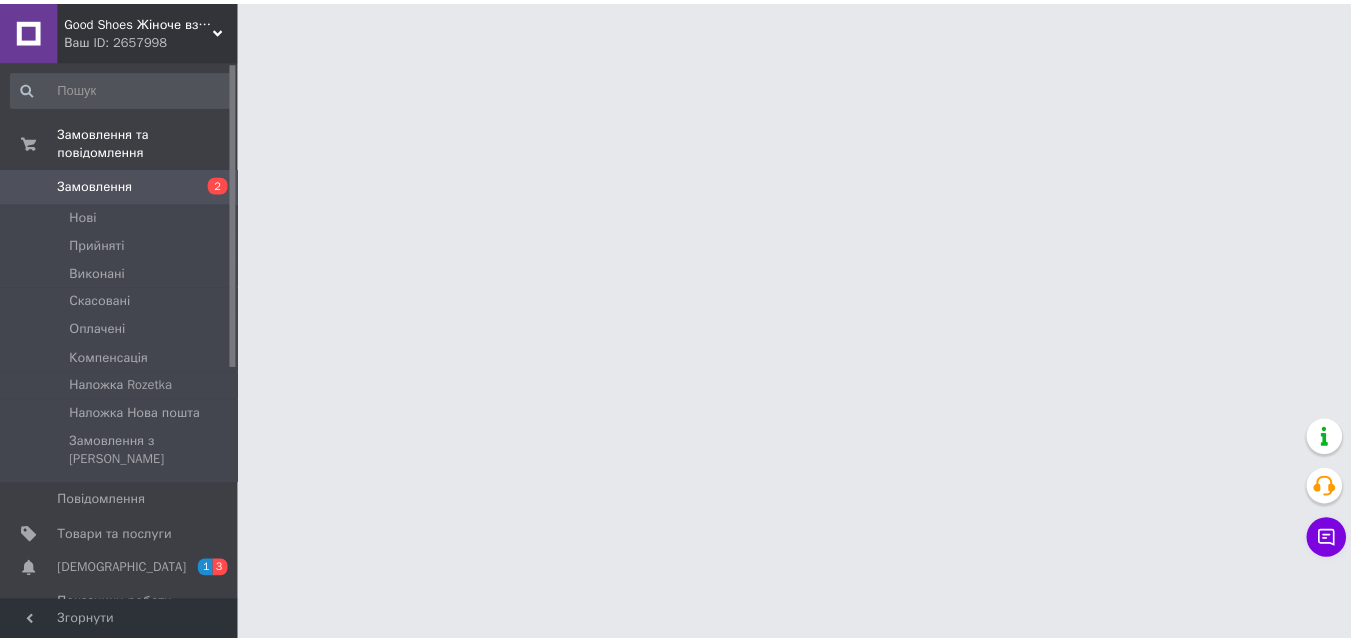 scroll, scrollTop: 0, scrollLeft: 0, axis: both 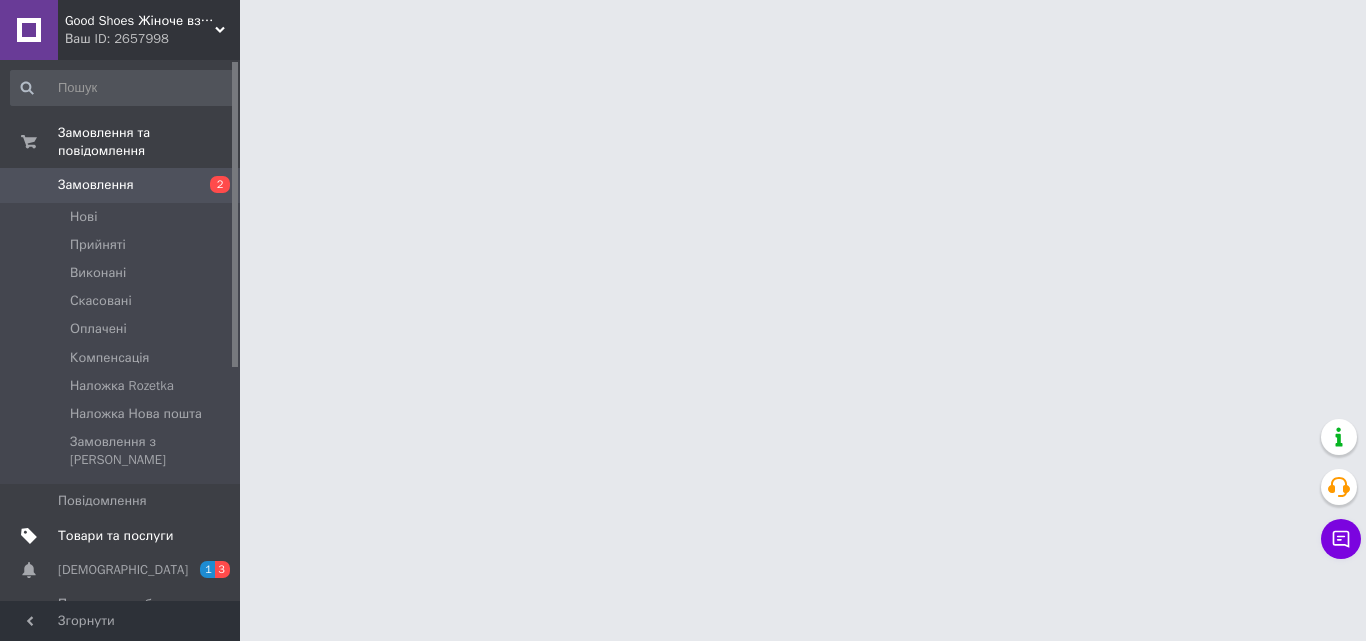 click on "Товари та послуги" at bounding box center [121, 536] 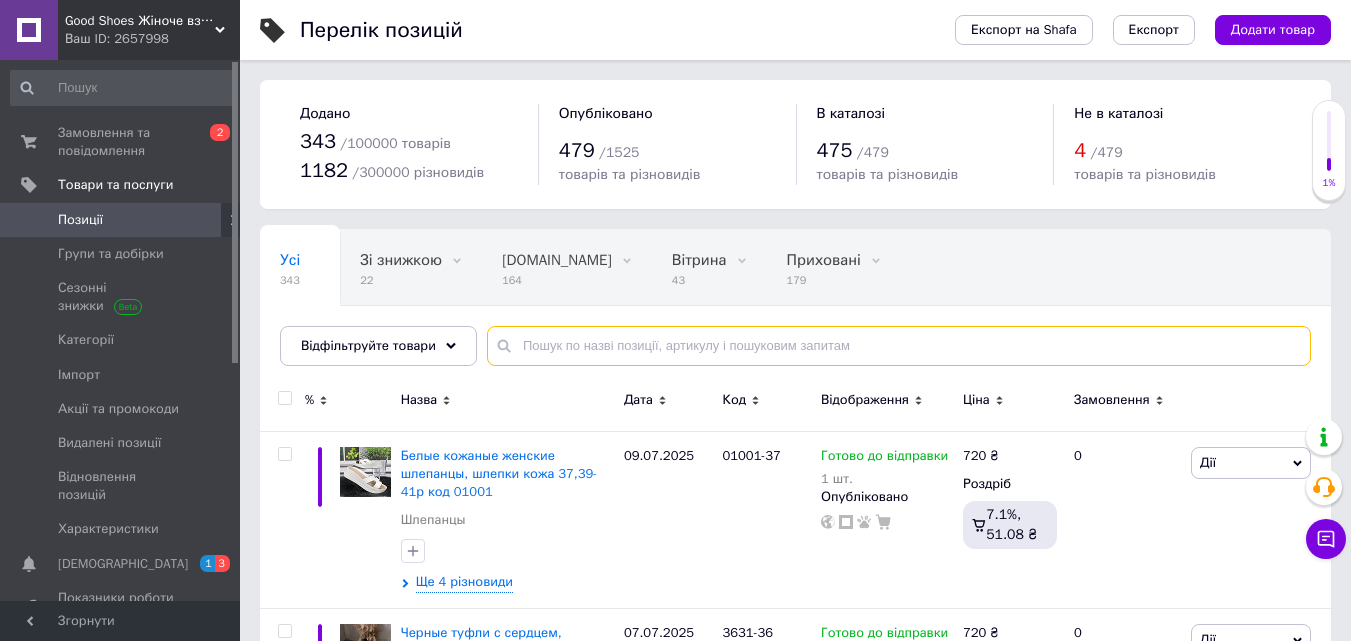 click at bounding box center (899, 346) 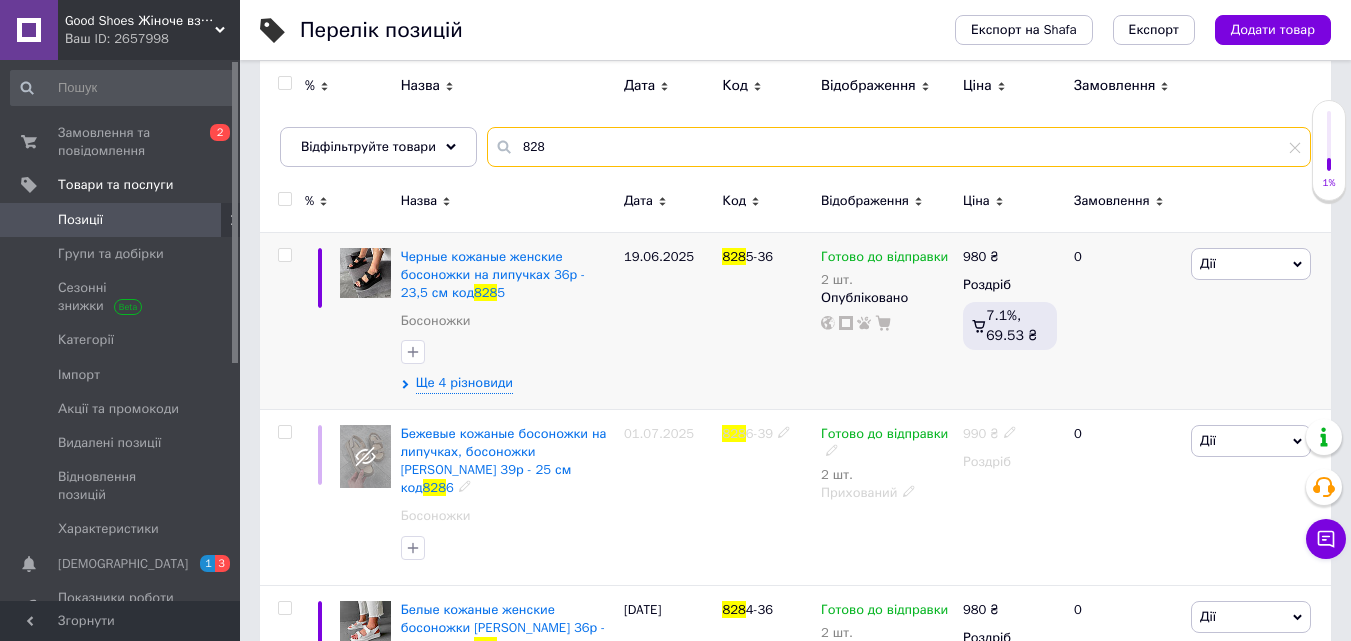 scroll, scrollTop: 135, scrollLeft: 0, axis: vertical 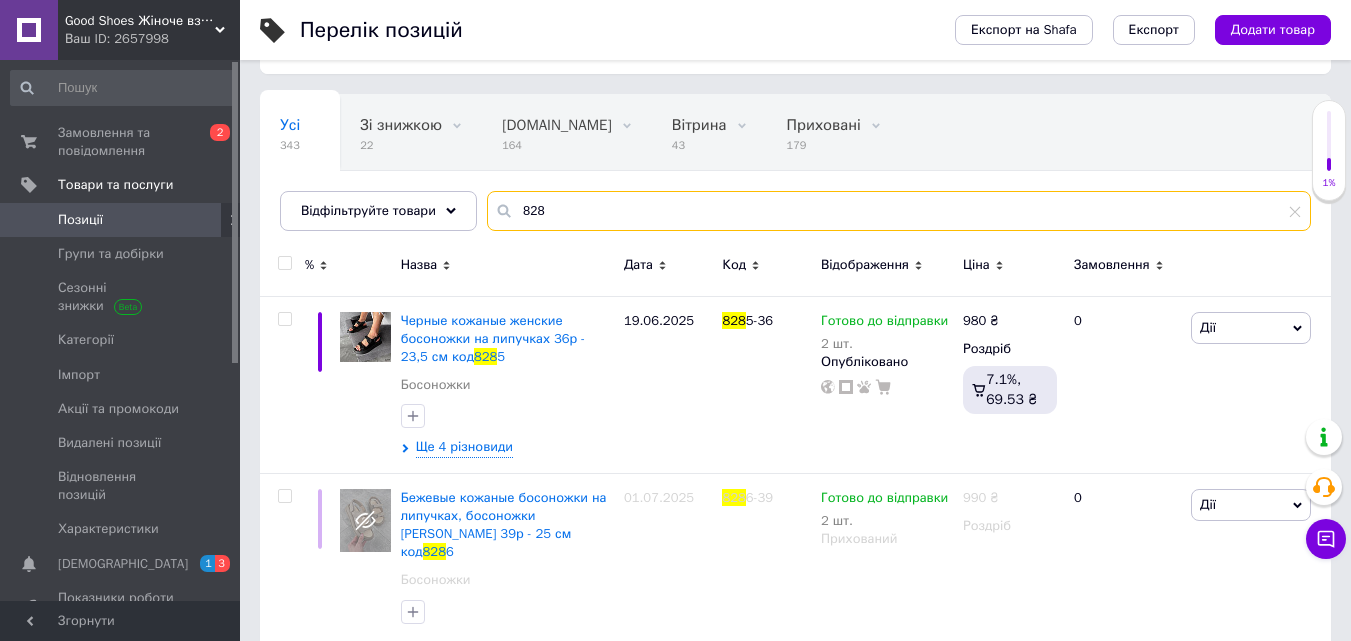 click on "828" at bounding box center [899, 211] 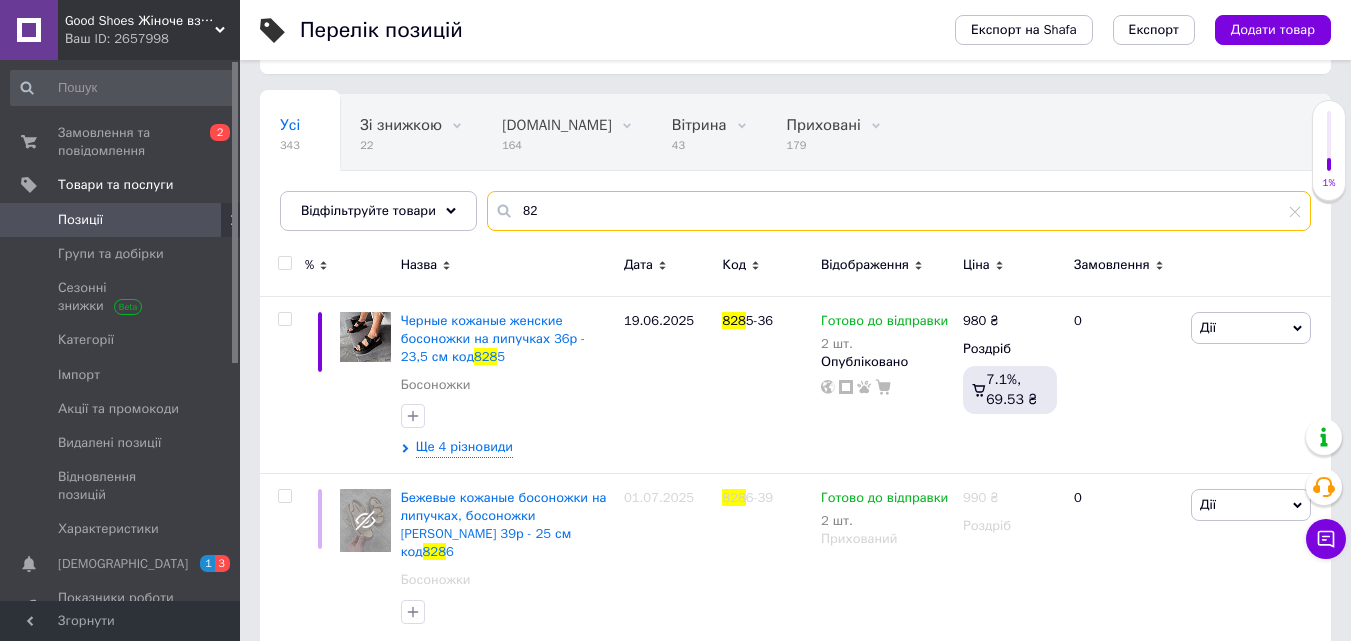 type on "8" 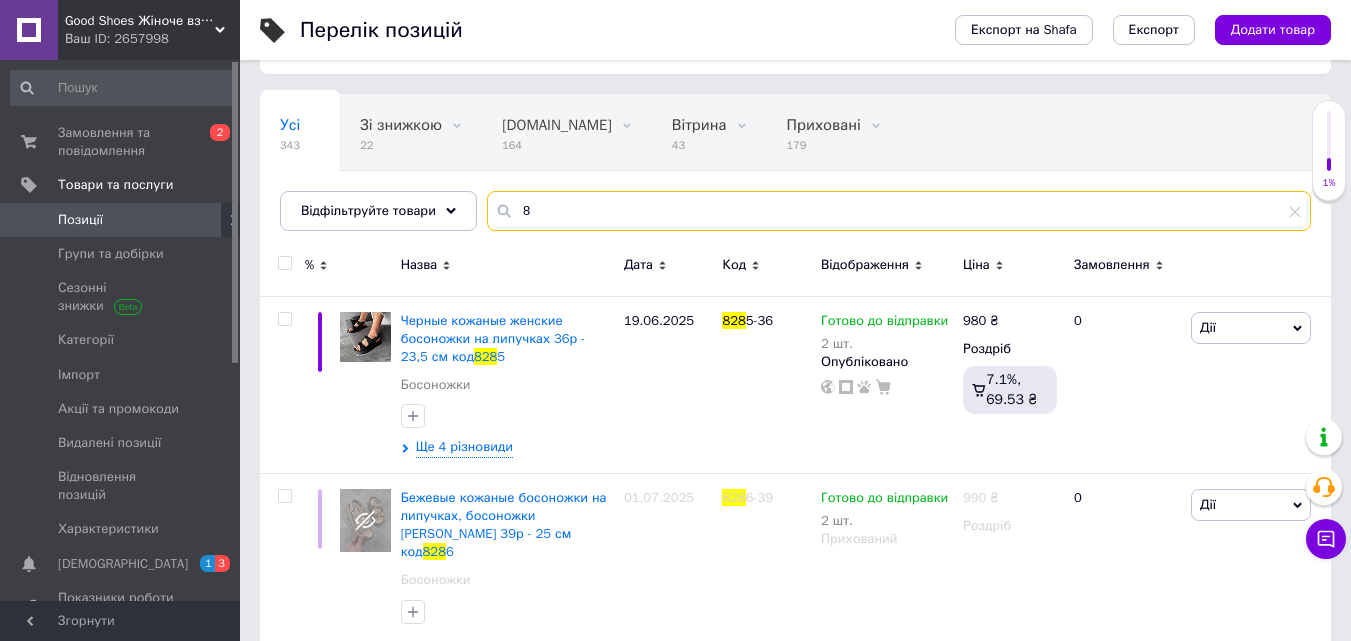 type 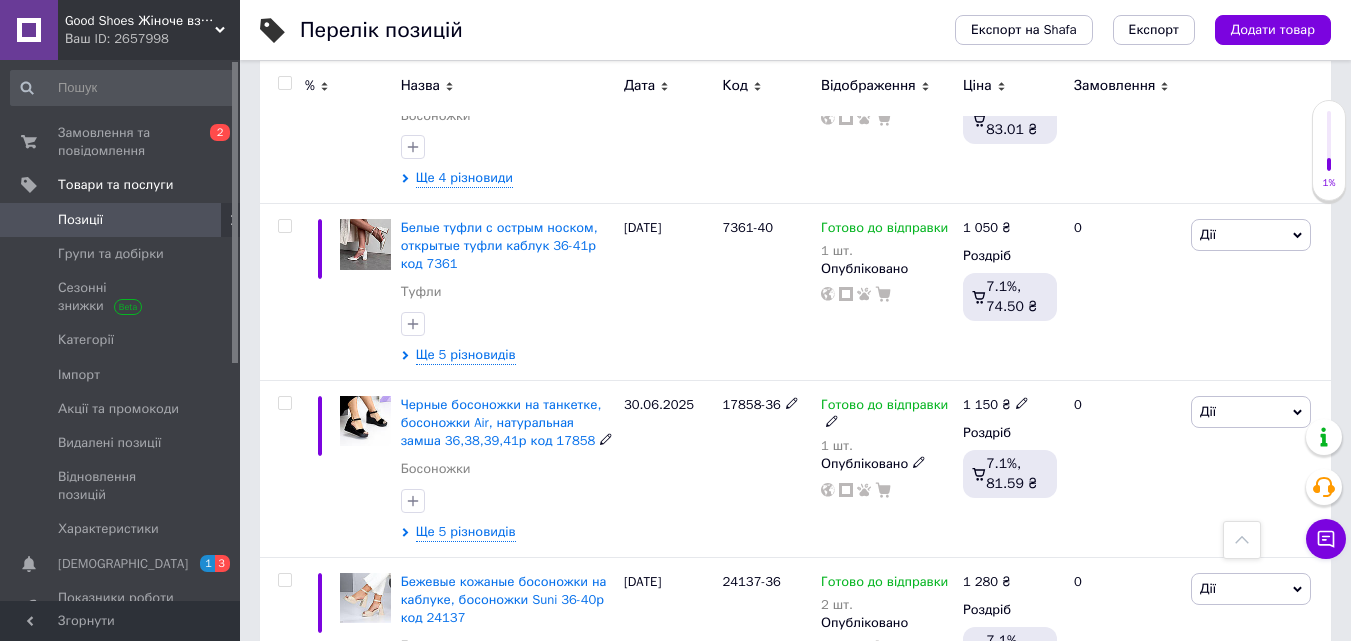 scroll, scrollTop: 2135, scrollLeft: 0, axis: vertical 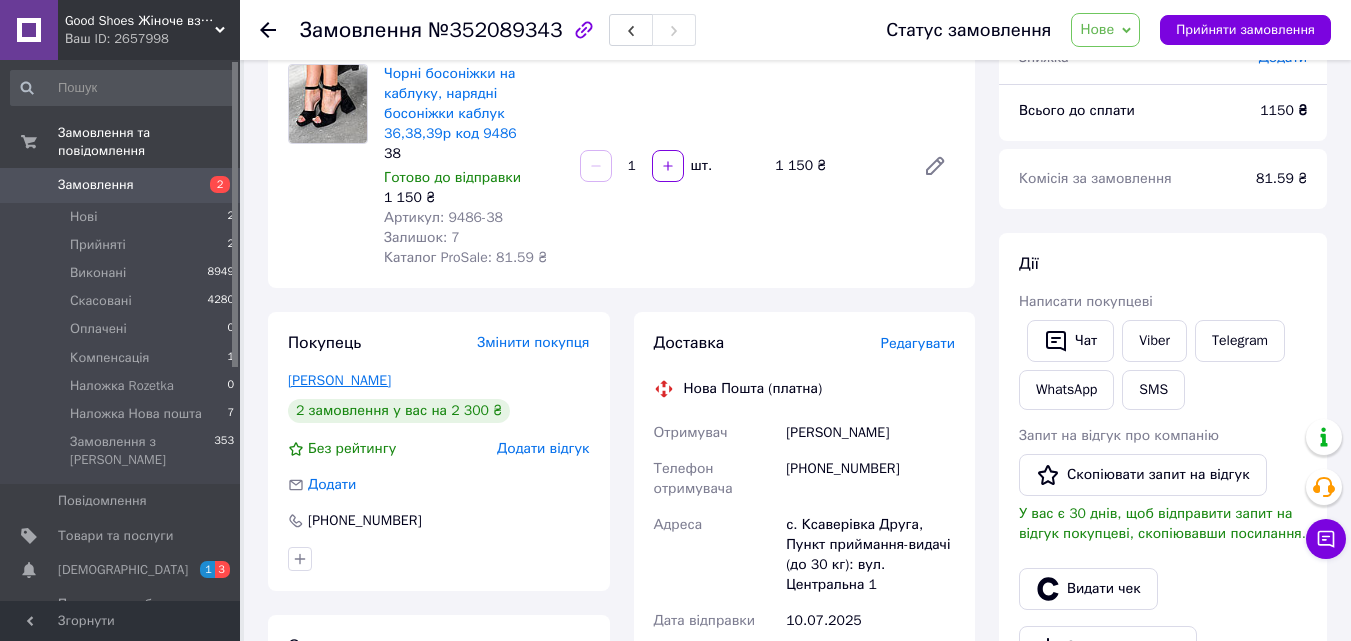 click on "Кузьменко Катя" at bounding box center (339, 380) 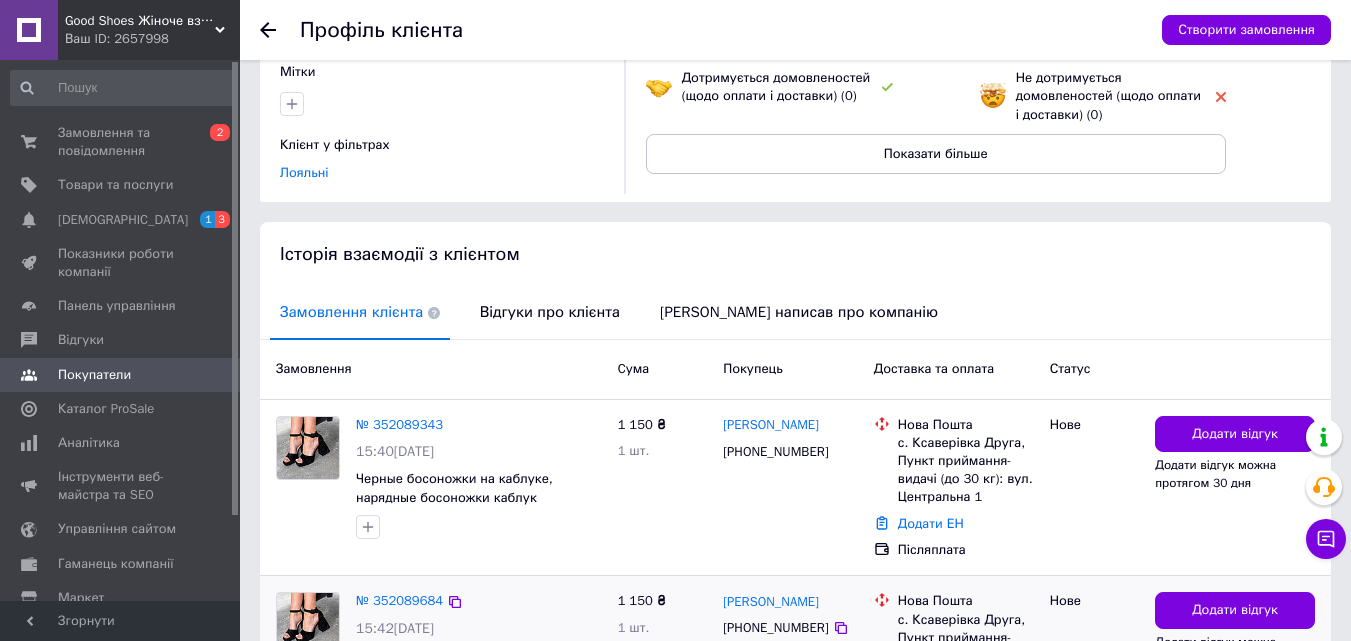 scroll, scrollTop: 432, scrollLeft: 0, axis: vertical 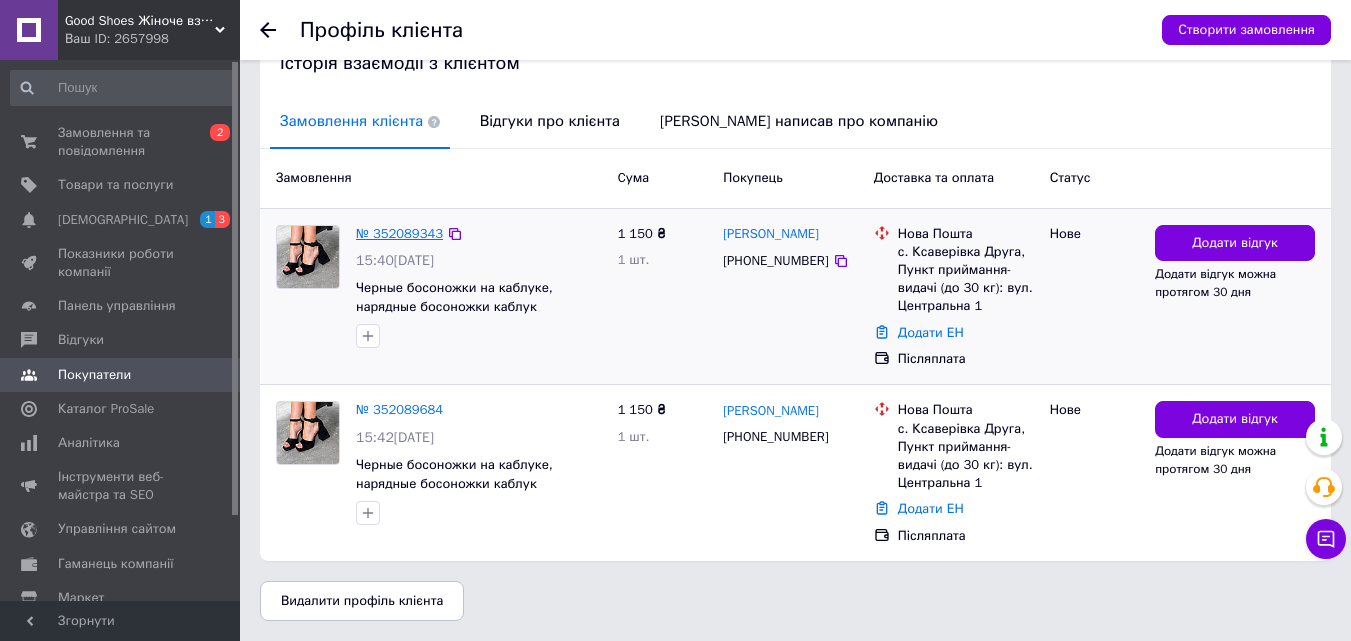 click on "№ 352089343" at bounding box center [399, 233] 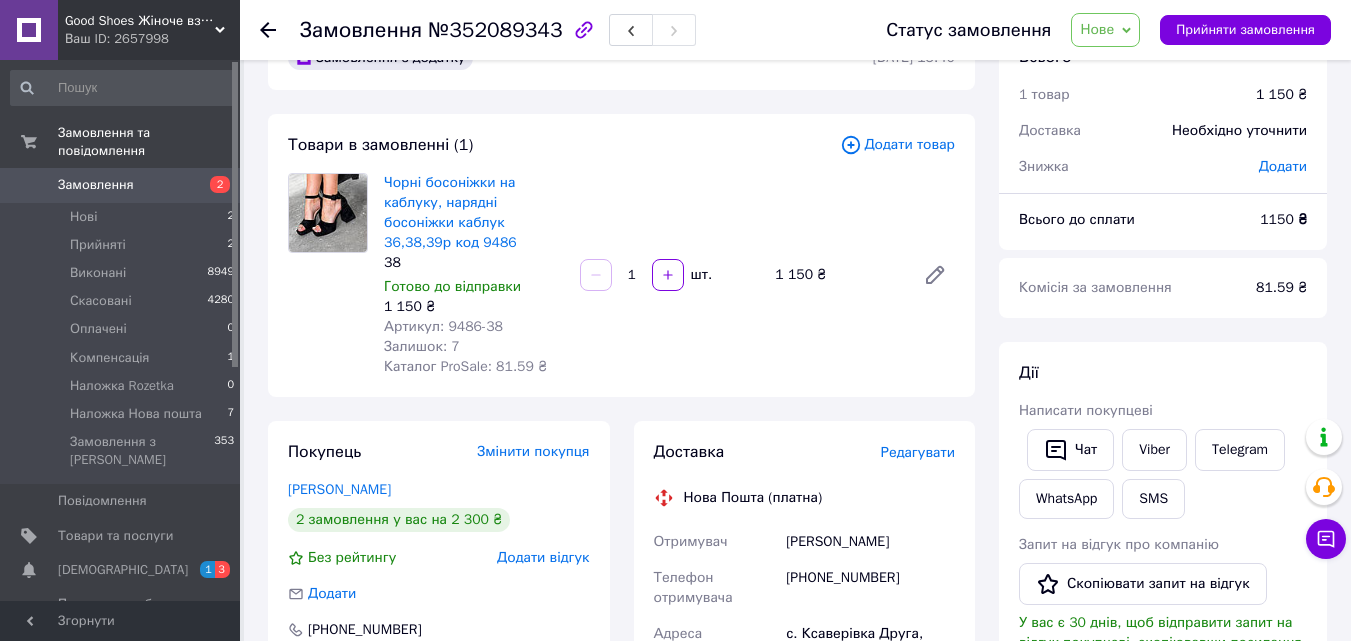 scroll, scrollTop: 0, scrollLeft: 0, axis: both 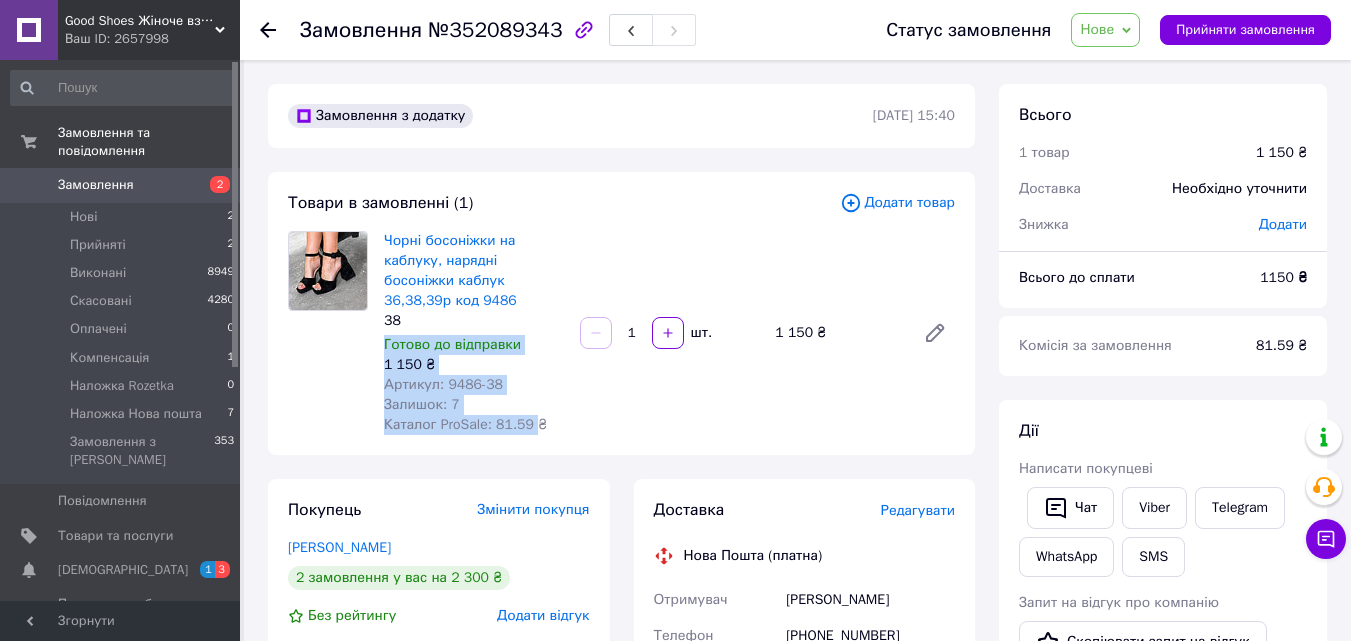 drag, startPoint x: 530, startPoint y: 402, endPoint x: 387, endPoint y: 329, distance: 160.55528 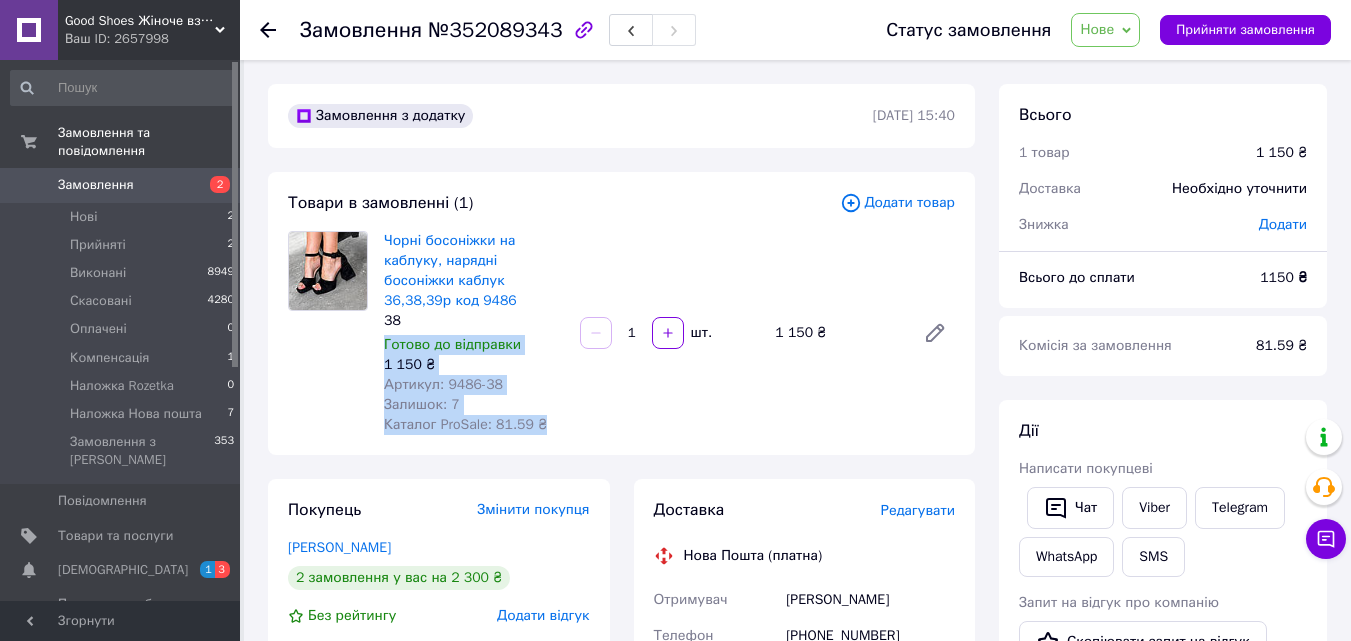 drag, startPoint x: 386, startPoint y: 320, endPoint x: 585, endPoint y: 399, distance: 214.10745 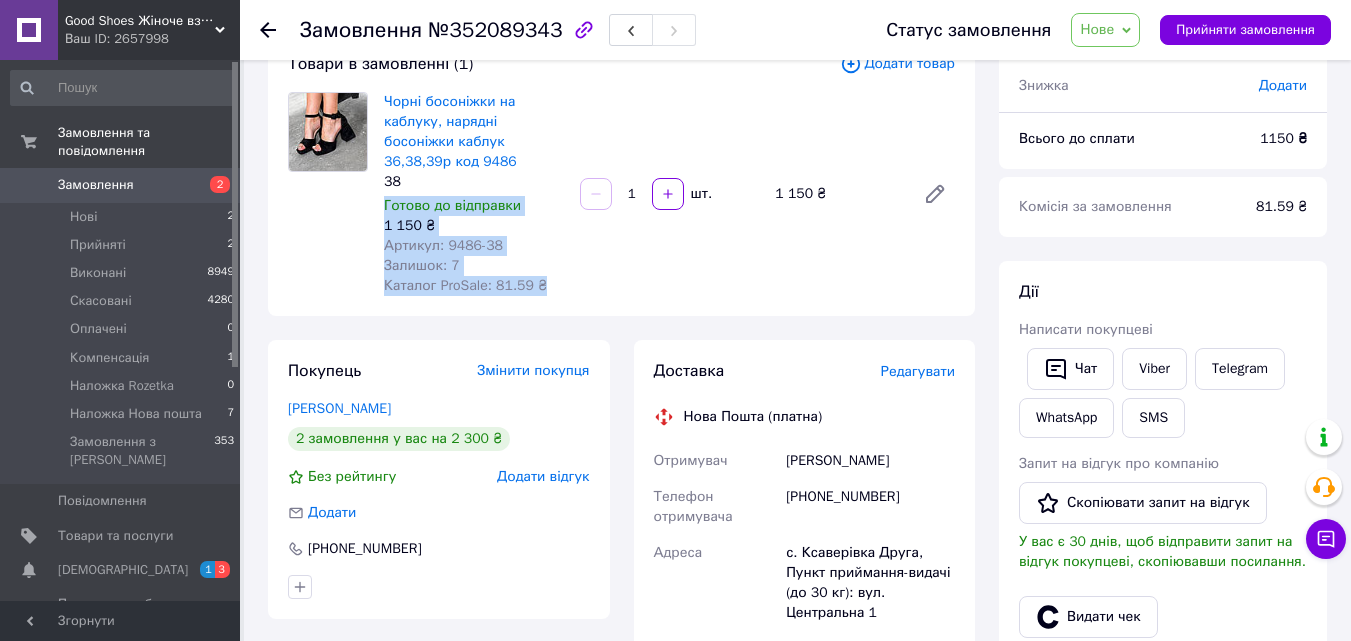 scroll, scrollTop: 333, scrollLeft: 0, axis: vertical 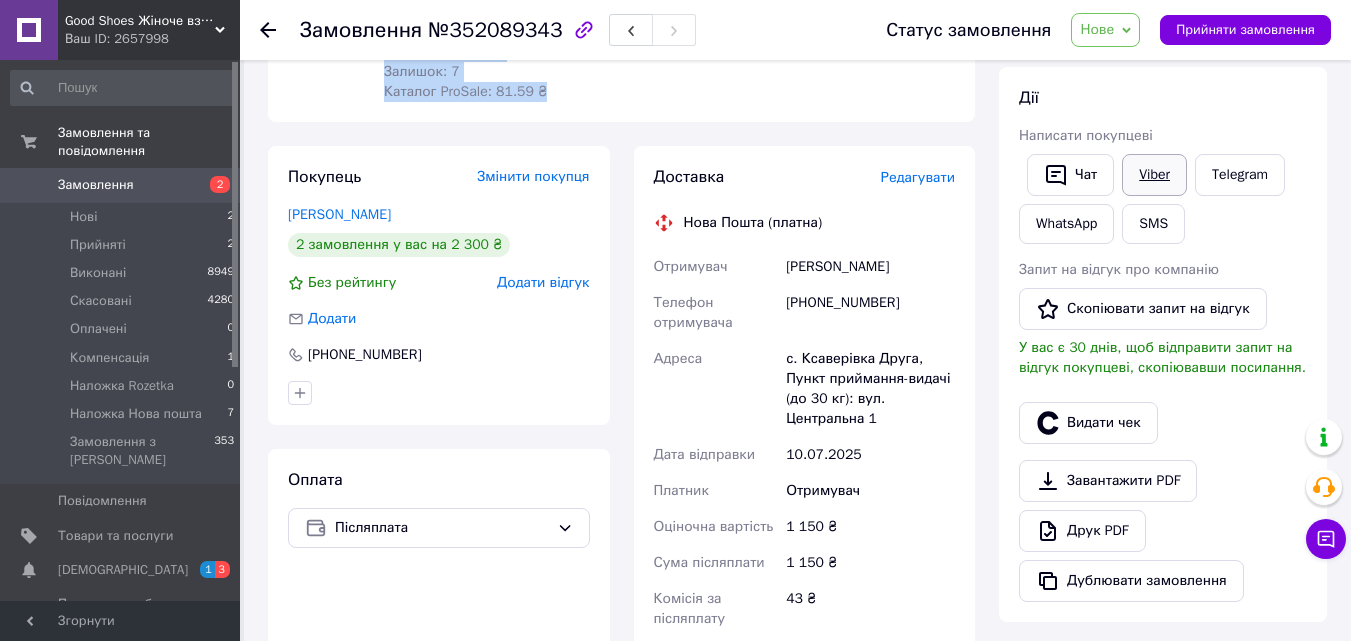 click on "Viber" at bounding box center [1154, 175] 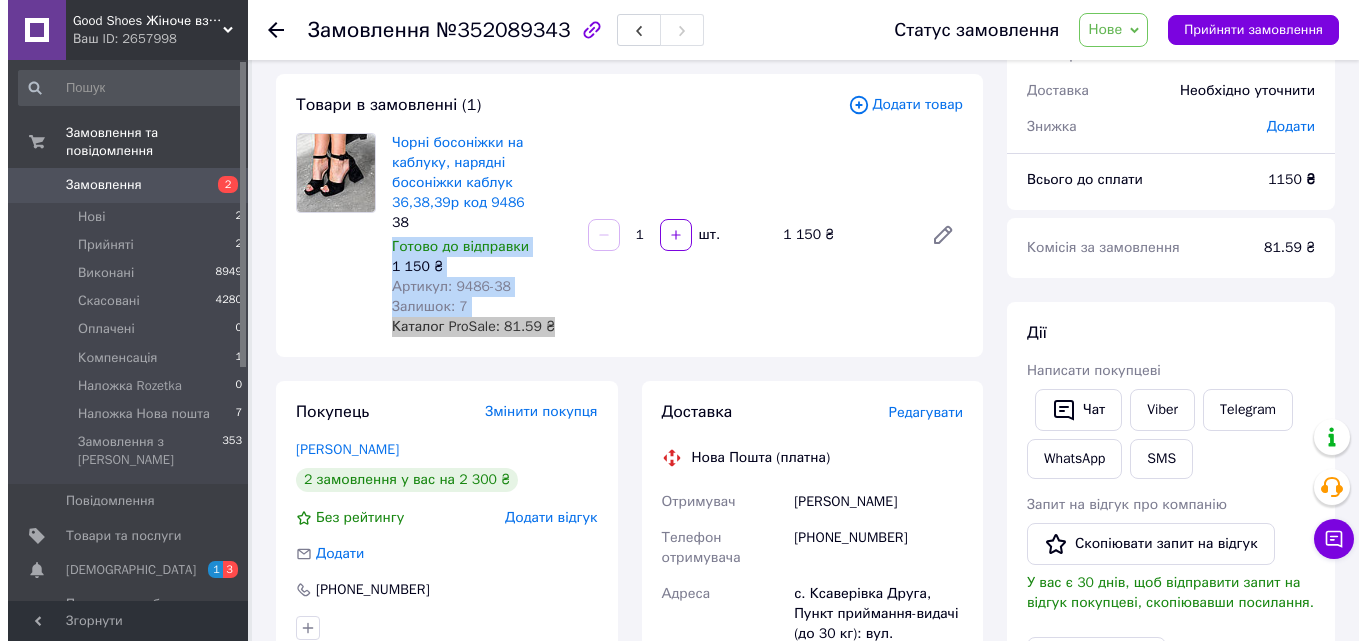 scroll, scrollTop: 0, scrollLeft: 0, axis: both 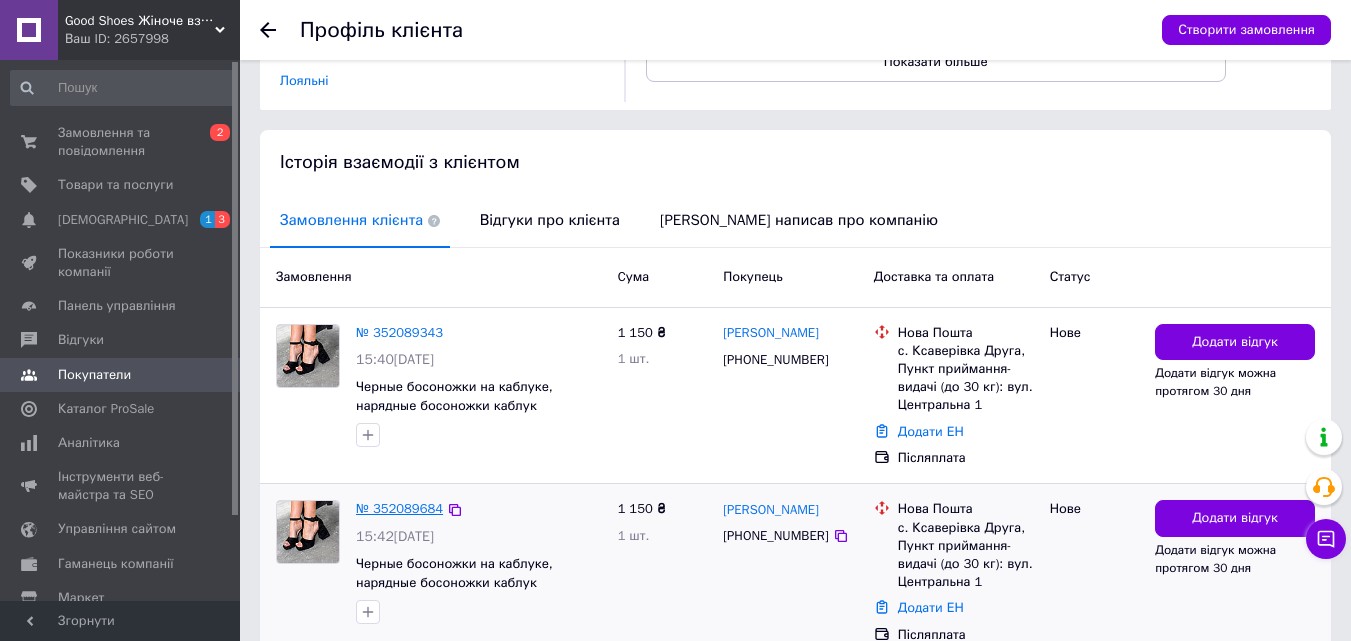 click on "№ 352089684" at bounding box center [399, 508] 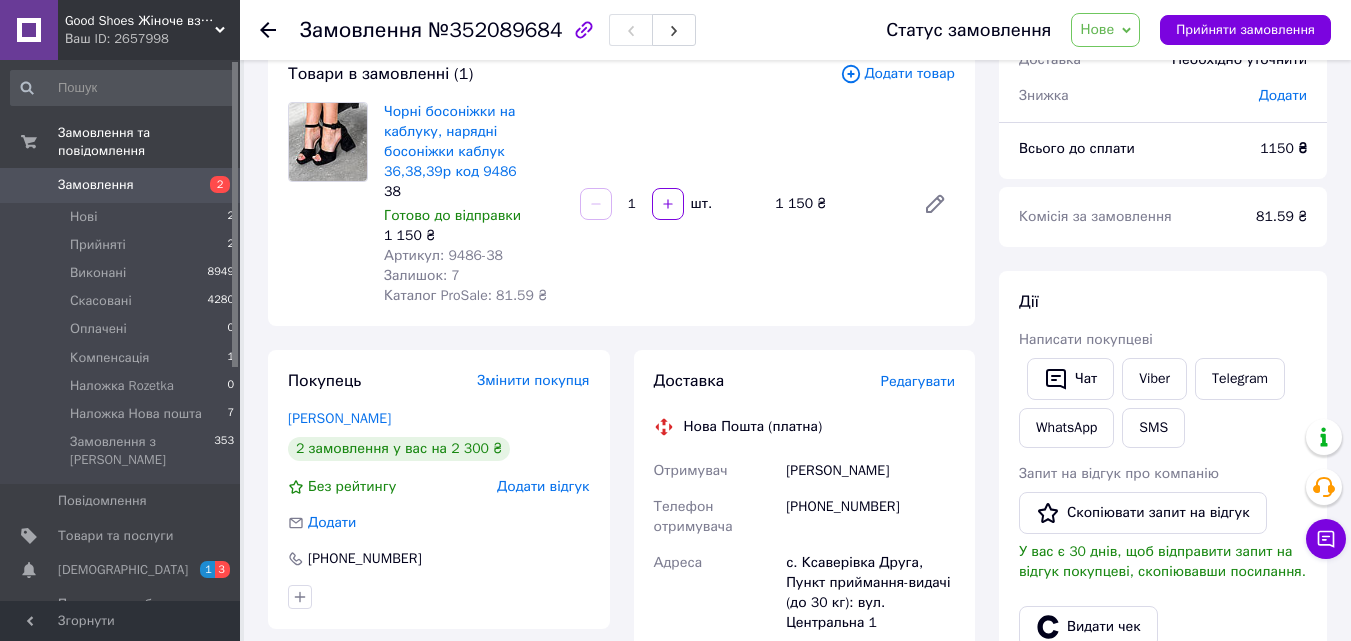 scroll, scrollTop: 167, scrollLeft: 0, axis: vertical 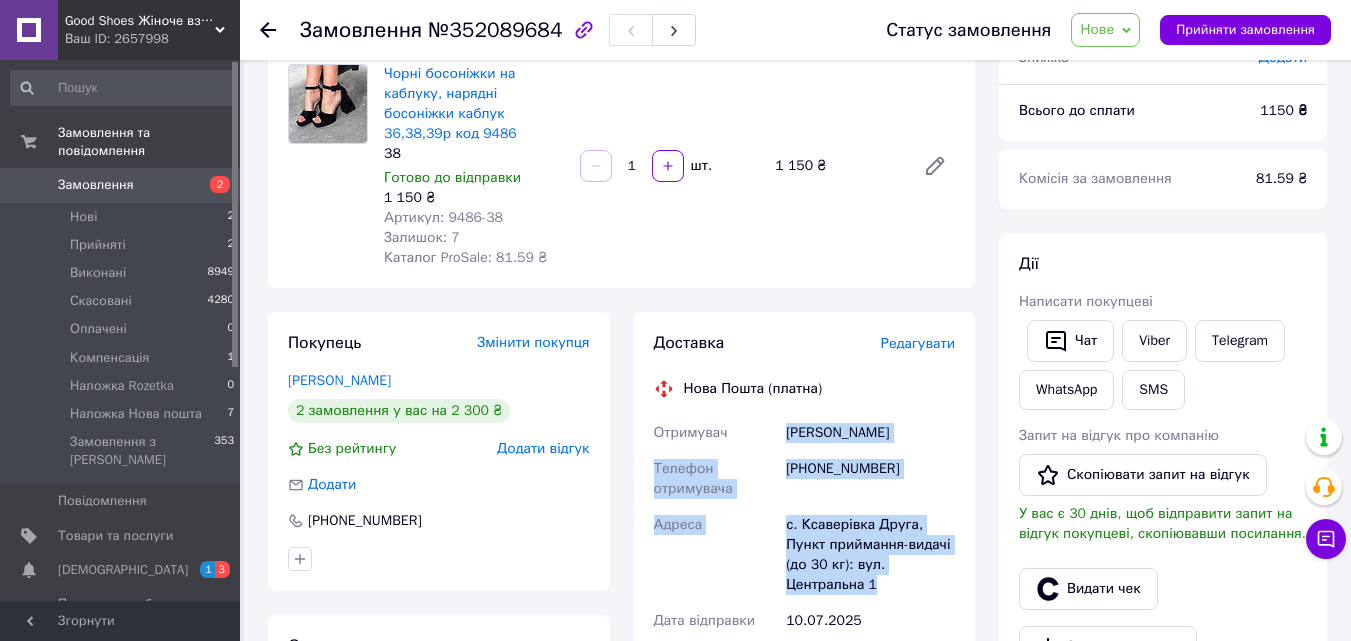 drag, startPoint x: 782, startPoint y: 416, endPoint x: 940, endPoint y: 548, distance: 205.88347 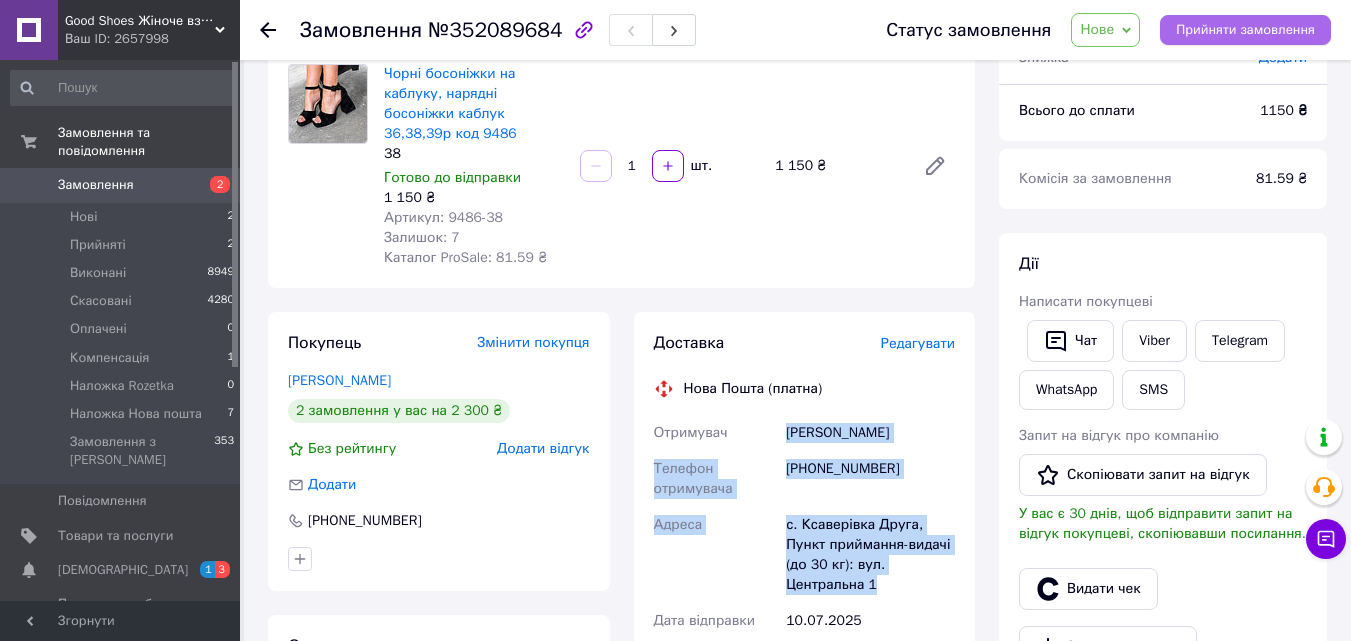 click on "Прийняти замовлення" at bounding box center [1245, 30] 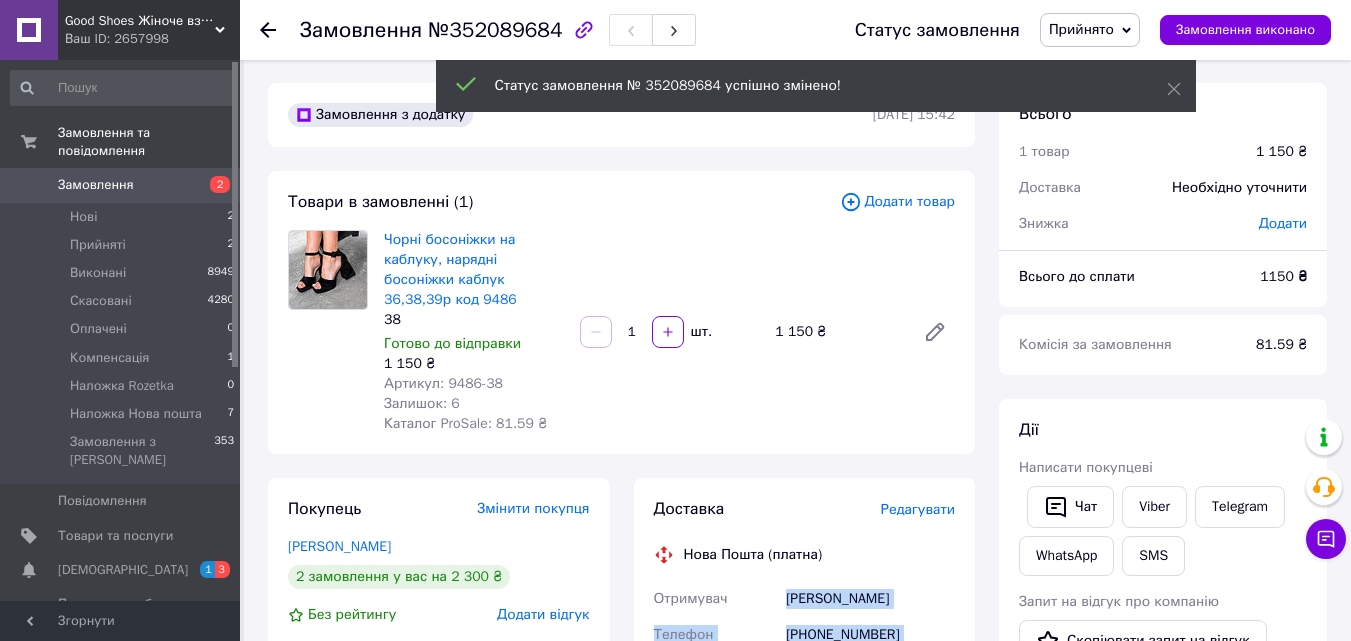 scroll, scrollTop: 0, scrollLeft: 0, axis: both 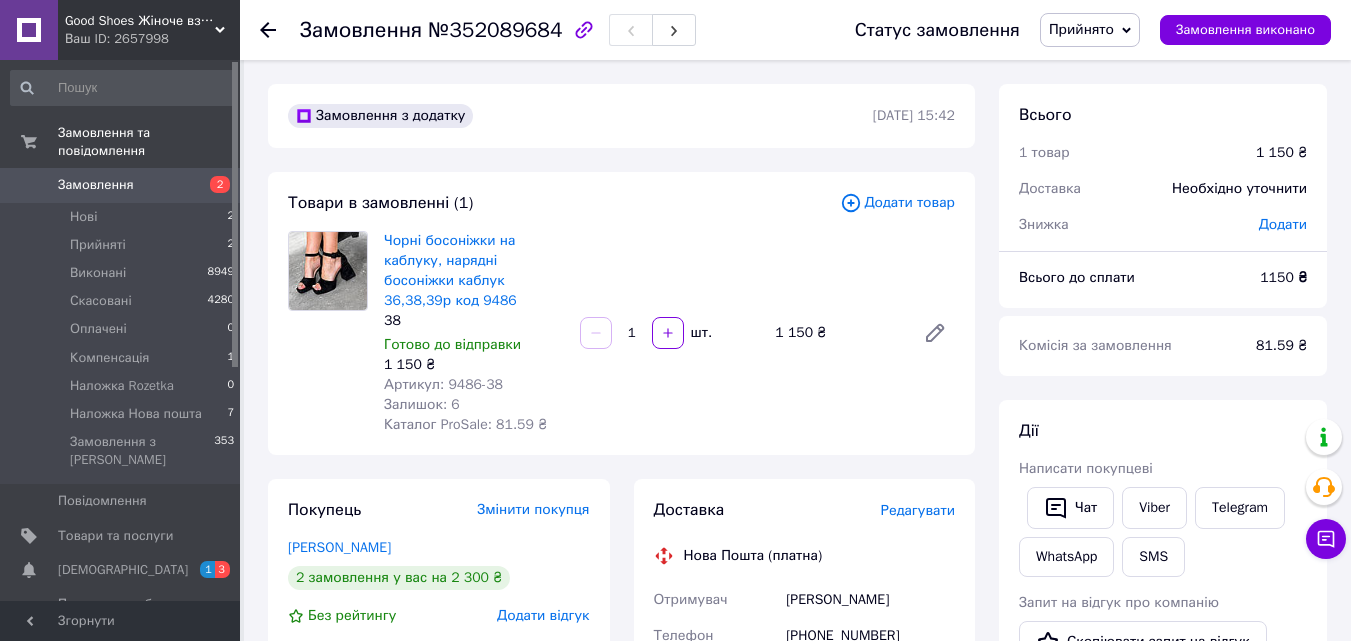 click on "Чорні босоніжки на каблуку, нарядні босоніжки каблук 36,38,39р код 9486 38 Готово до відправки 1 150 ₴ Артикул: 9486-38 Залишок: 6 Каталог ProSale: 81.59 ₴  1   шт. 1 150 ₴" at bounding box center (669, 333) 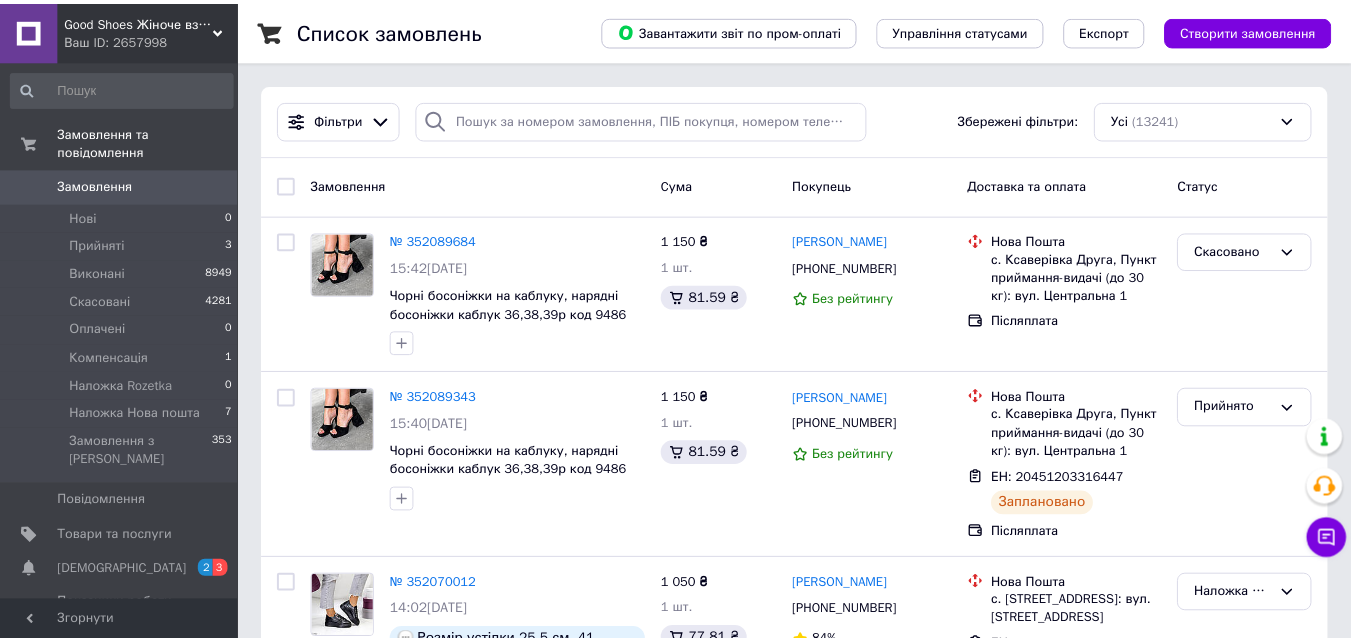 scroll, scrollTop: 0, scrollLeft: 0, axis: both 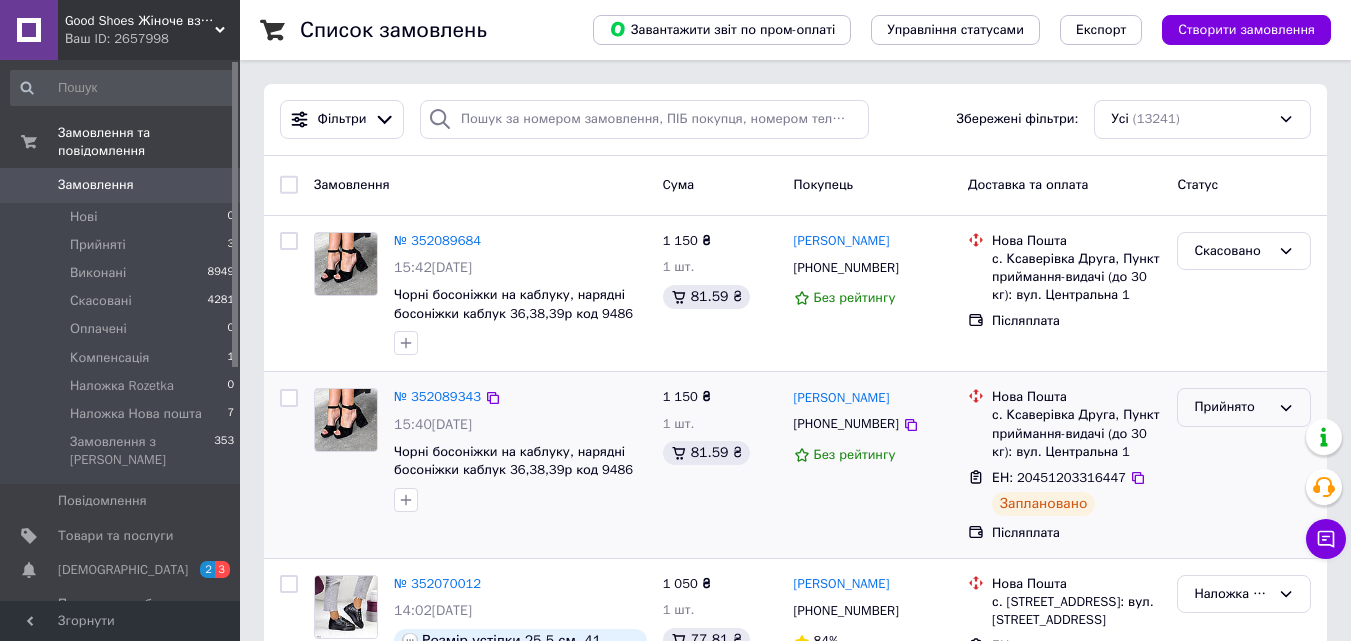 click on "Прийнято" at bounding box center [1232, 407] 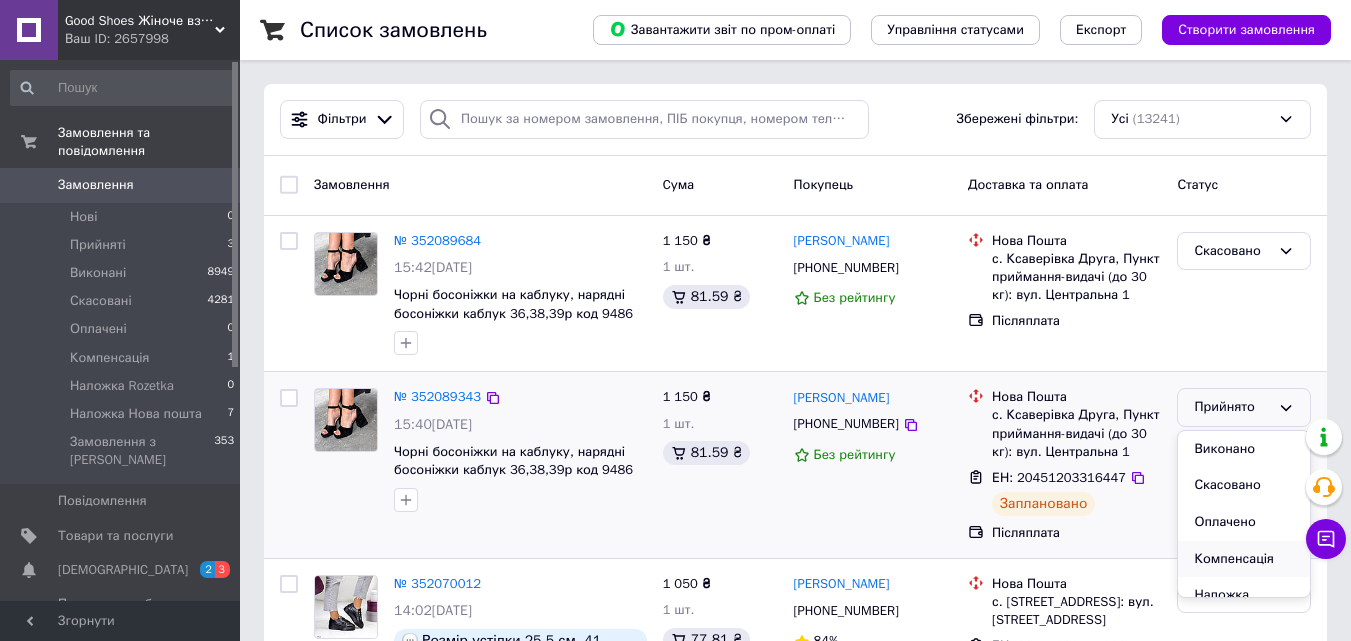 scroll, scrollTop: 95, scrollLeft: 0, axis: vertical 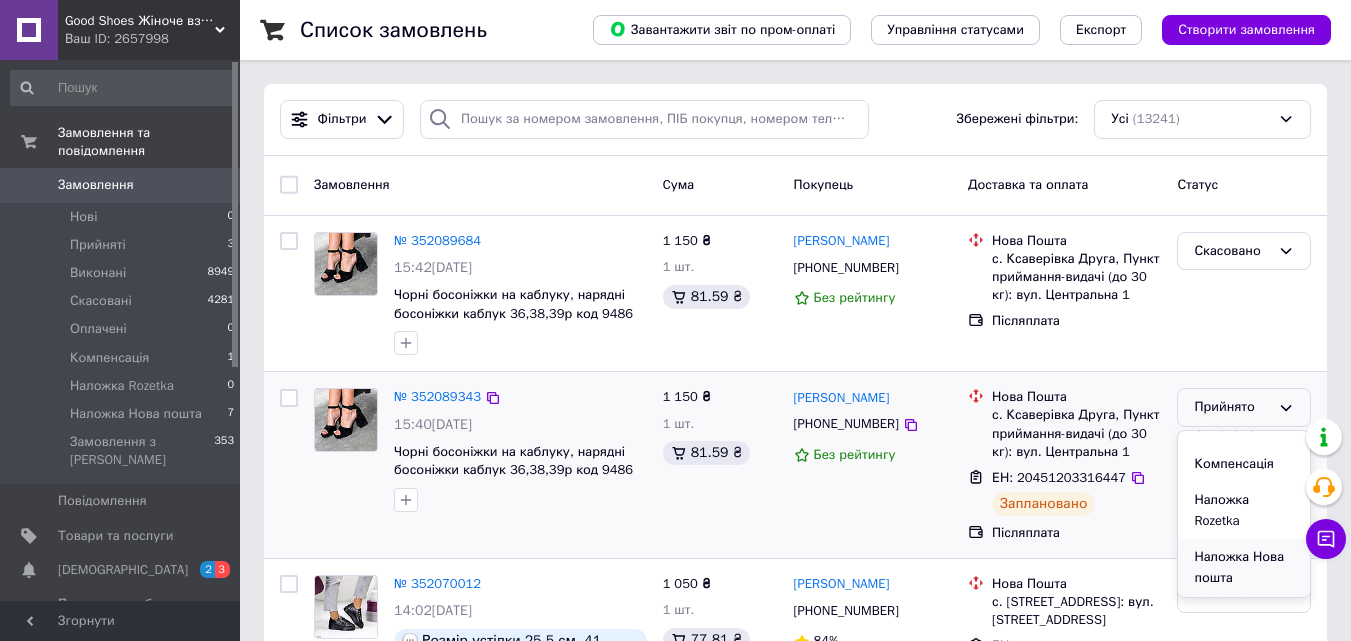 click on "Наложка Нова пошта" at bounding box center (1244, 567) 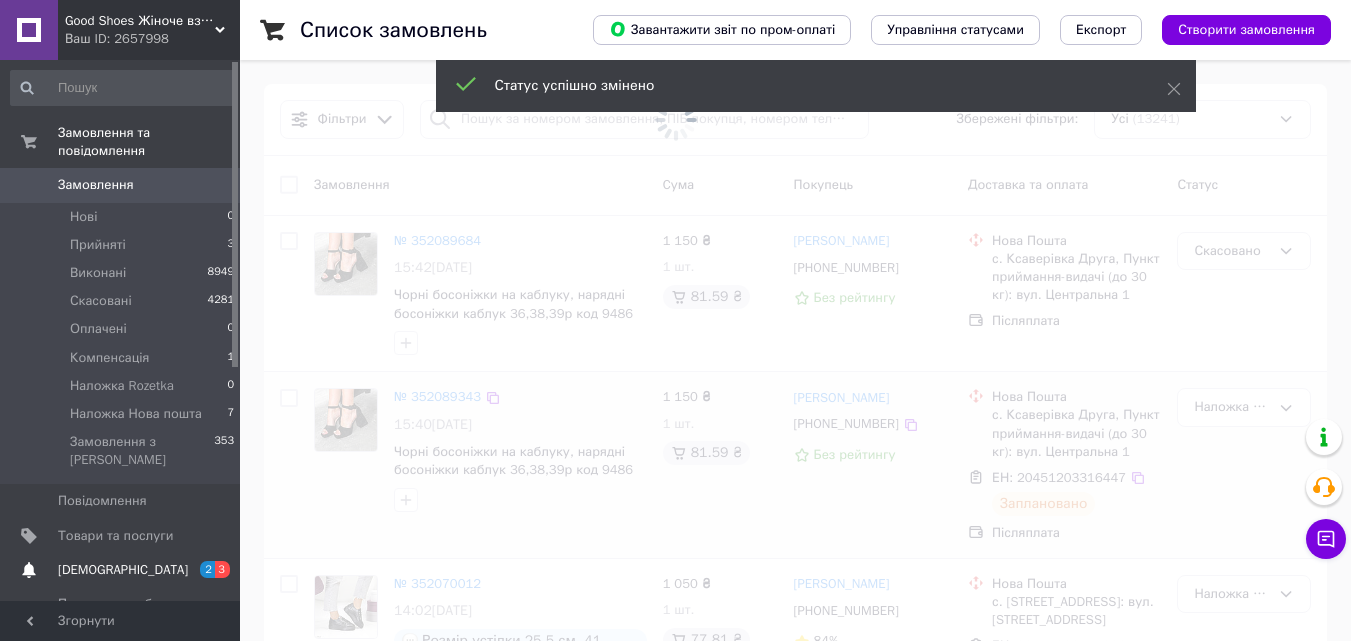 click on "[DEMOGRAPHIC_DATA]" at bounding box center (123, 570) 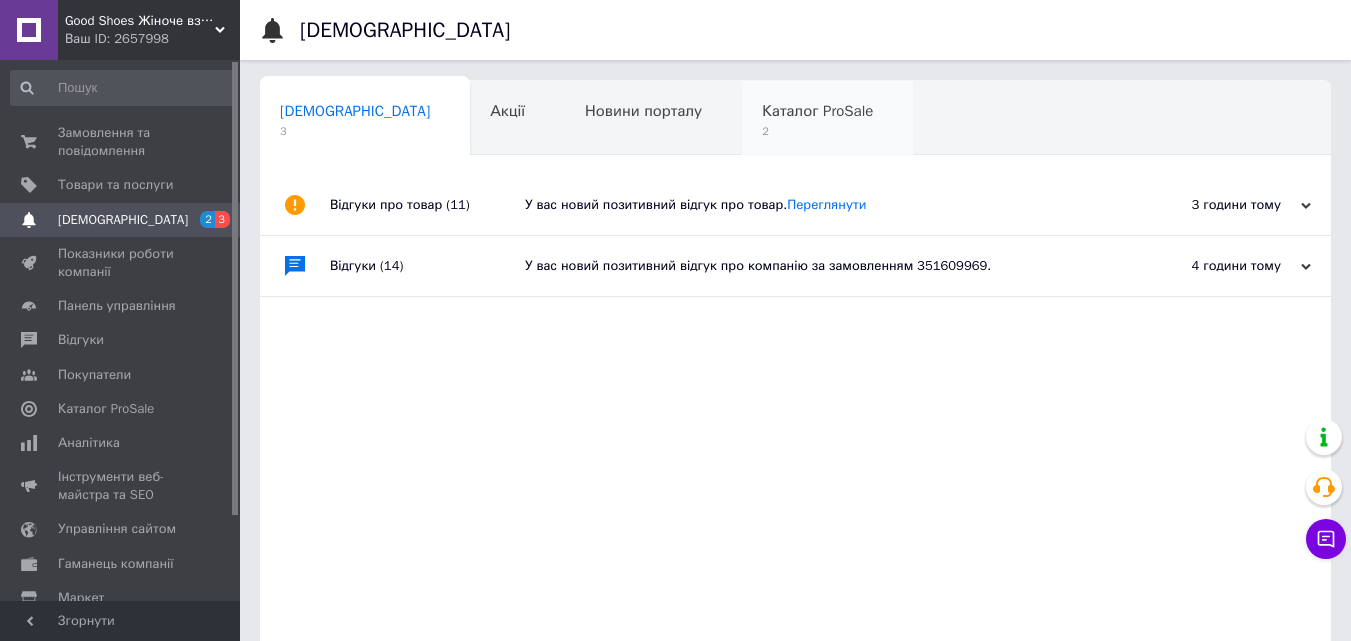 click on "2" at bounding box center (817, 131) 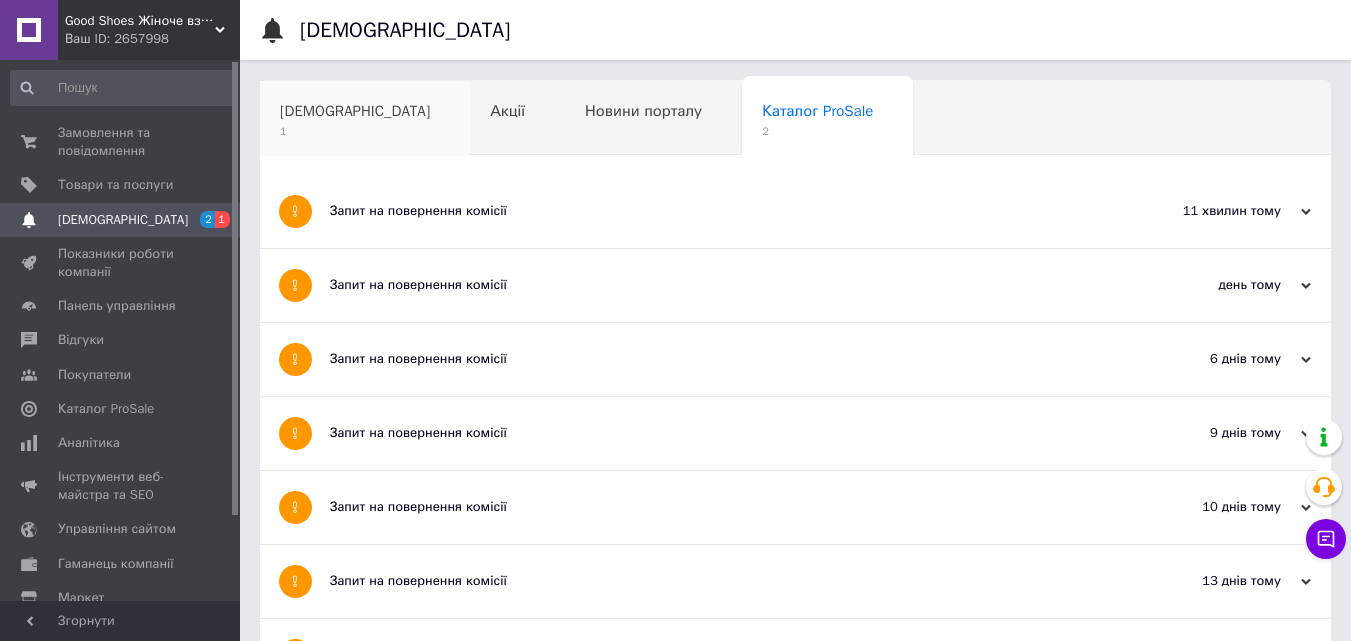 click on "[DEMOGRAPHIC_DATA]" at bounding box center (355, 111) 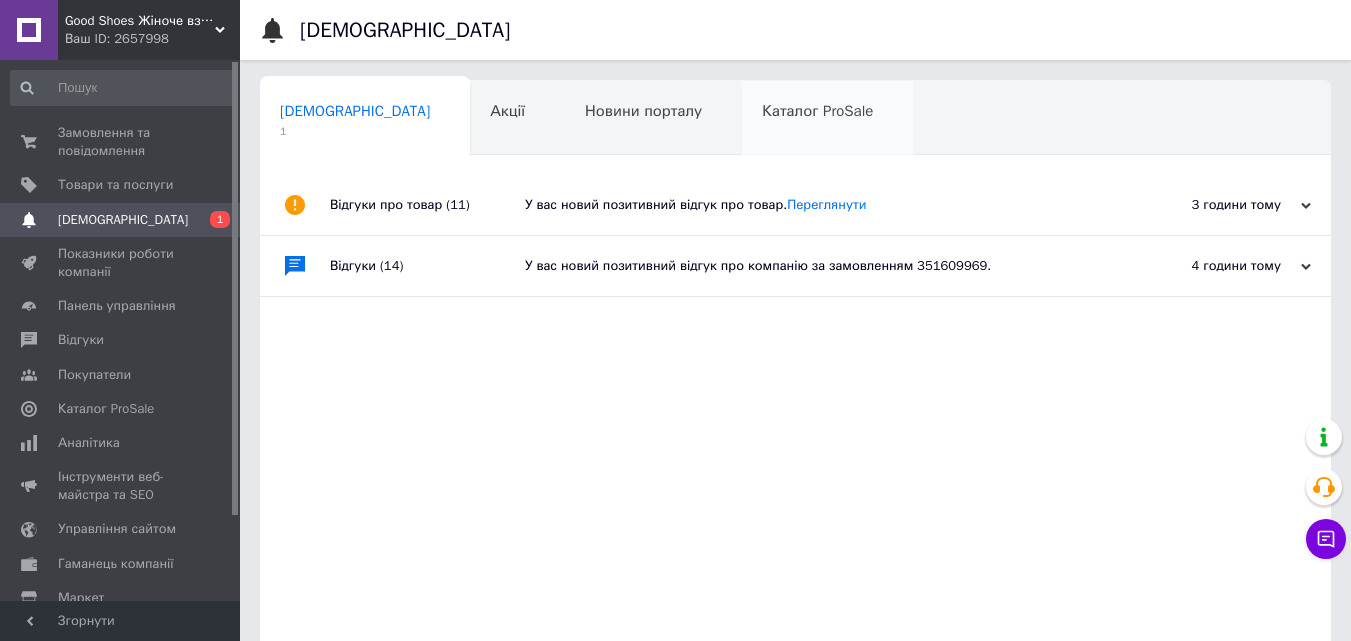 click on "Каталог ProSale" at bounding box center [817, 111] 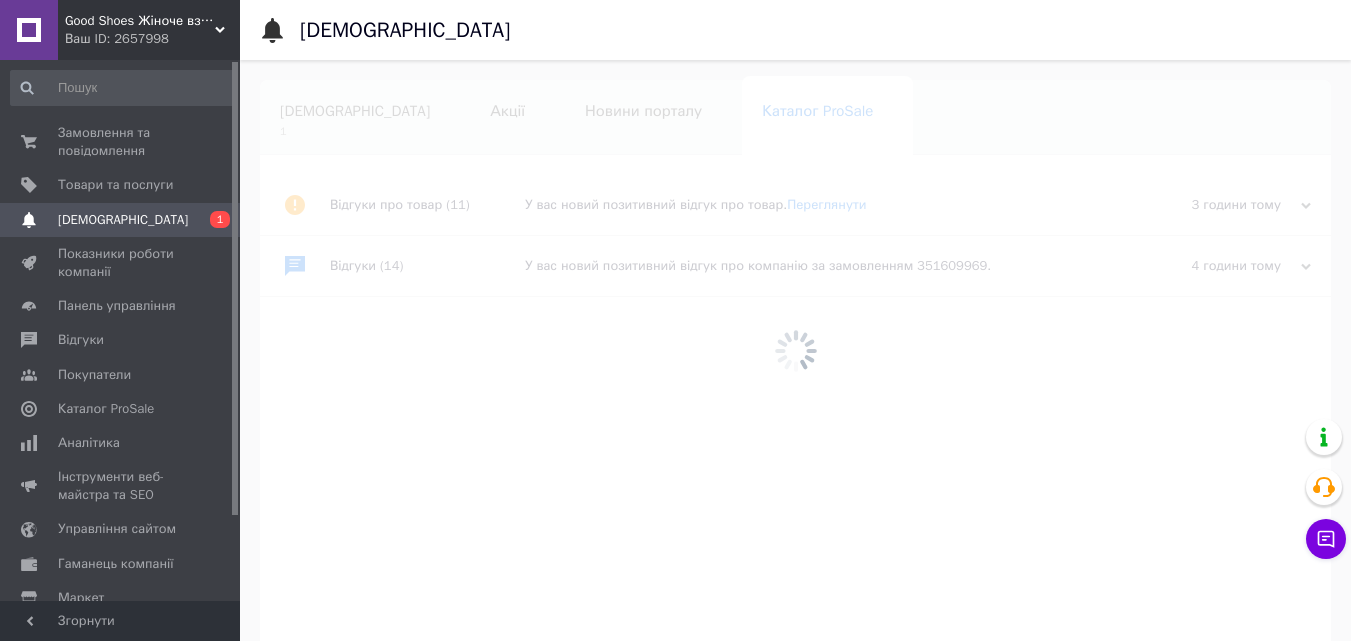 click at bounding box center [795, 350] 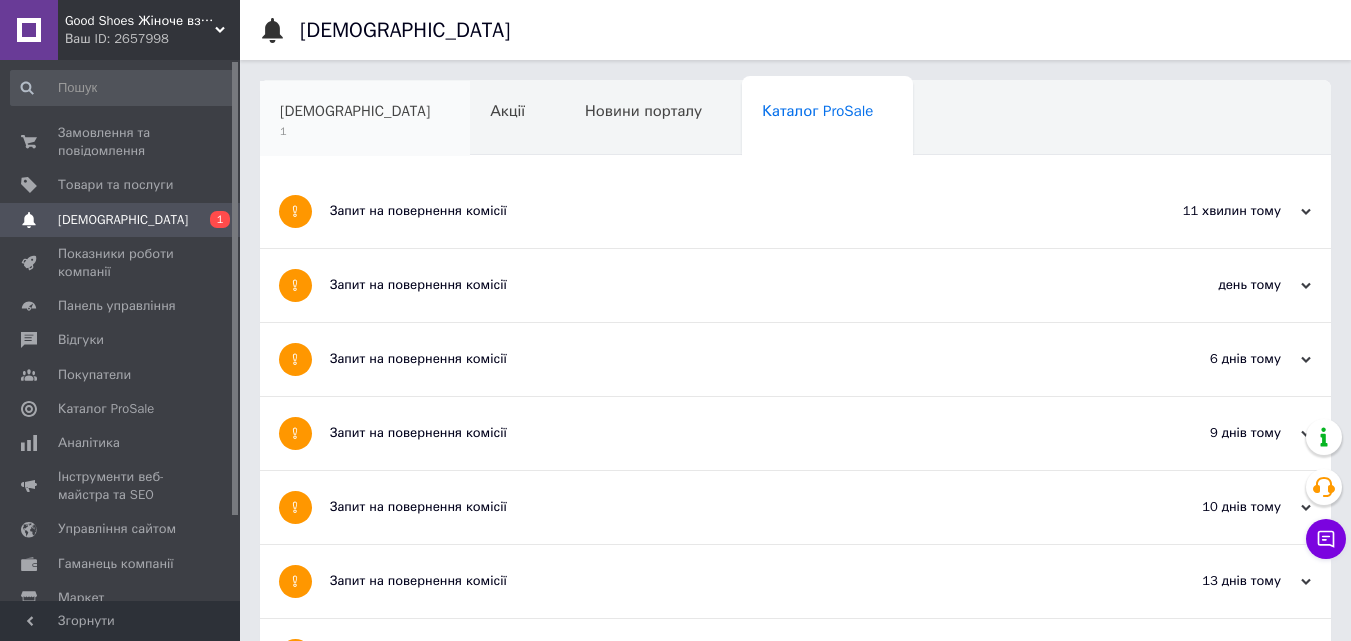 click on "[DEMOGRAPHIC_DATA]" at bounding box center (355, 111) 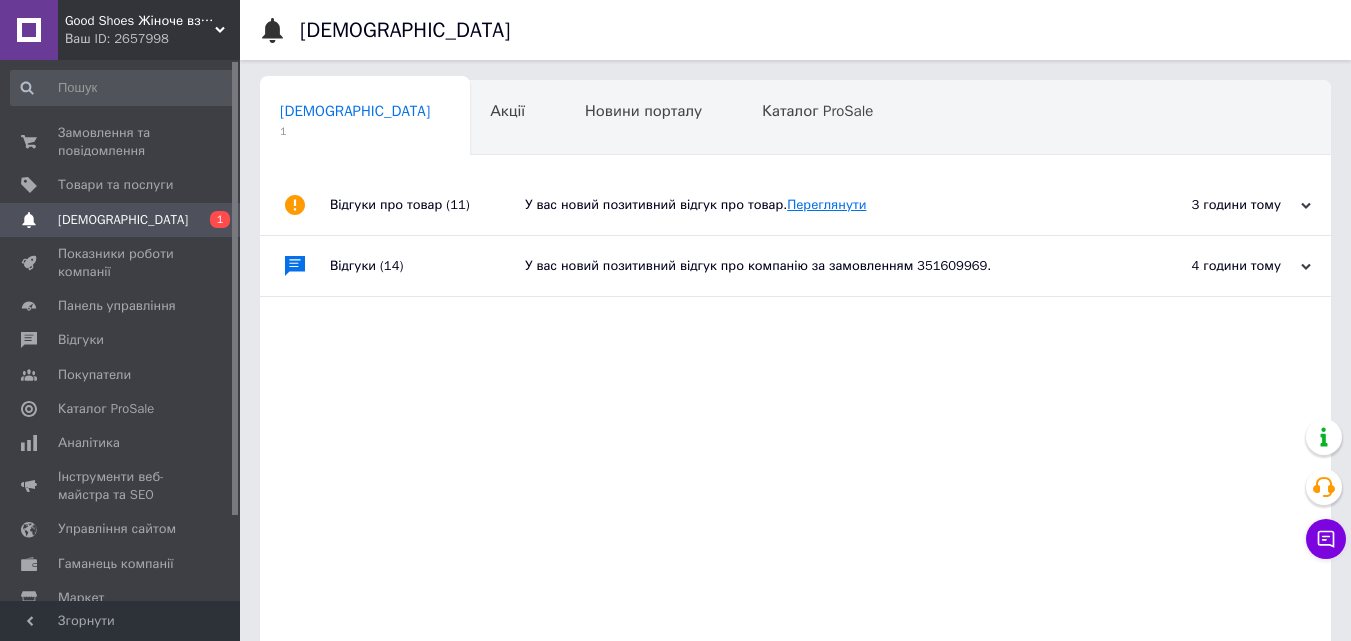 click on "Переглянути" at bounding box center (826, 204) 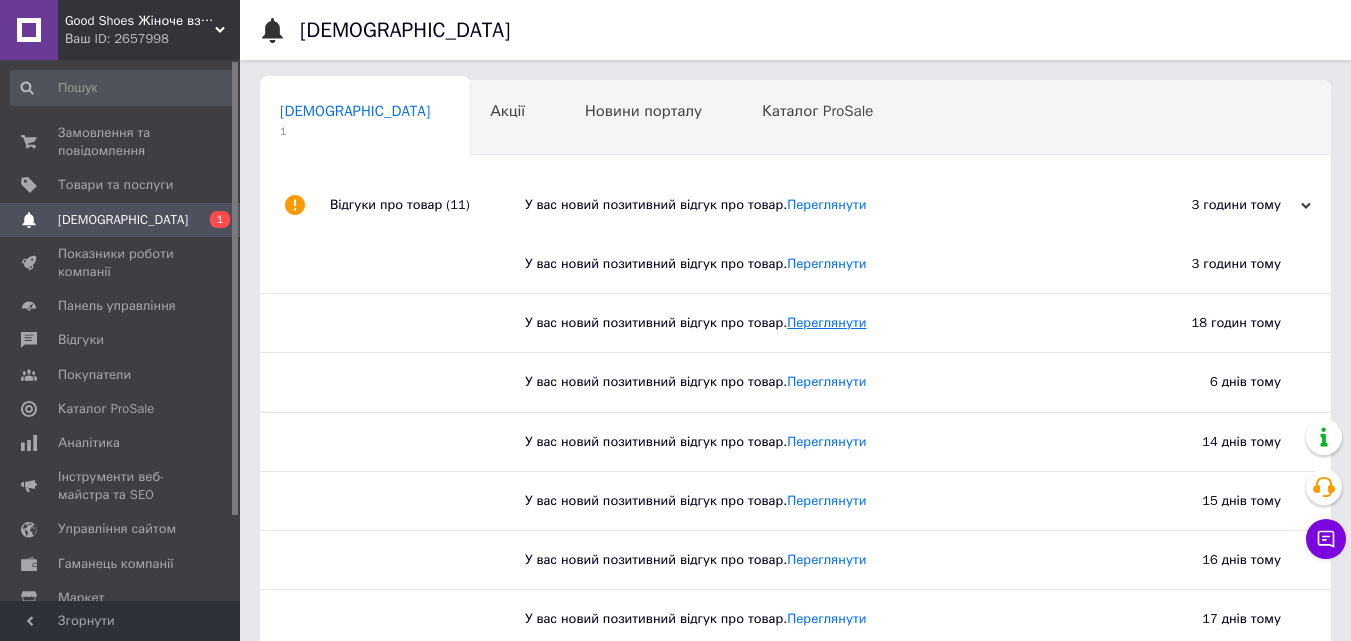 click on "Переглянути" at bounding box center (826, 322) 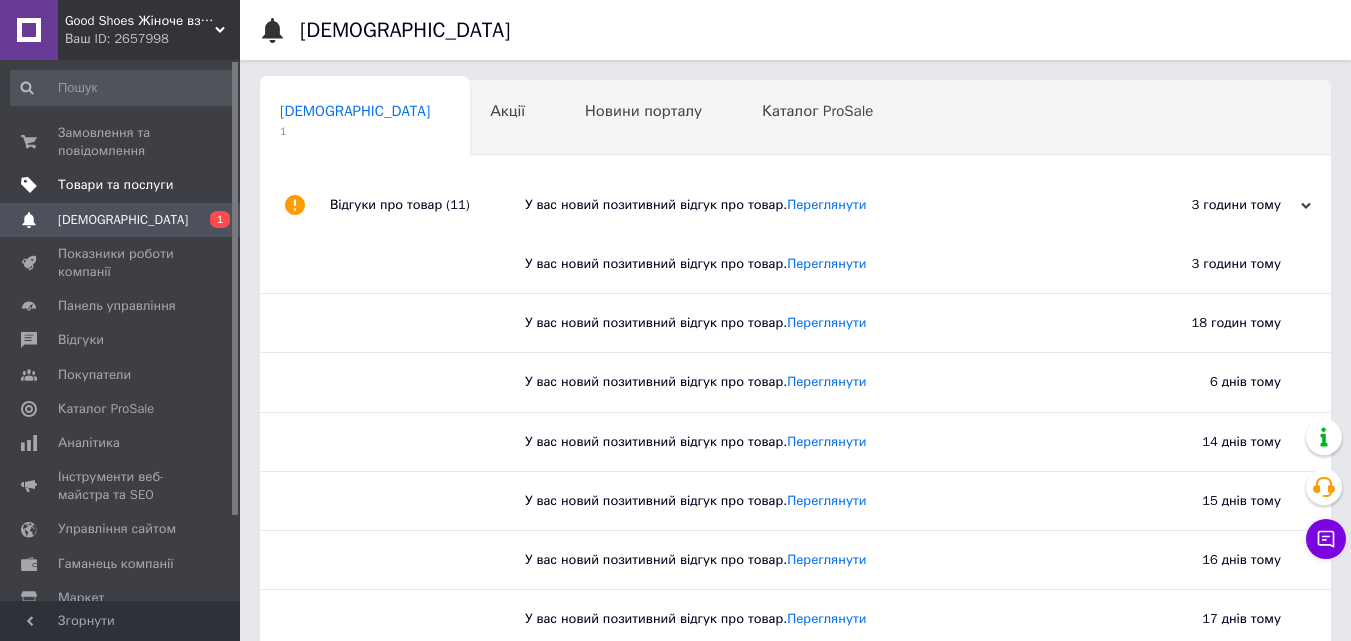click on "Товари та послуги" at bounding box center (115, 185) 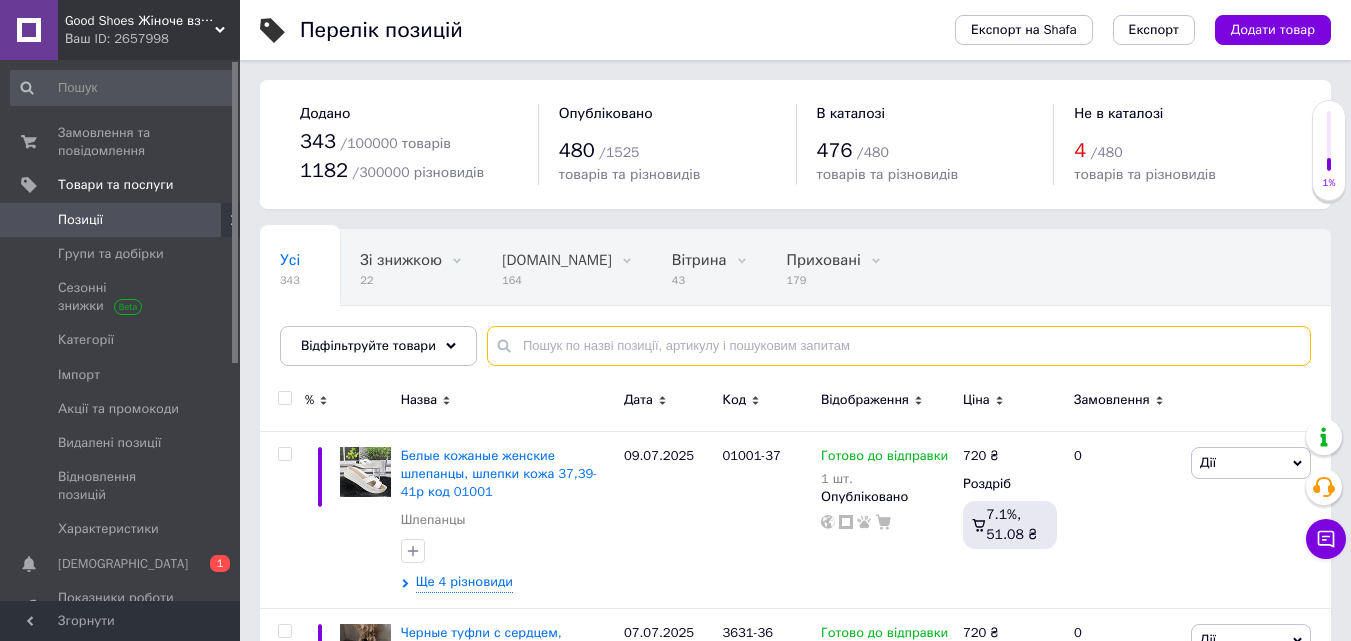 click at bounding box center [899, 346] 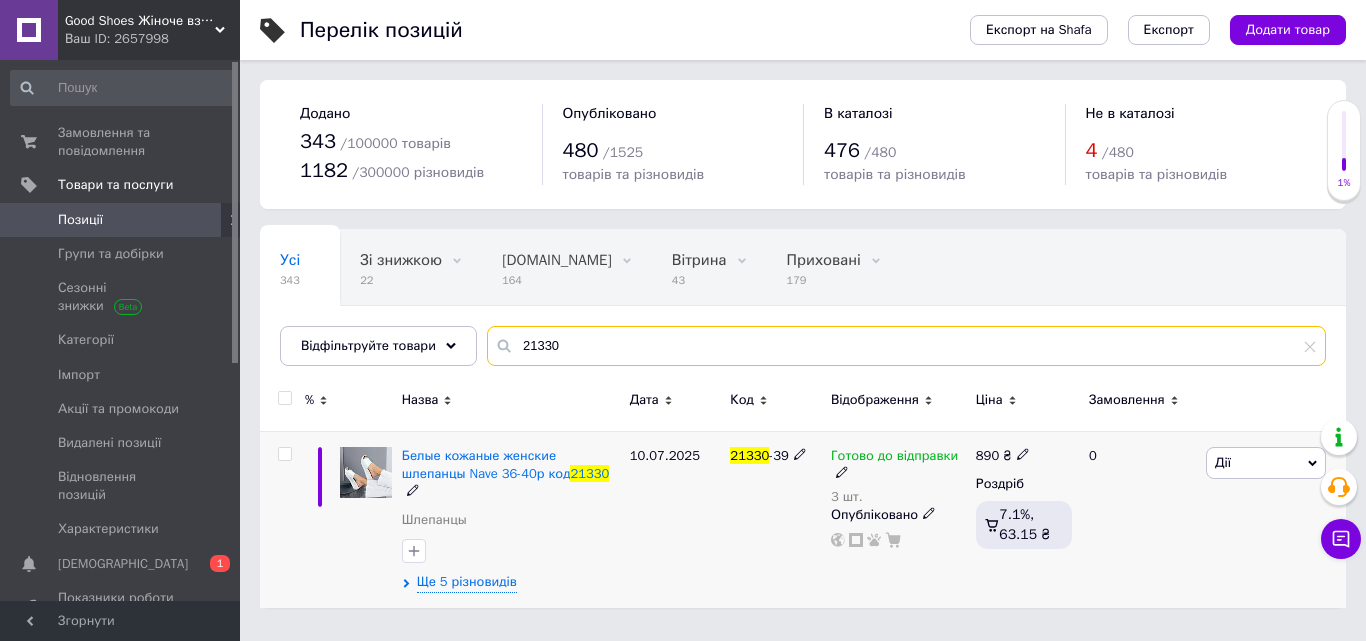 type on "21330" 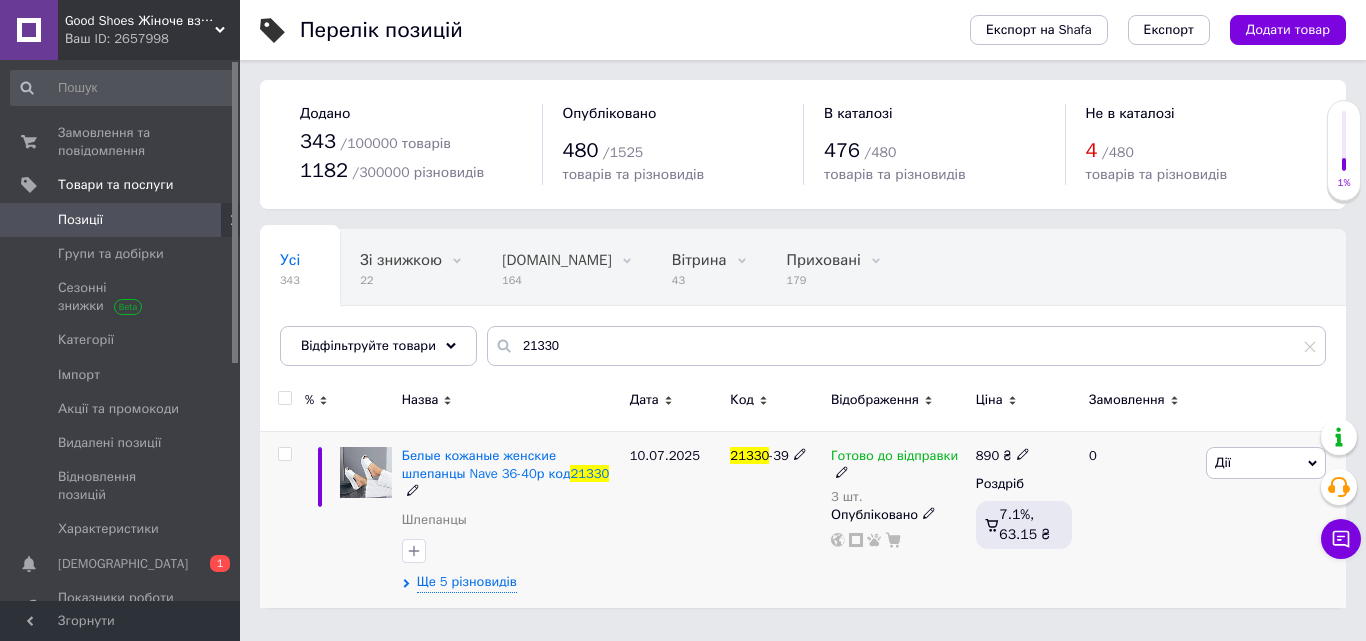 click on "Белые кожаные женские шлепанцы Nave 36-40р код  21330" at bounding box center (511, 474) 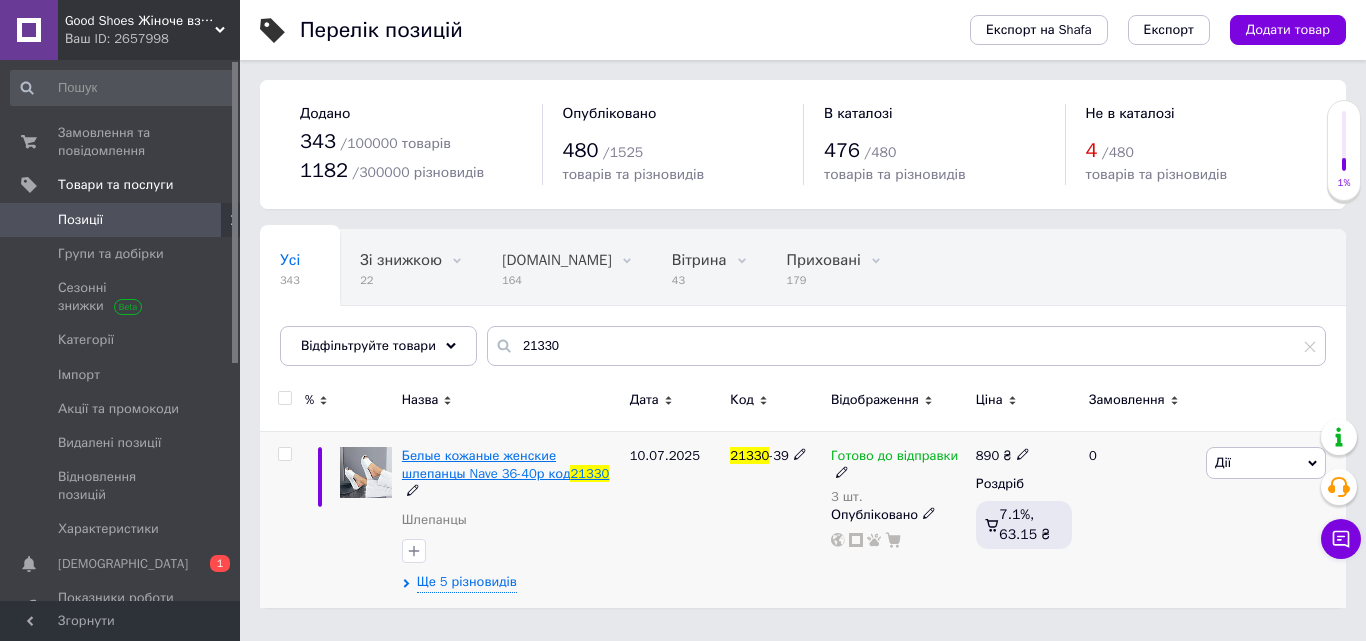 click on "Белые кожаные женские шлепанцы Nave 36-40р код" at bounding box center (486, 464) 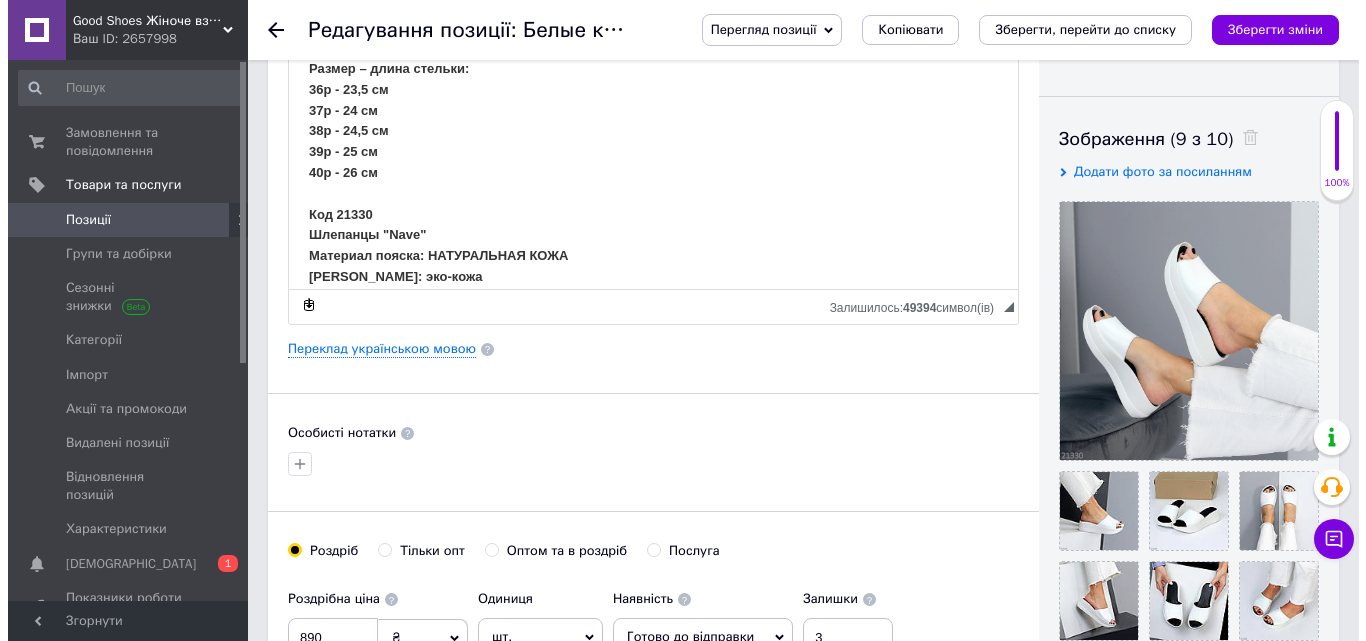 scroll, scrollTop: 500, scrollLeft: 0, axis: vertical 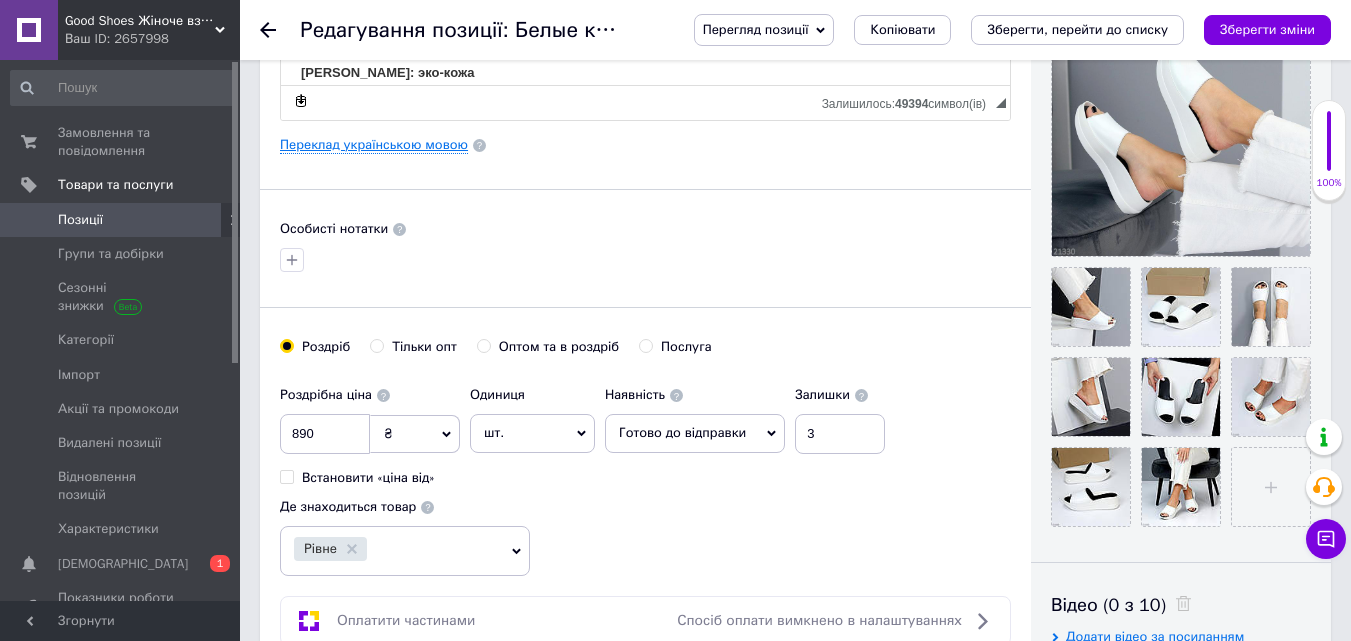 click on "Переклад українською мовою" at bounding box center [374, 145] 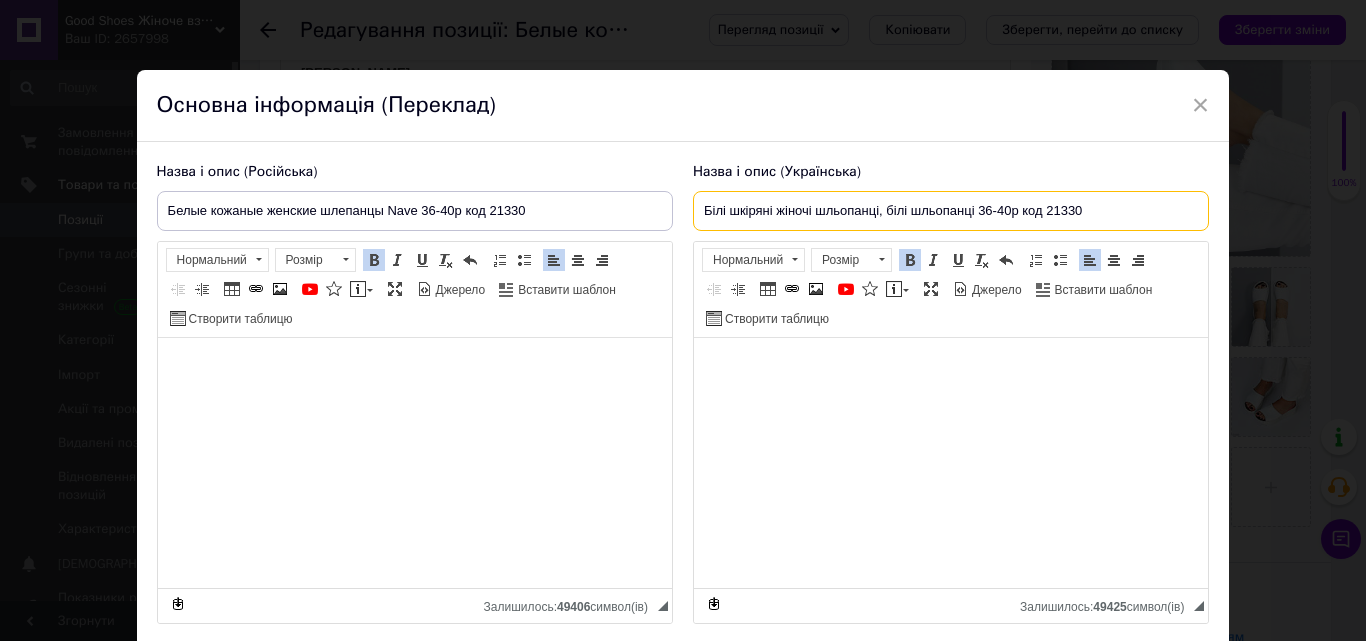 click on "Білі шкіряні жіночі шльопанці, білі шльопанці 36-40р код 21330" at bounding box center (951, 211) 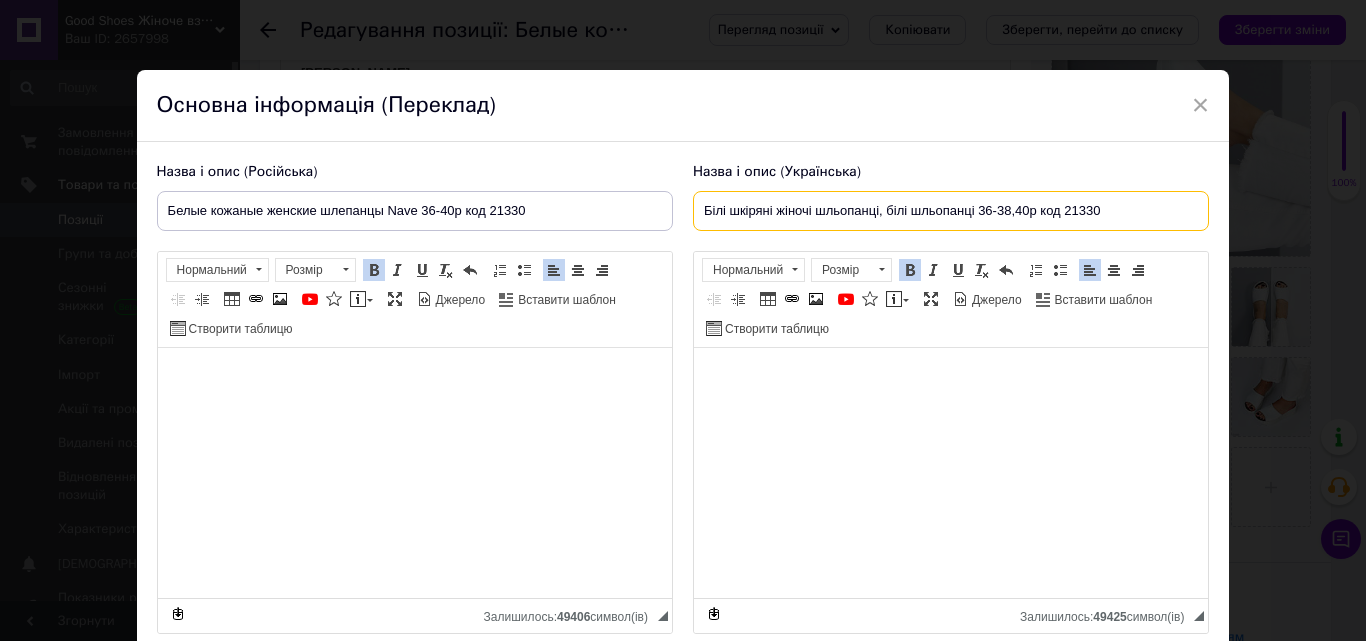type on "Білі шкіряні жіночі шльопанці, білі шльопанці 36-38,40р код 21330" 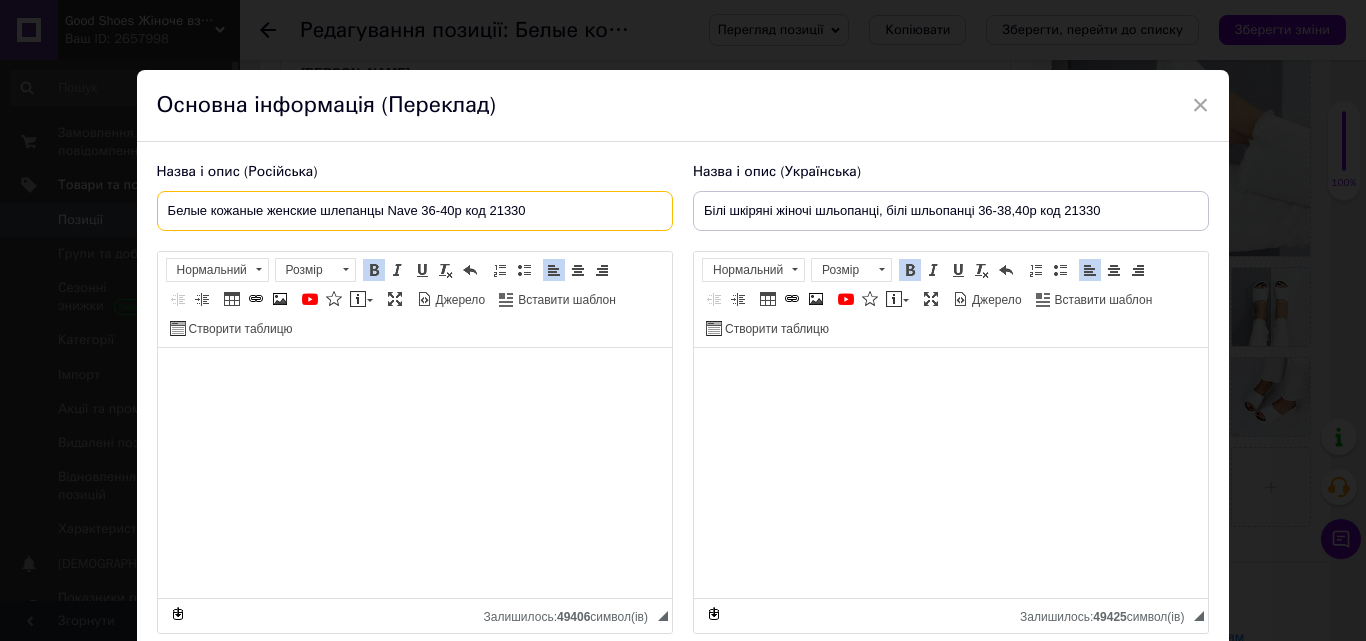 drag, startPoint x: 440, startPoint y: 209, endPoint x: 493, endPoint y: 226, distance: 55.65968 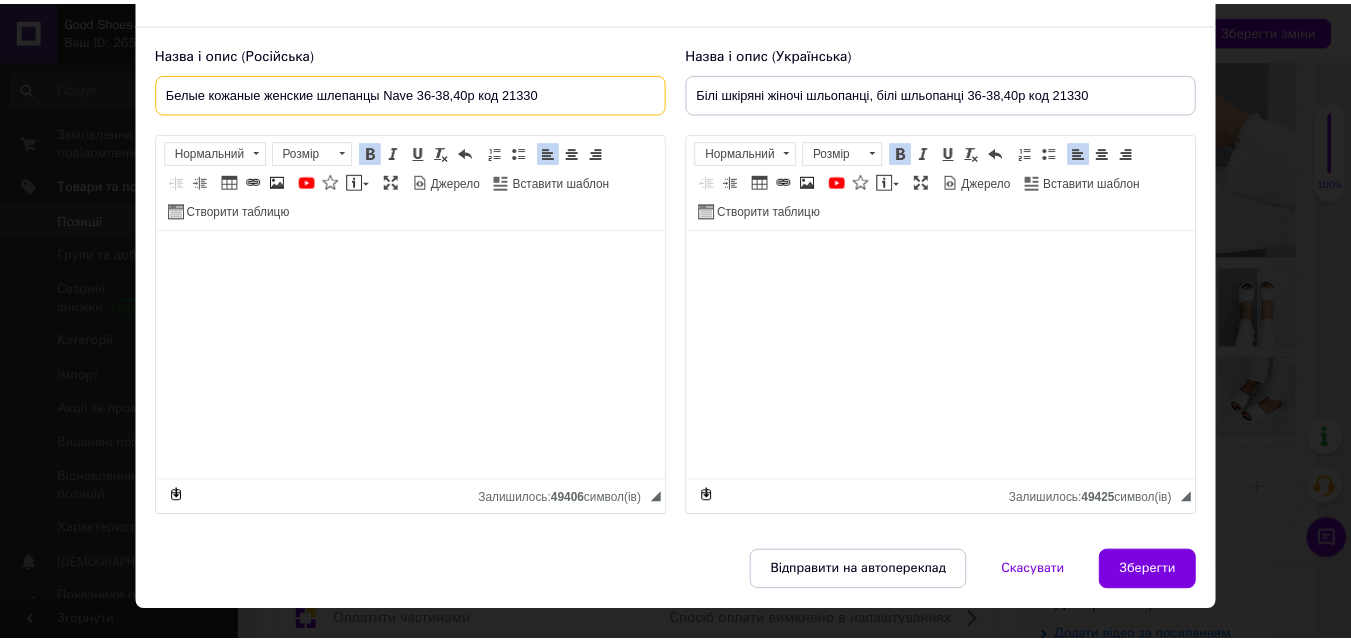 scroll, scrollTop: 158, scrollLeft: 0, axis: vertical 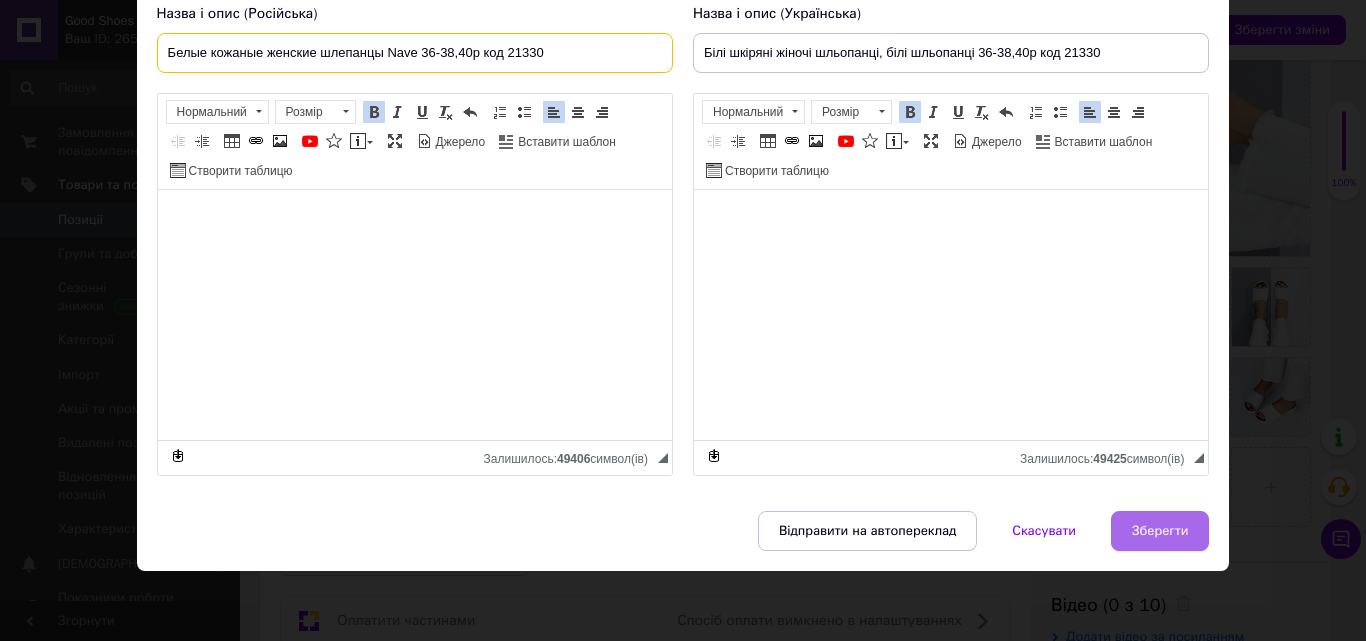 type on "Белые кожаные женские шлепанцы Nave 36-38,40р код 21330" 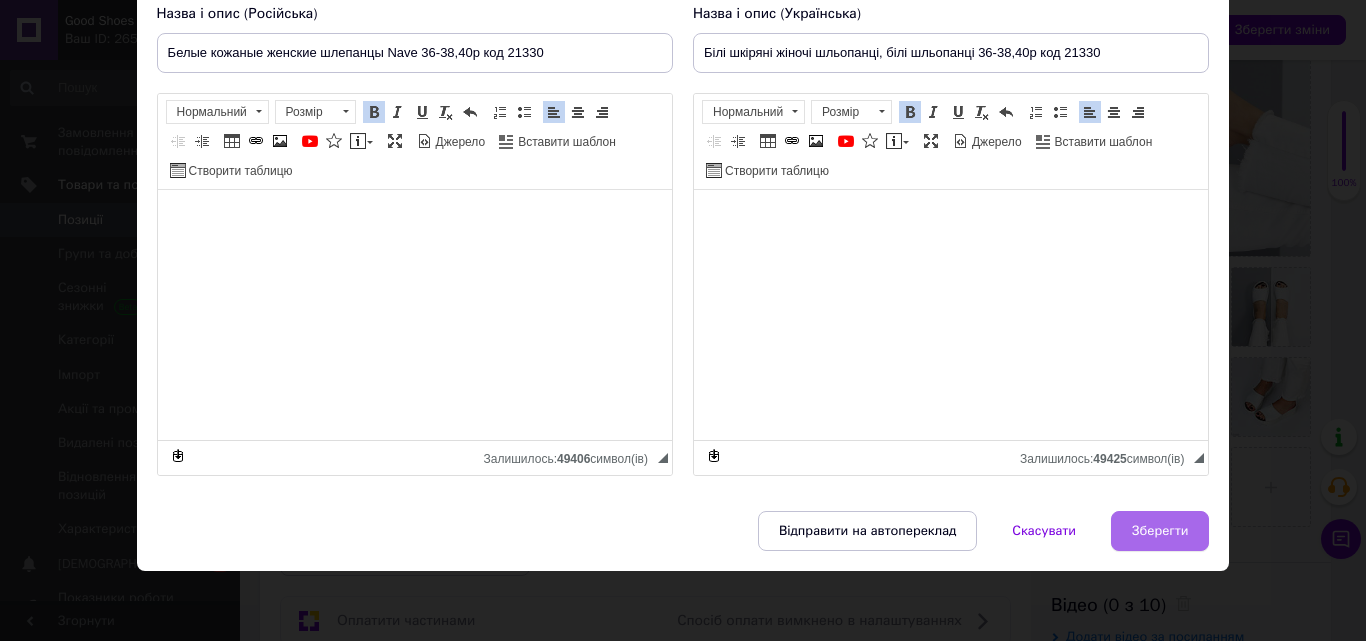 click on "Зберегти" at bounding box center (1160, 531) 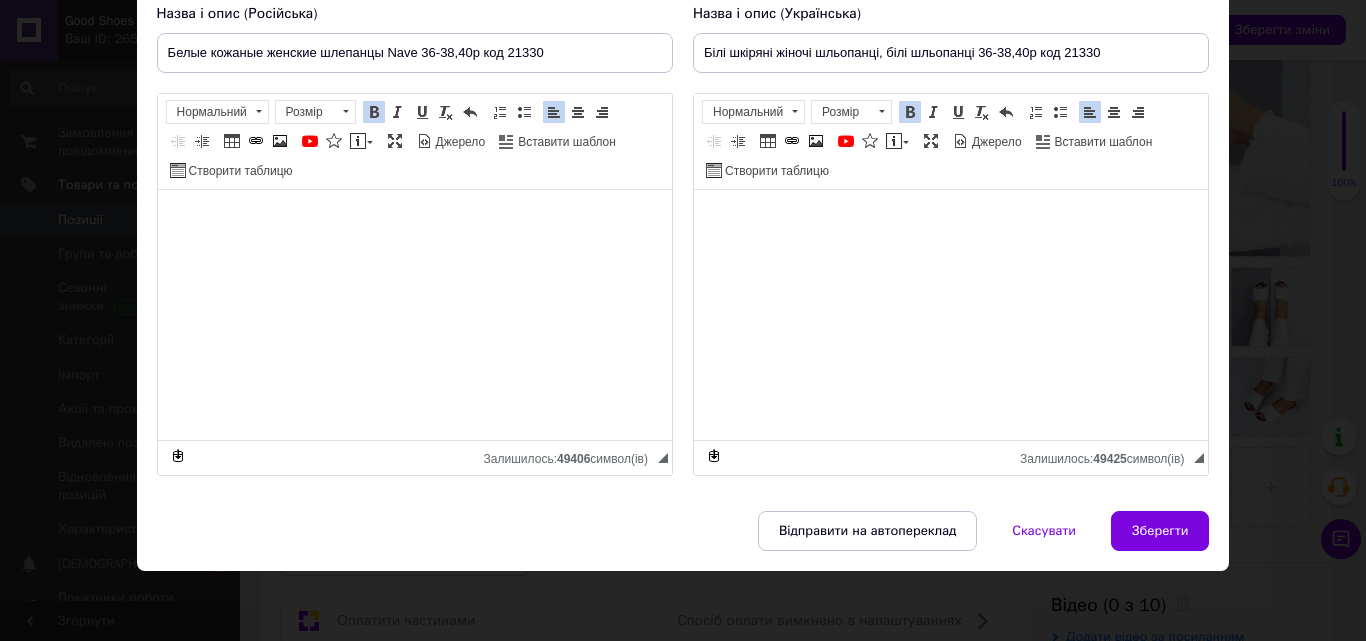 type on "Белые кожаные женские шлепанцы Nave 36-38,40р код 21330" 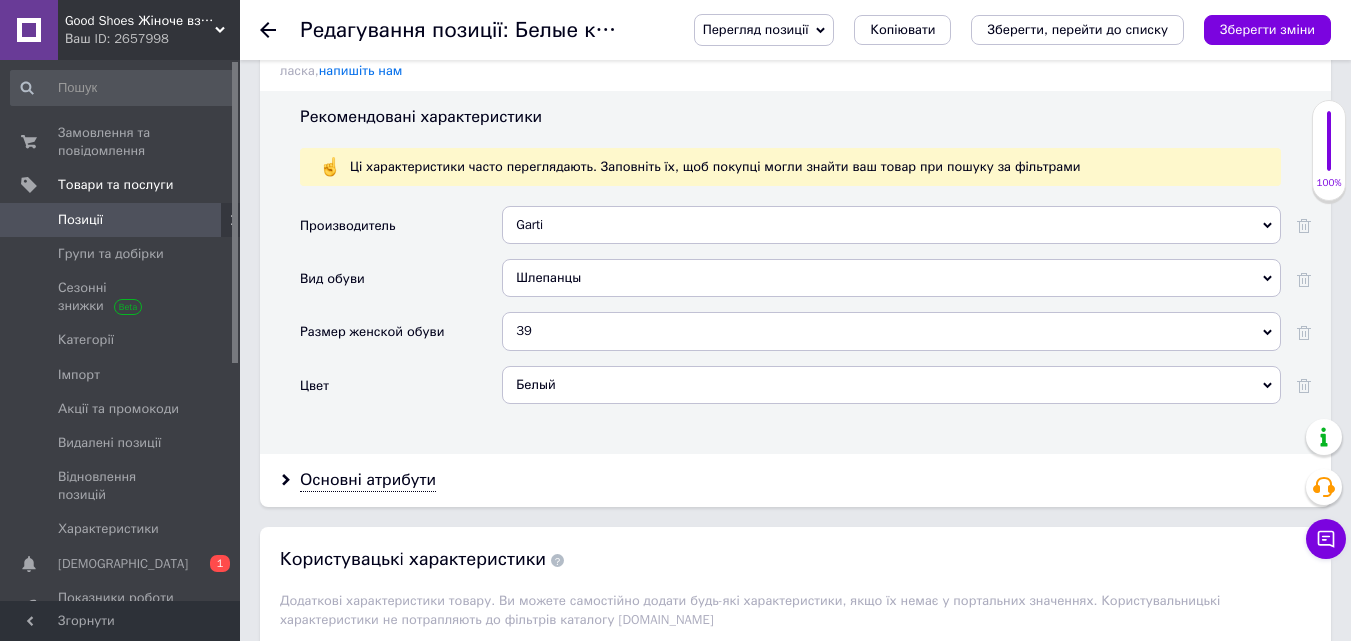scroll, scrollTop: 1833, scrollLeft: 0, axis: vertical 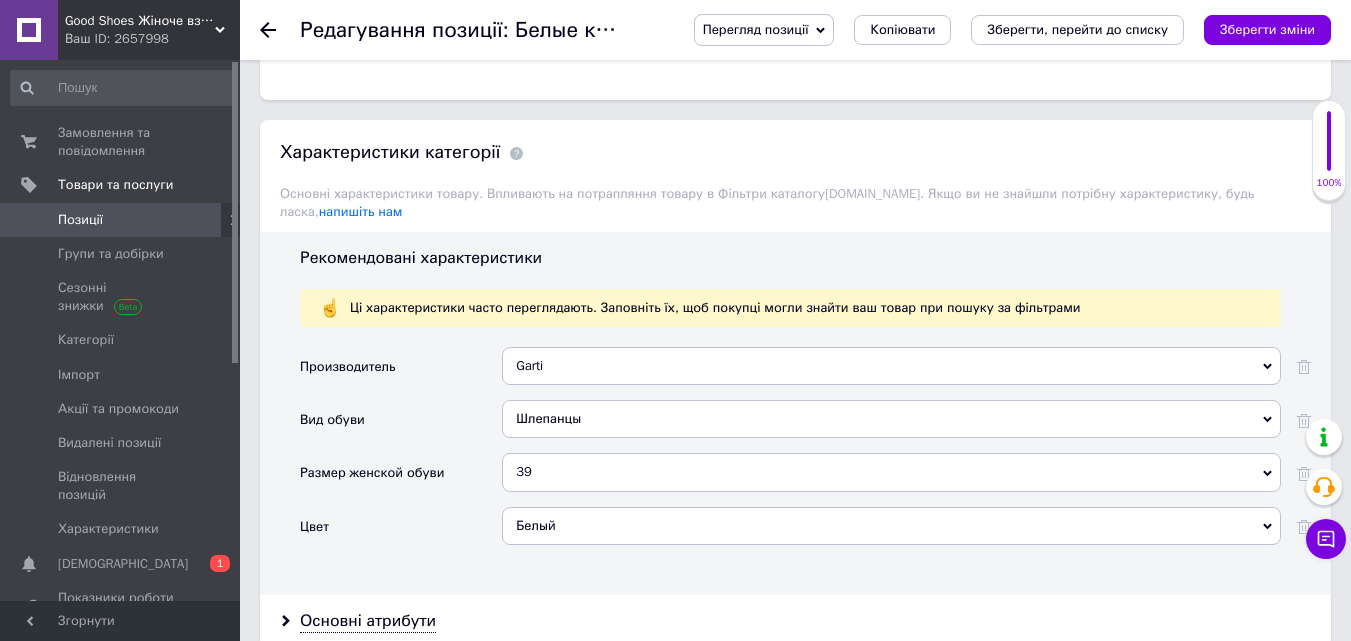 click on "39" at bounding box center (891, 472) 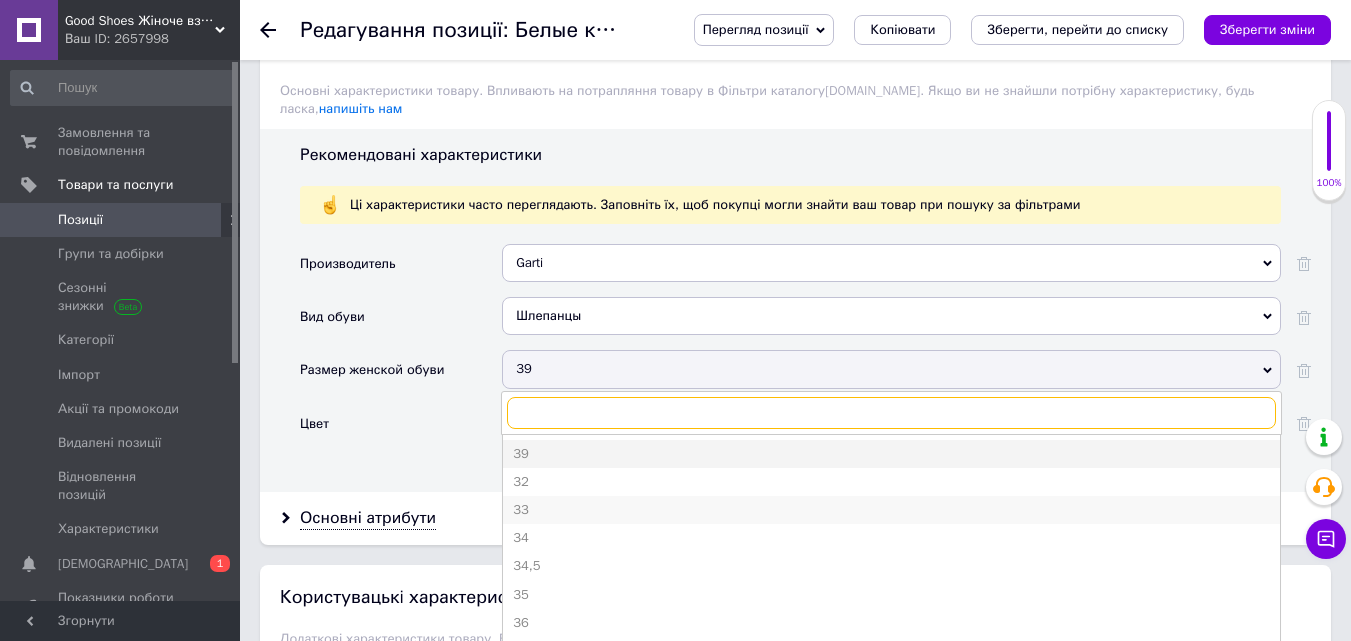 scroll, scrollTop: 2000, scrollLeft: 0, axis: vertical 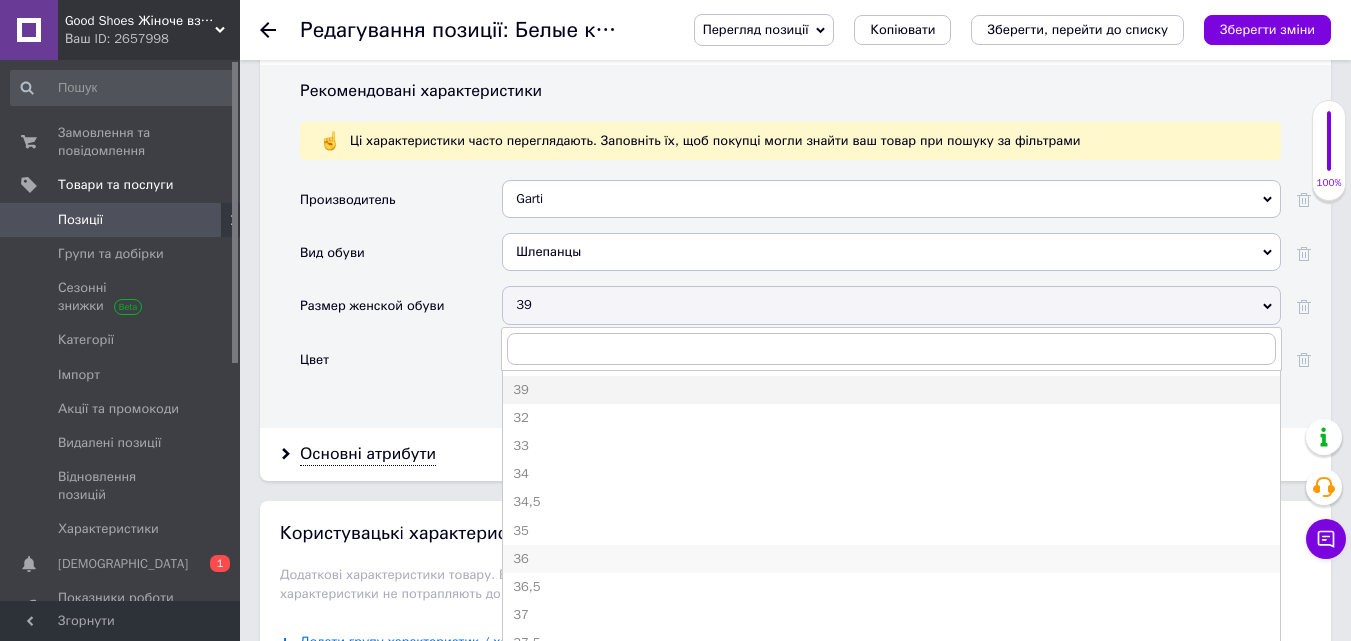 click on "36" at bounding box center (891, 559) 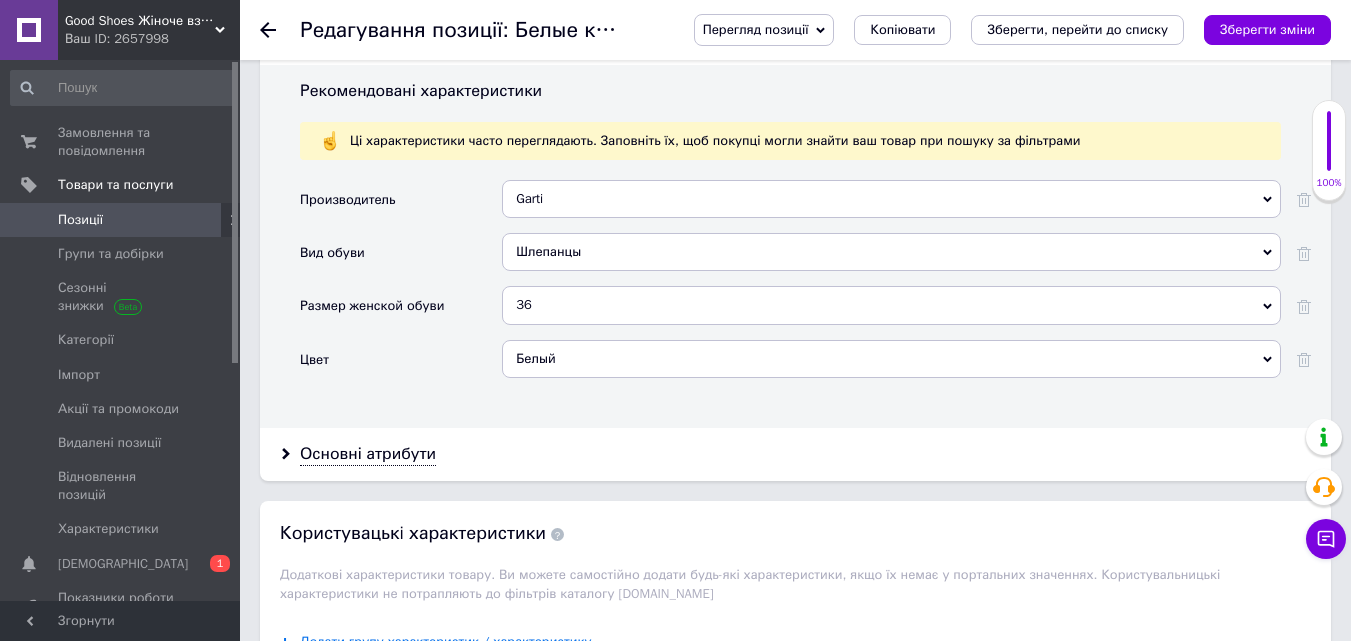 click on "Основні атрибути" at bounding box center [368, 454] 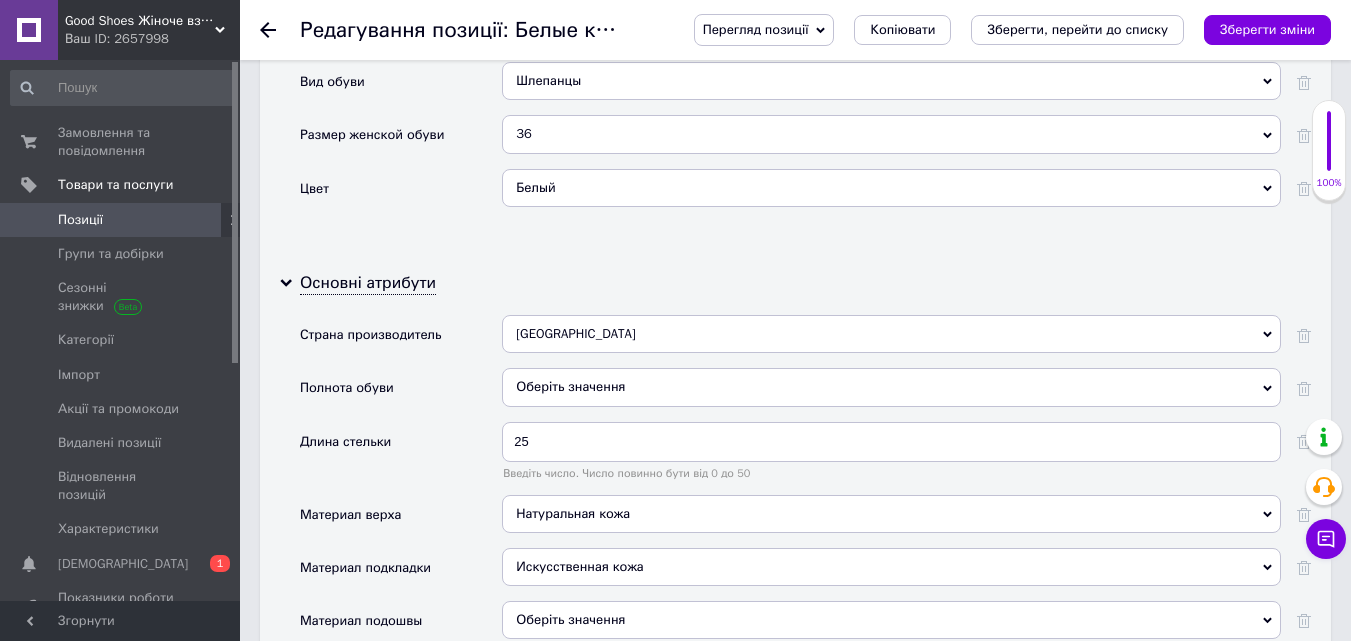 scroll, scrollTop: 2333, scrollLeft: 0, axis: vertical 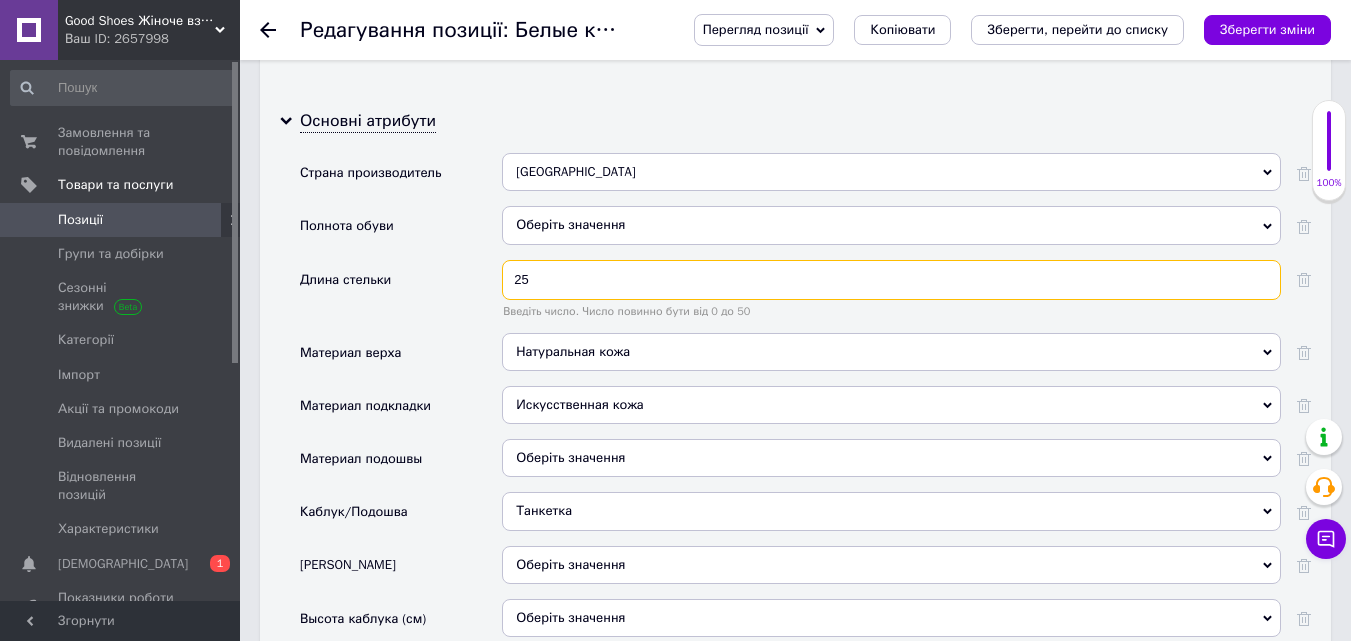 drag, startPoint x: 543, startPoint y: 233, endPoint x: 507, endPoint y: 238, distance: 36.345562 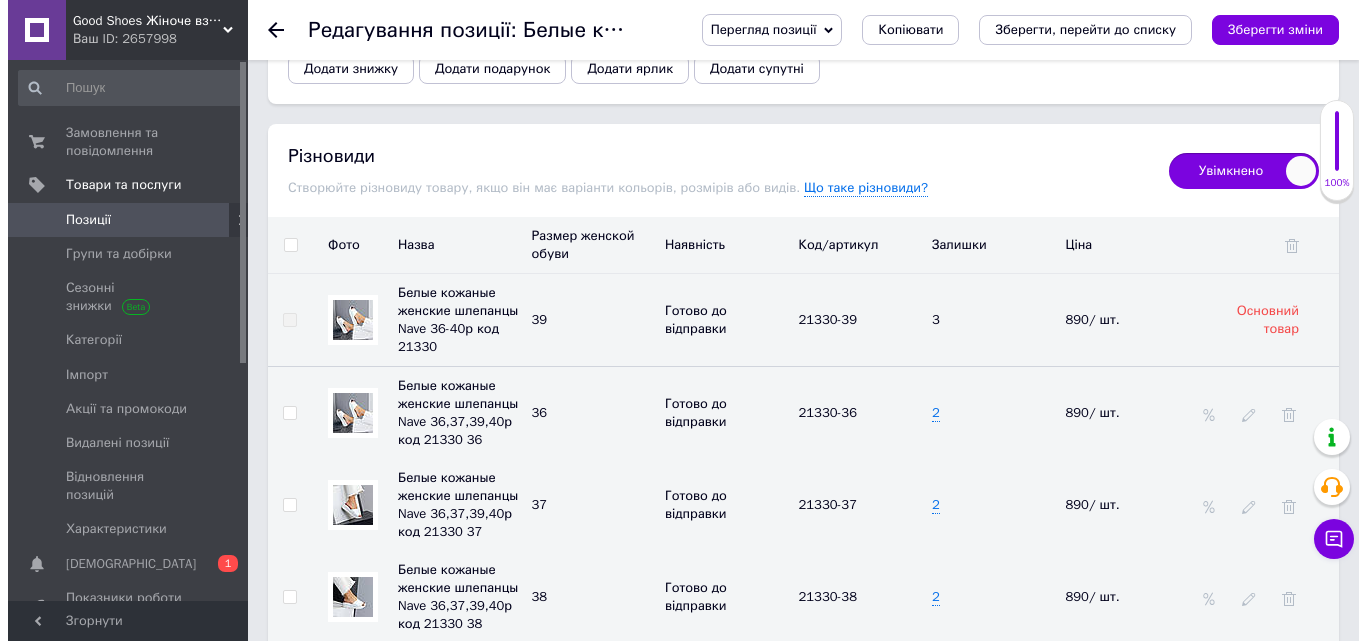 scroll, scrollTop: 4000, scrollLeft: 0, axis: vertical 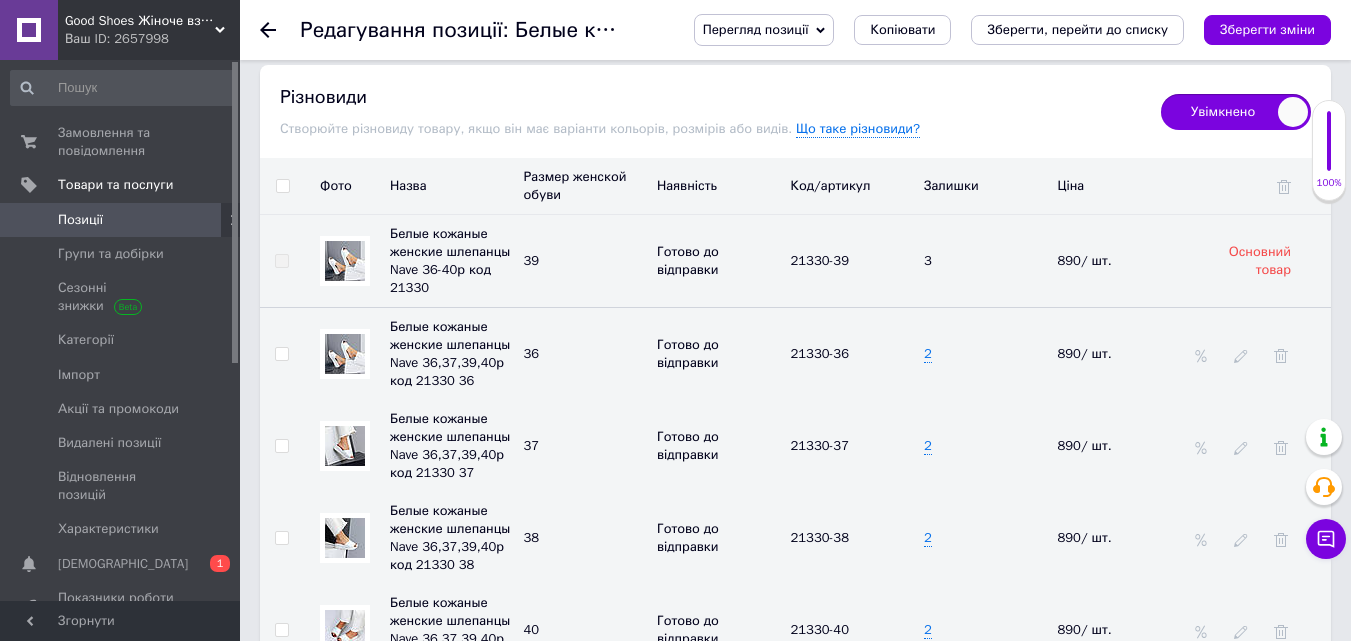 type on "23.5" 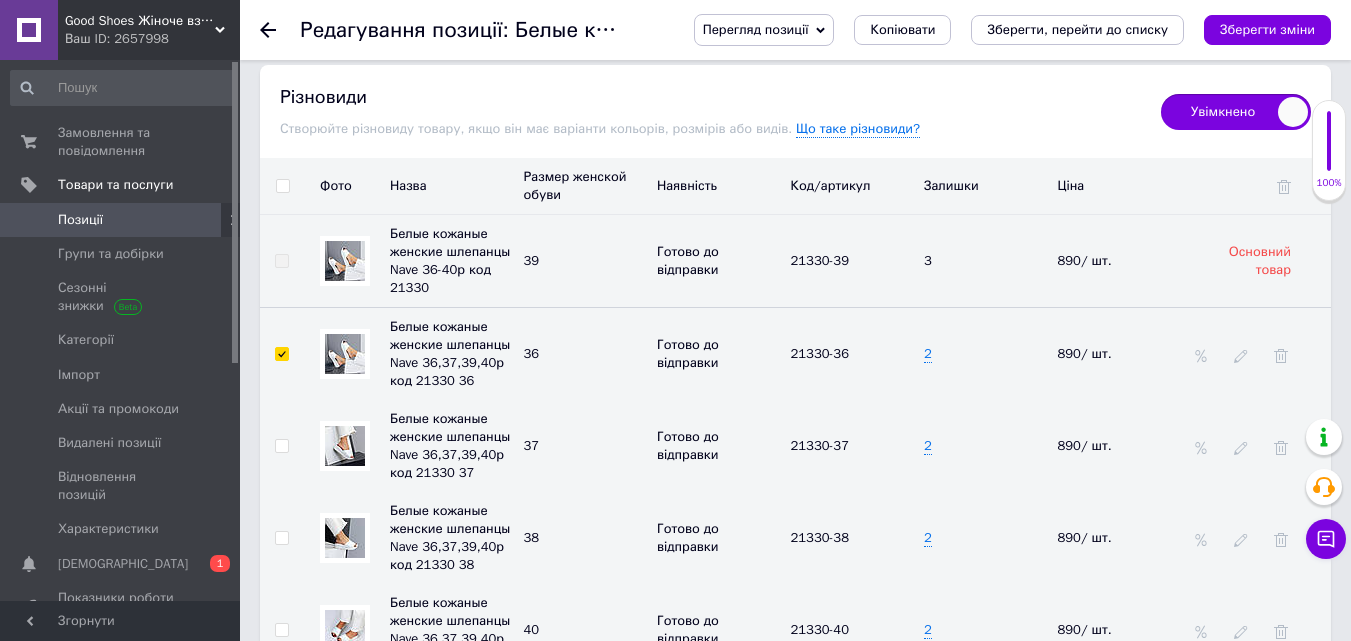 checkbox on "true" 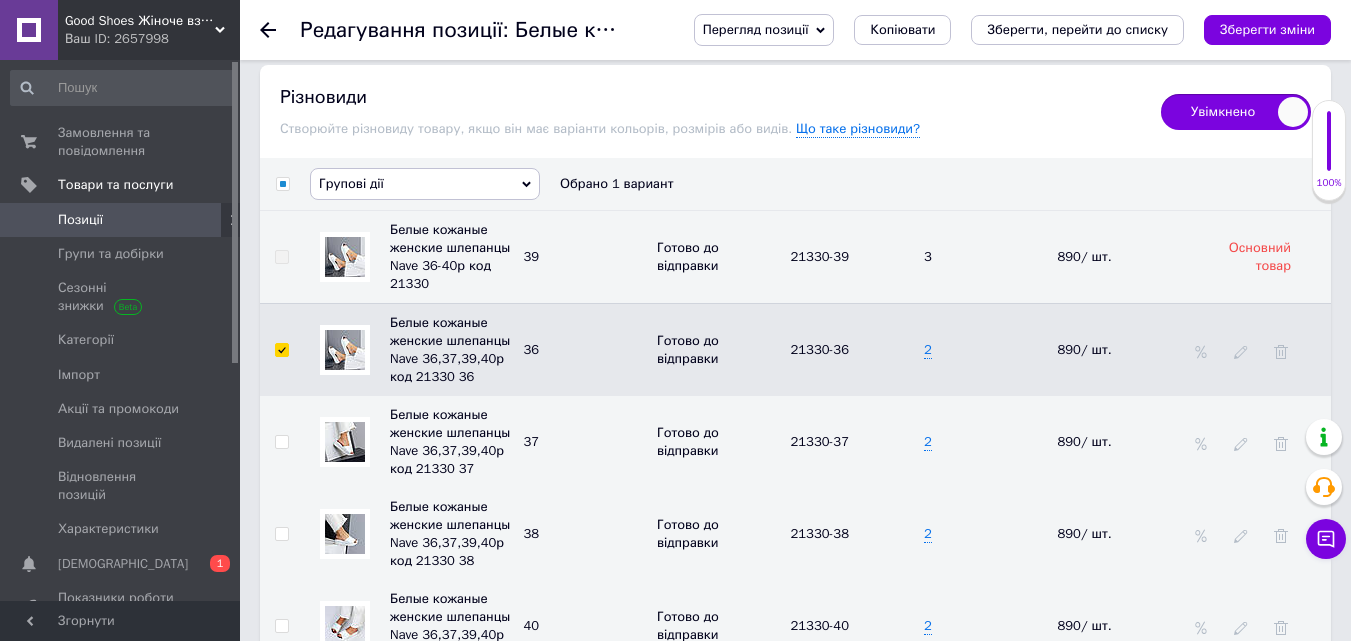click on "Групові дії" at bounding box center [425, 184] 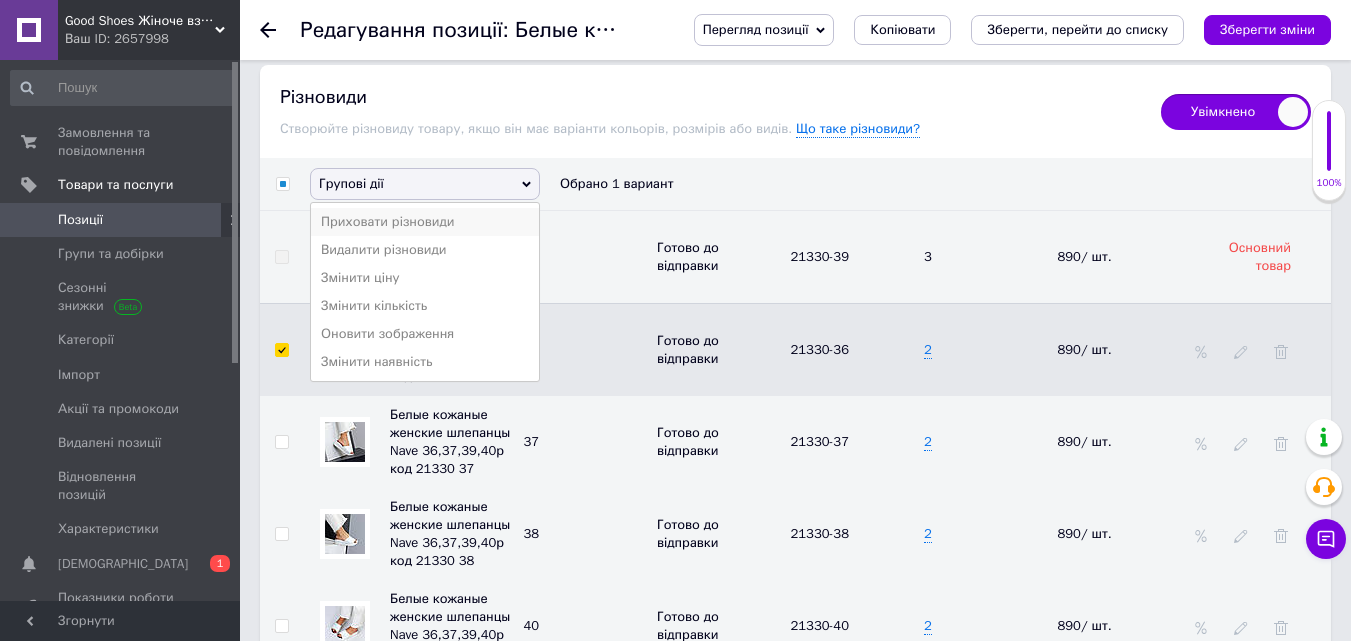click on "Приховати різновиди" at bounding box center (425, 222) 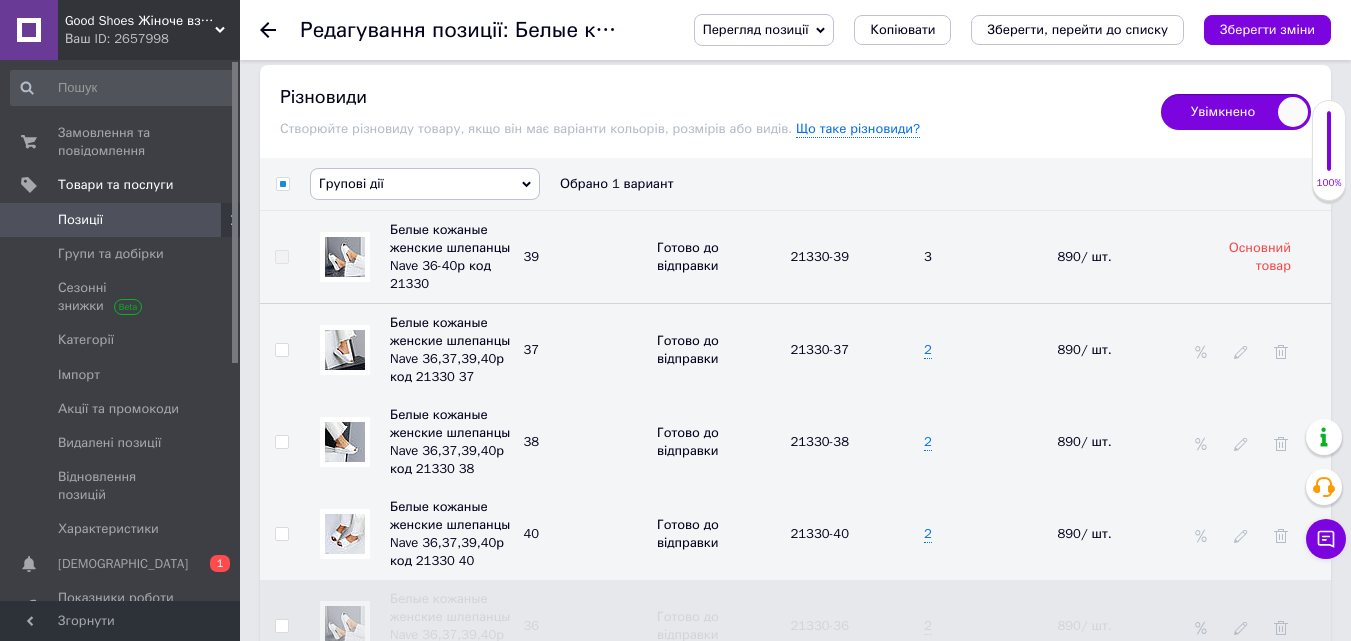 checkbox on "false" 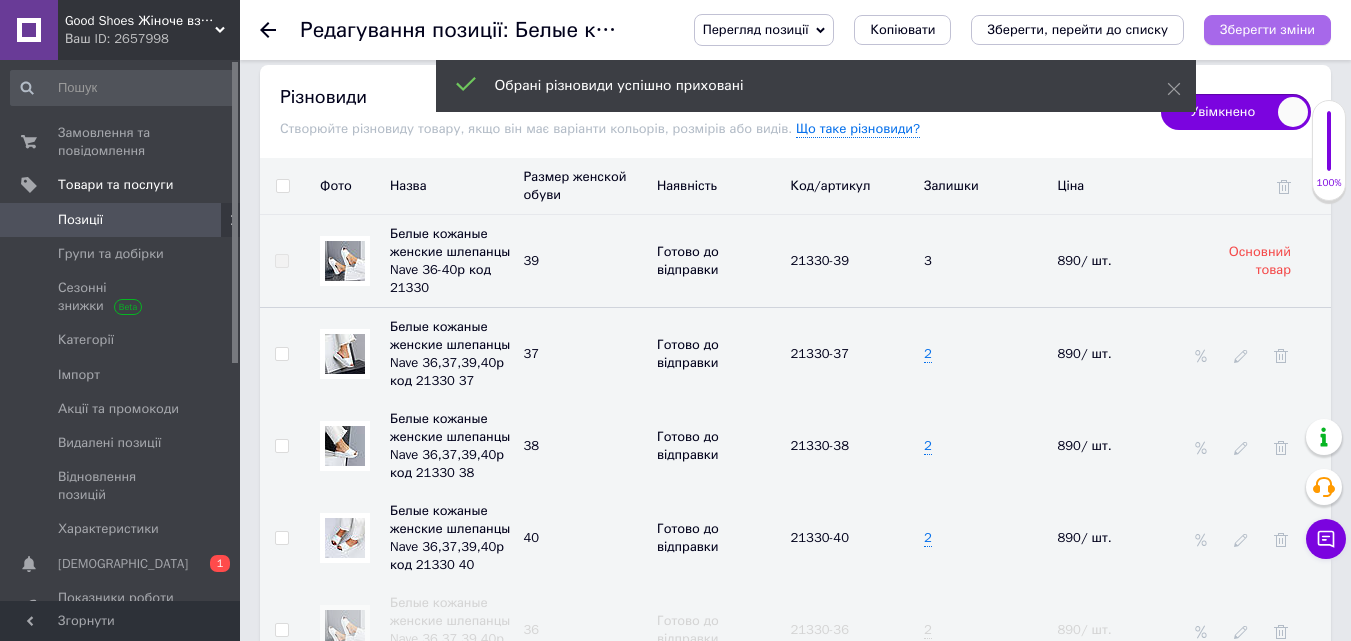 click on "Зберегти зміни" at bounding box center [1267, 29] 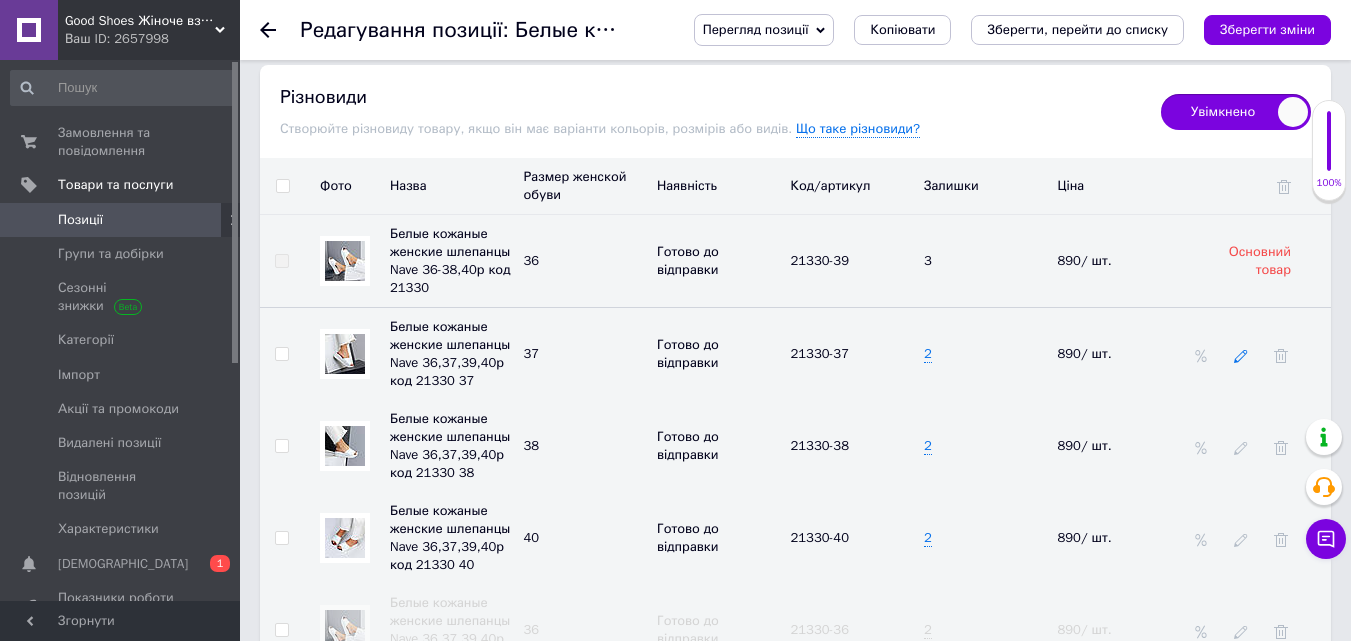 click 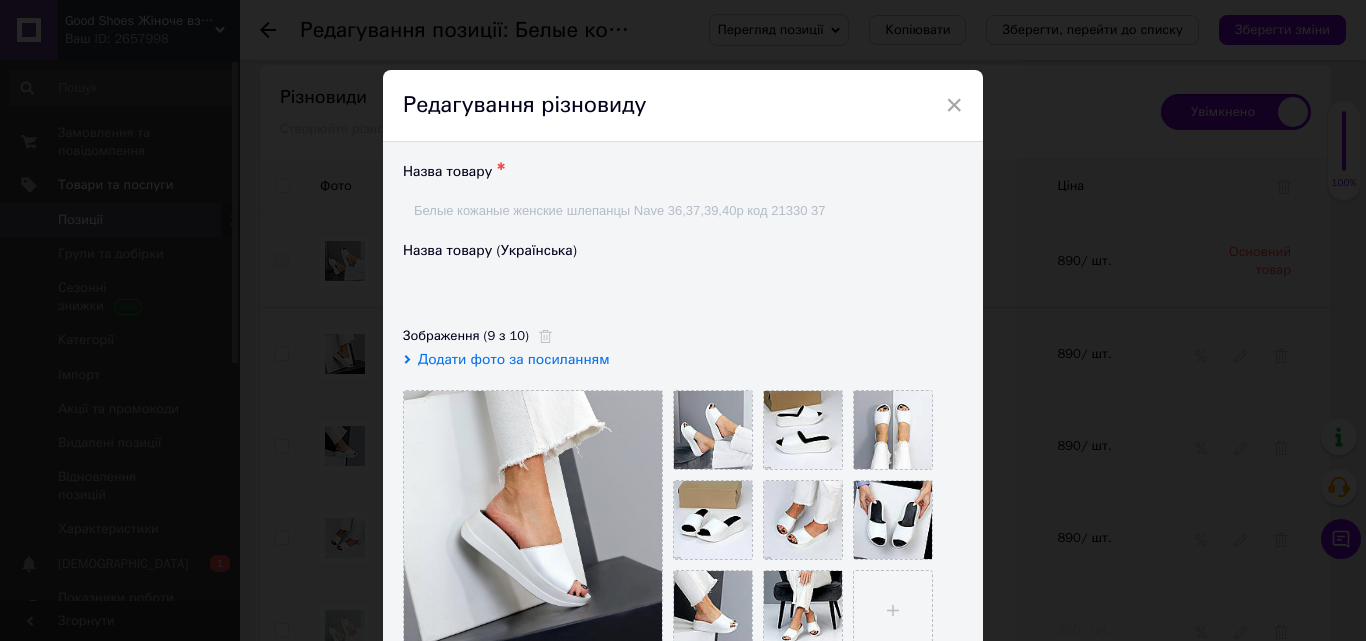 type on "Білі шкіряні жіночі шльопанці, білі шльопанці 36,37,39,40р код 21330 37" 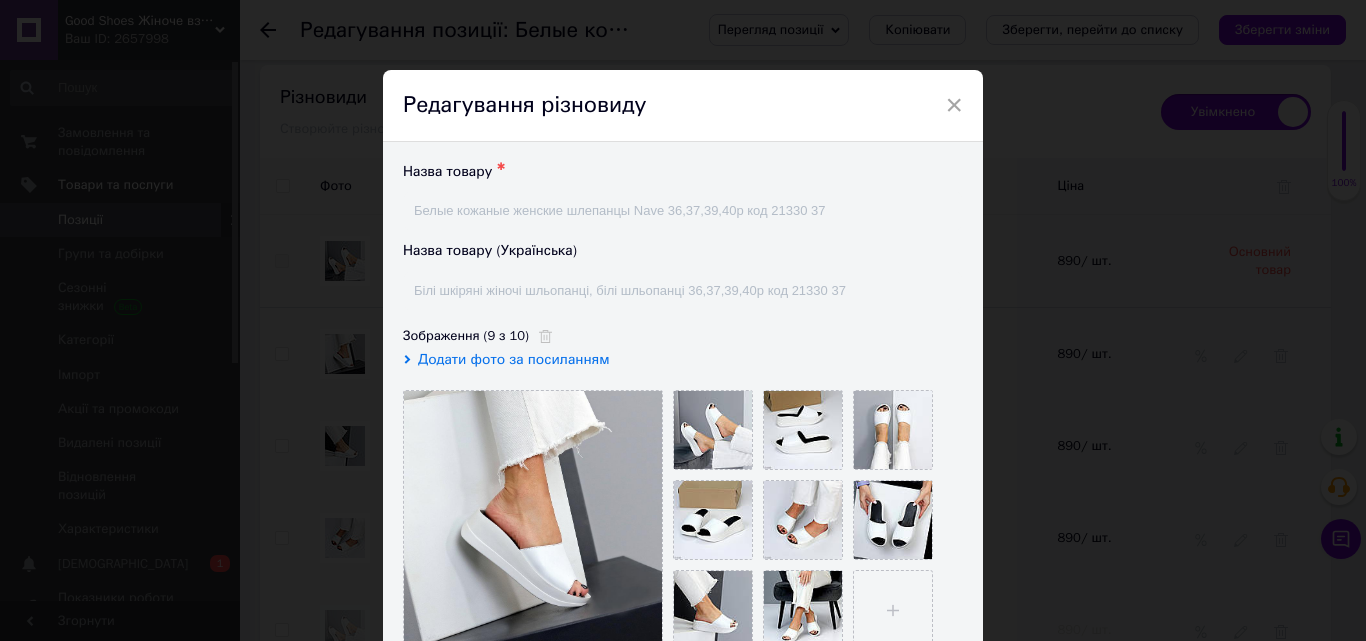 scroll, scrollTop: 667, scrollLeft: 0, axis: vertical 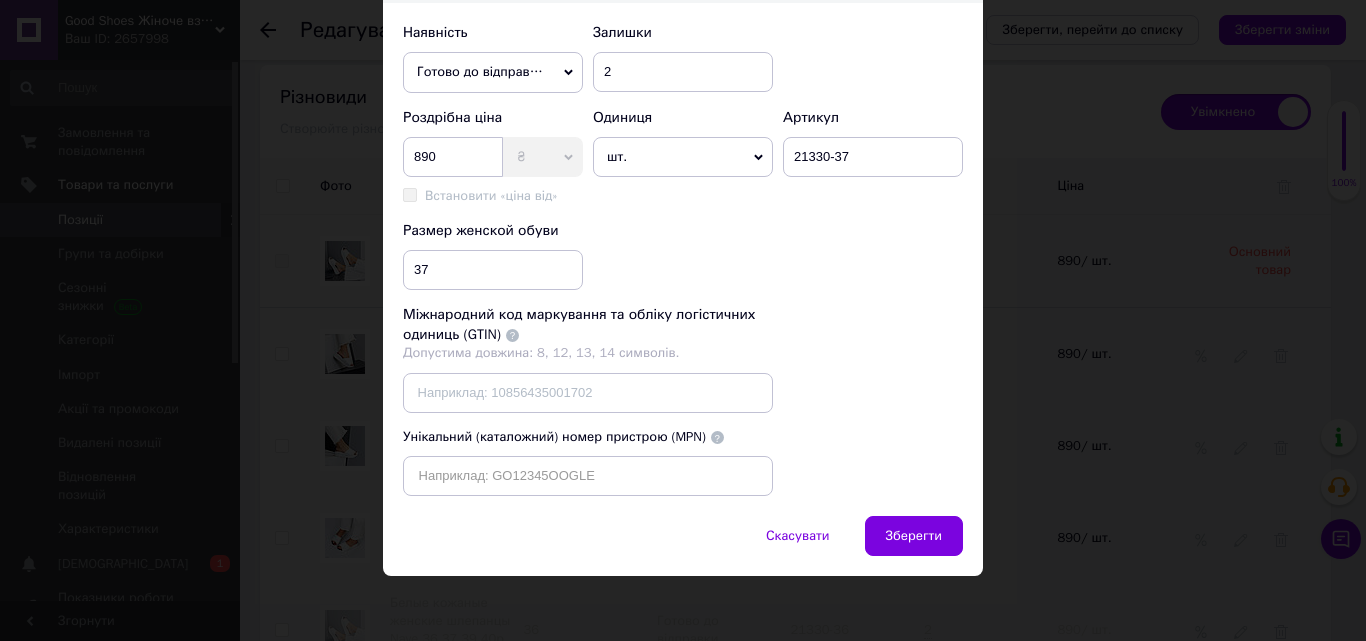 drag, startPoint x: 926, startPoint y: 535, endPoint x: 953, endPoint y: 514, distance: 34.20526 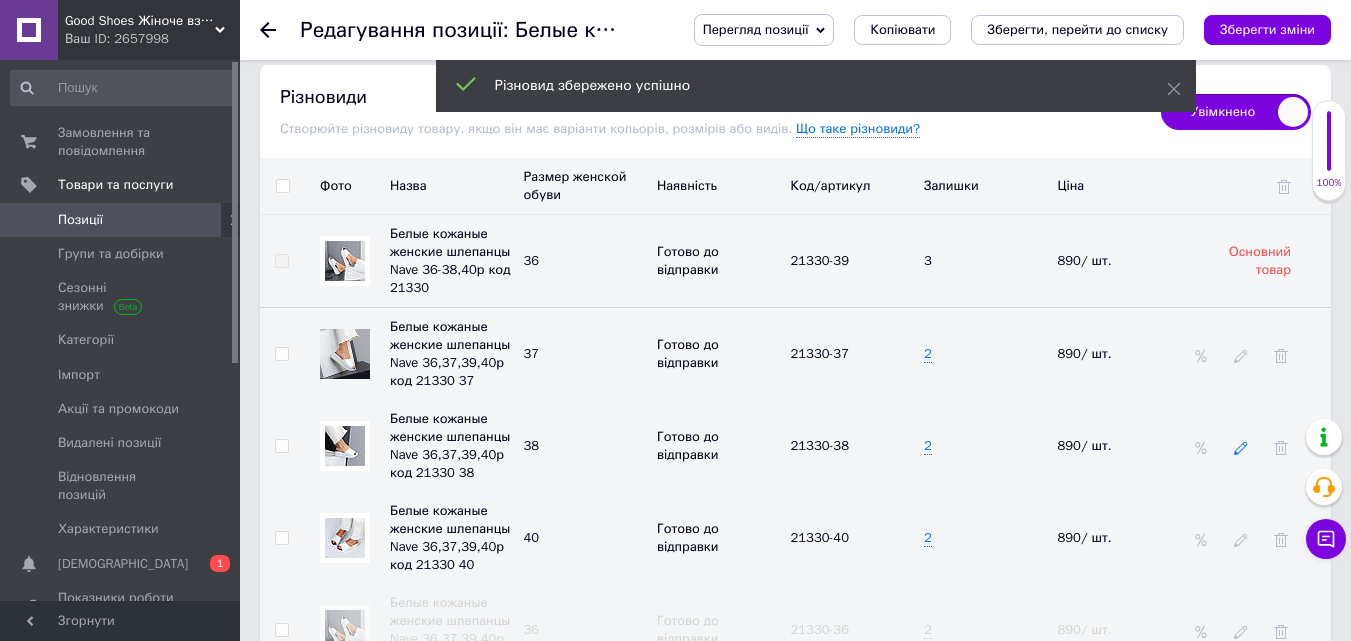 drag, startPoint x: 1234, startPoint y: 401, endPoint x: 1239, endPoint y: 392, distance: 10.29563 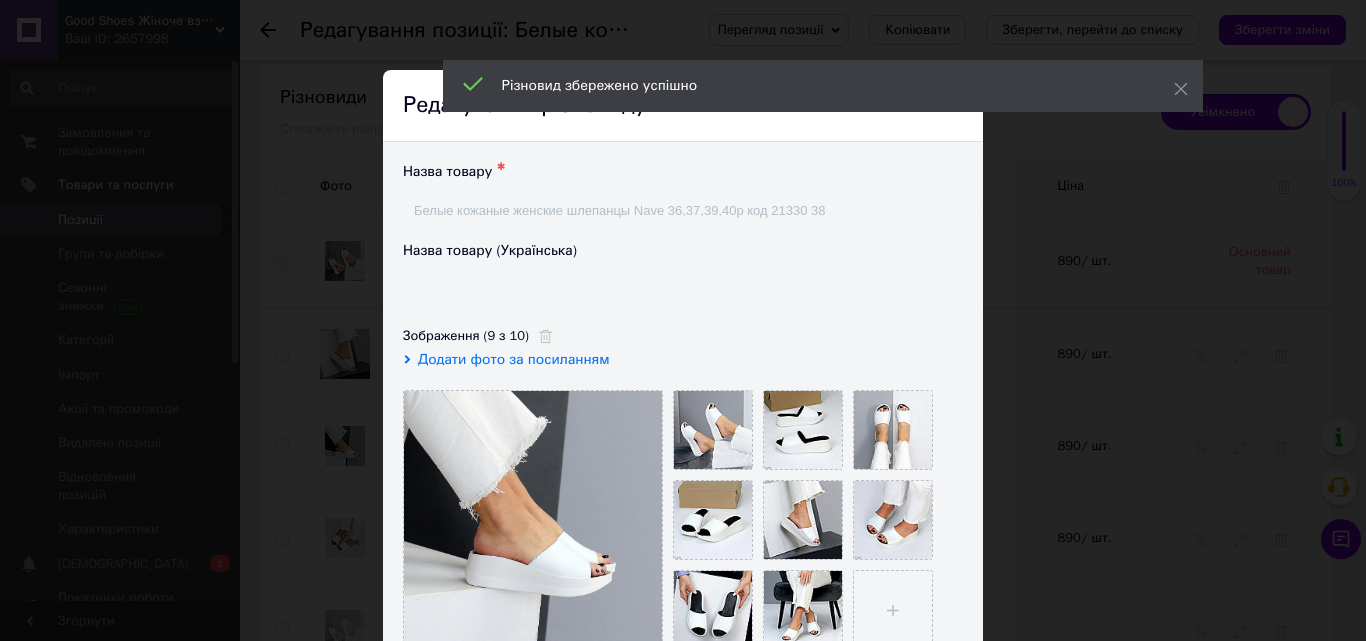 scroll, scrollTop: 672, scrollLeft: 0, axis: vertical 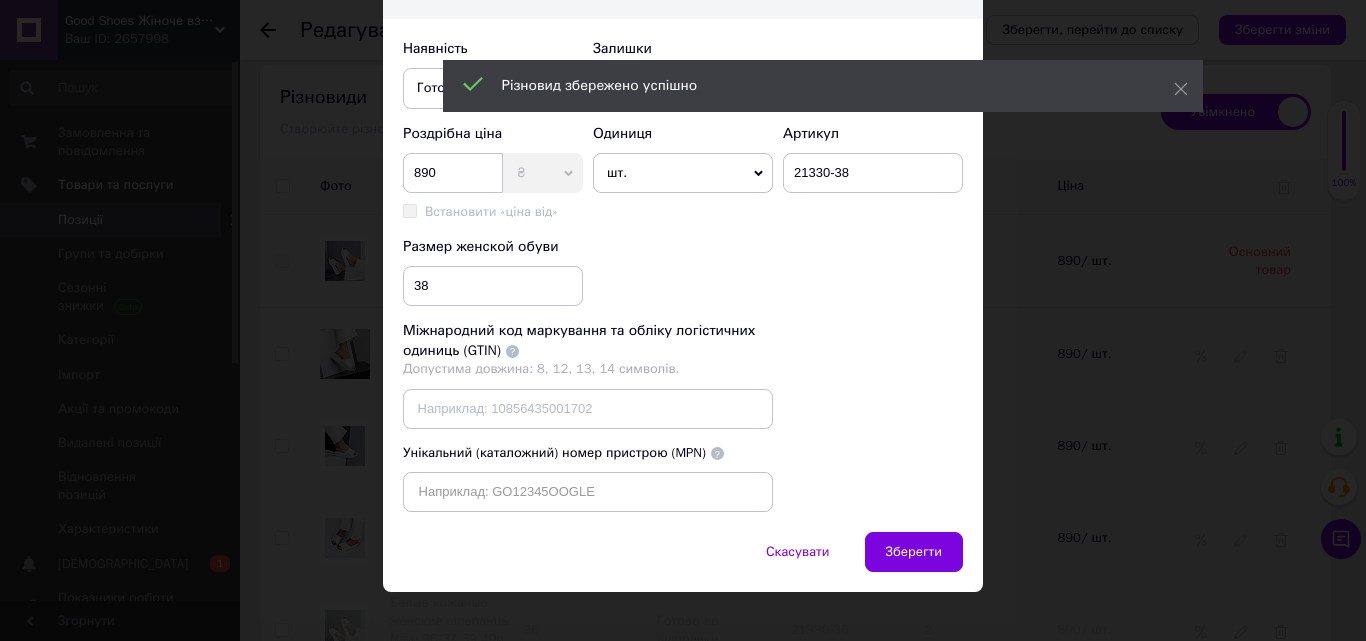 type on "Білі шкіряні жіночі шльопанці, білі шльопанці 36,37,39,40р код 21330 38" 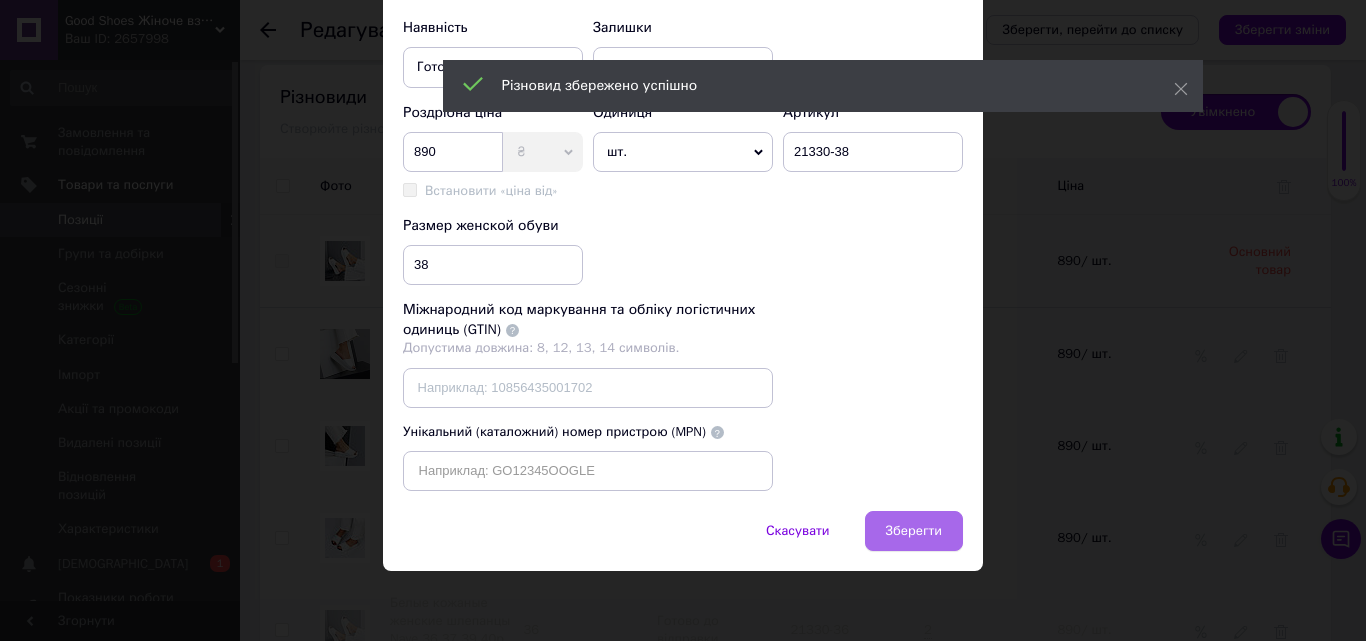 click on "Зберегти" at bounding box center (914, 531) 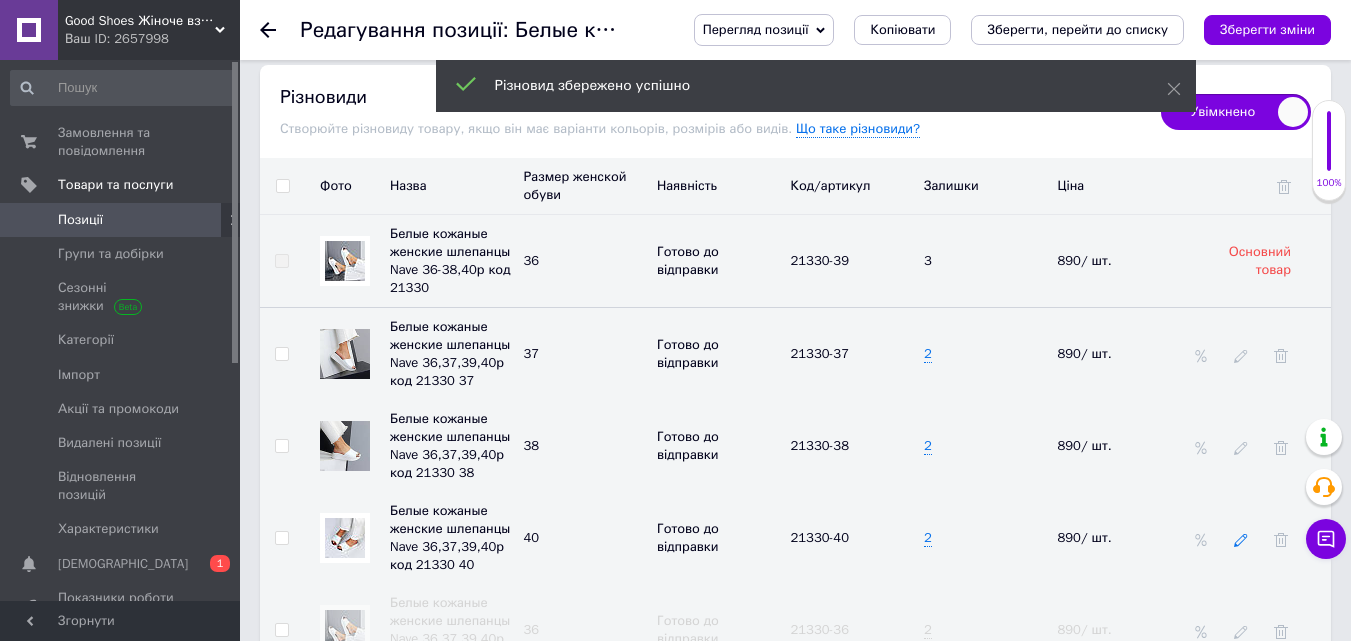 click 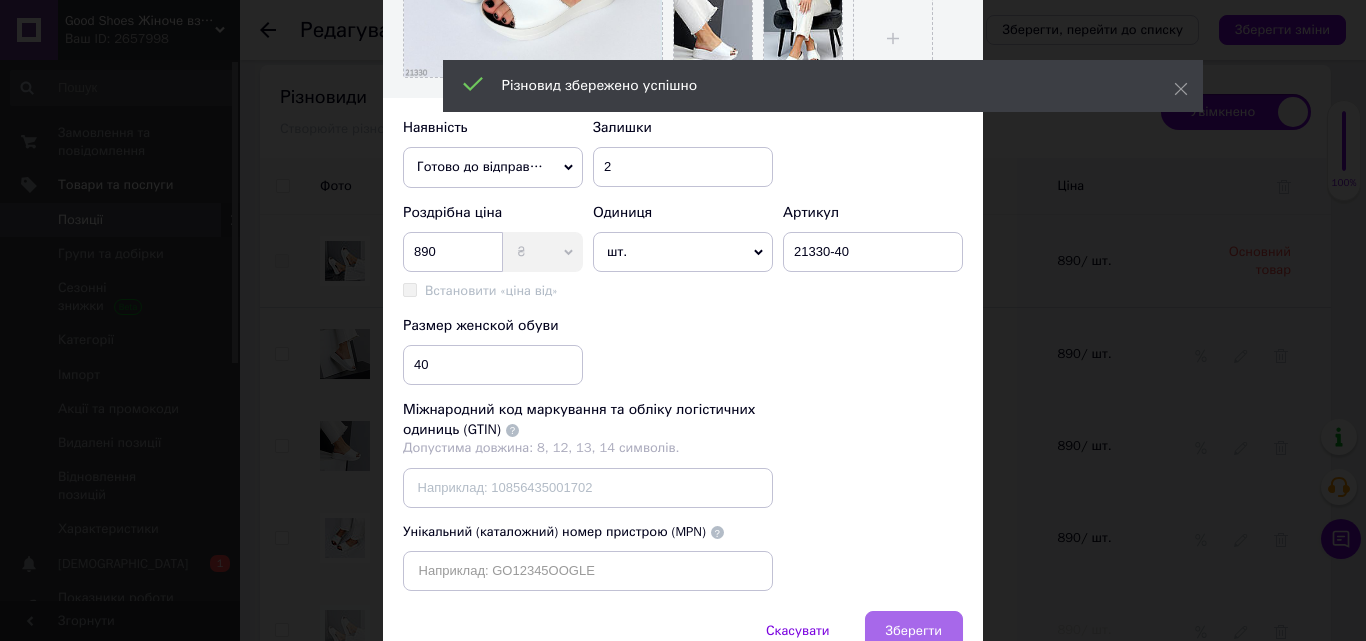 type on "Білі шкіряні жіночі шльопанці, білі шльопанці 36,37,39,40р код 21330 40" 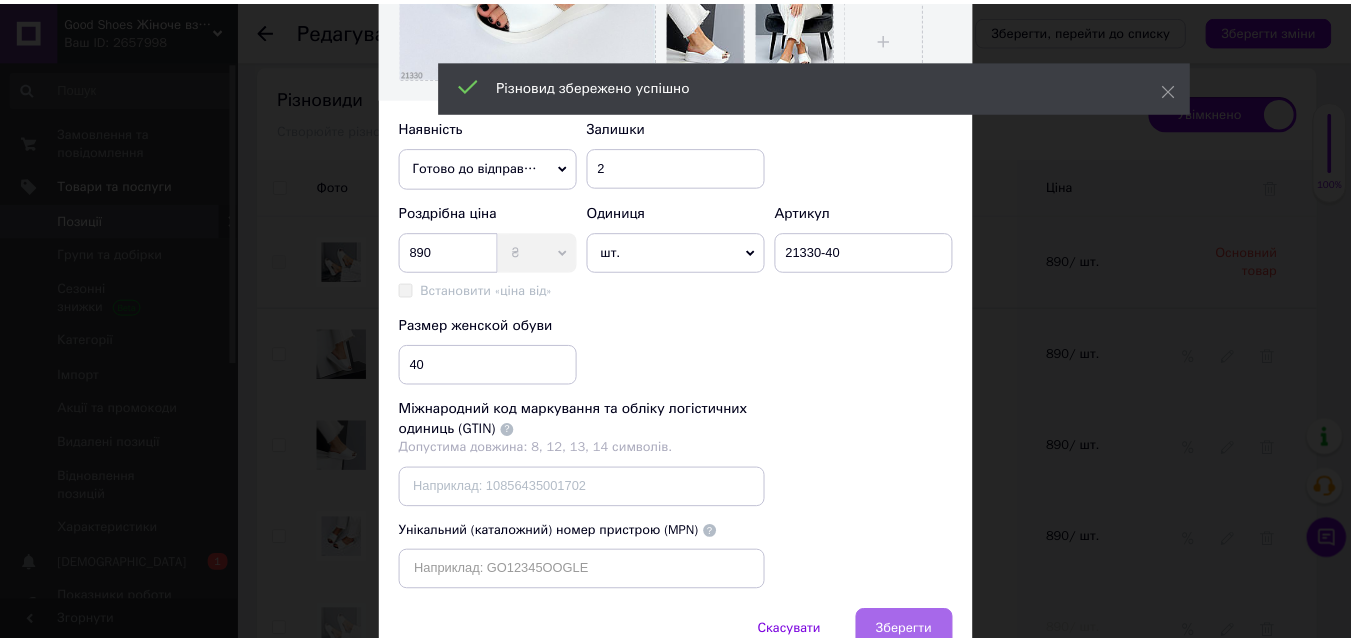 scroll, scrollTop: 667, scrollLeft: 0, axis: vertical 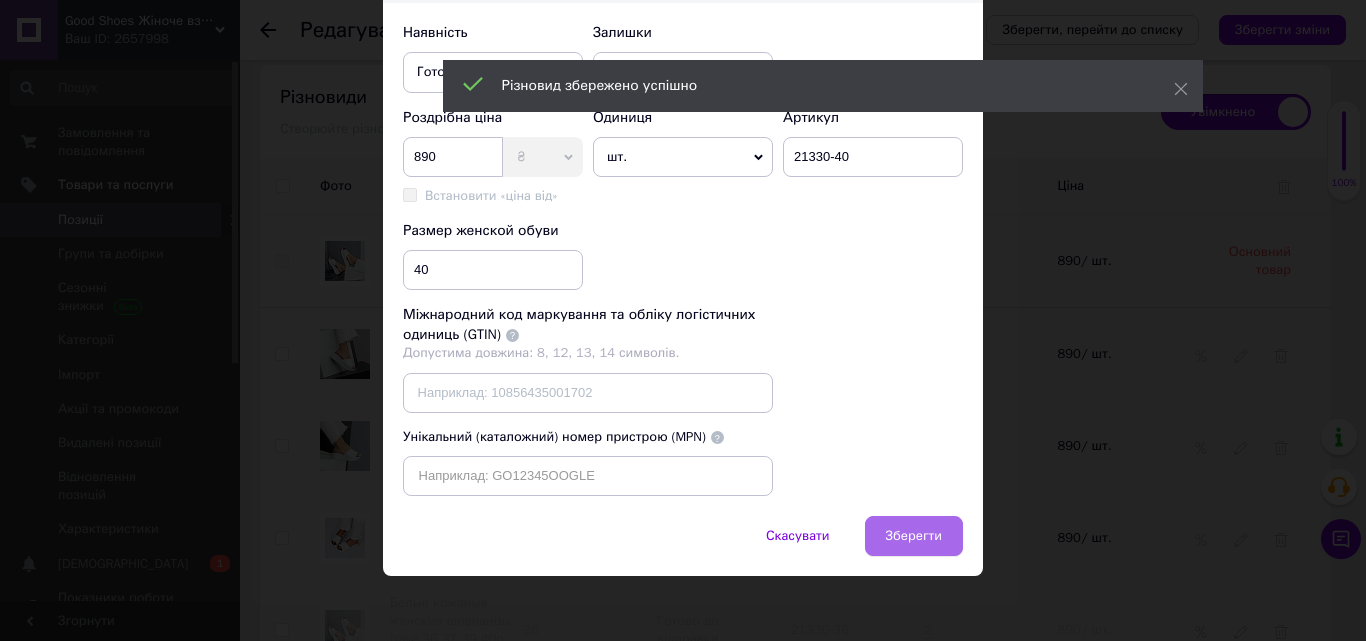 click on "Зберегти" at bounding box center (914, 536) 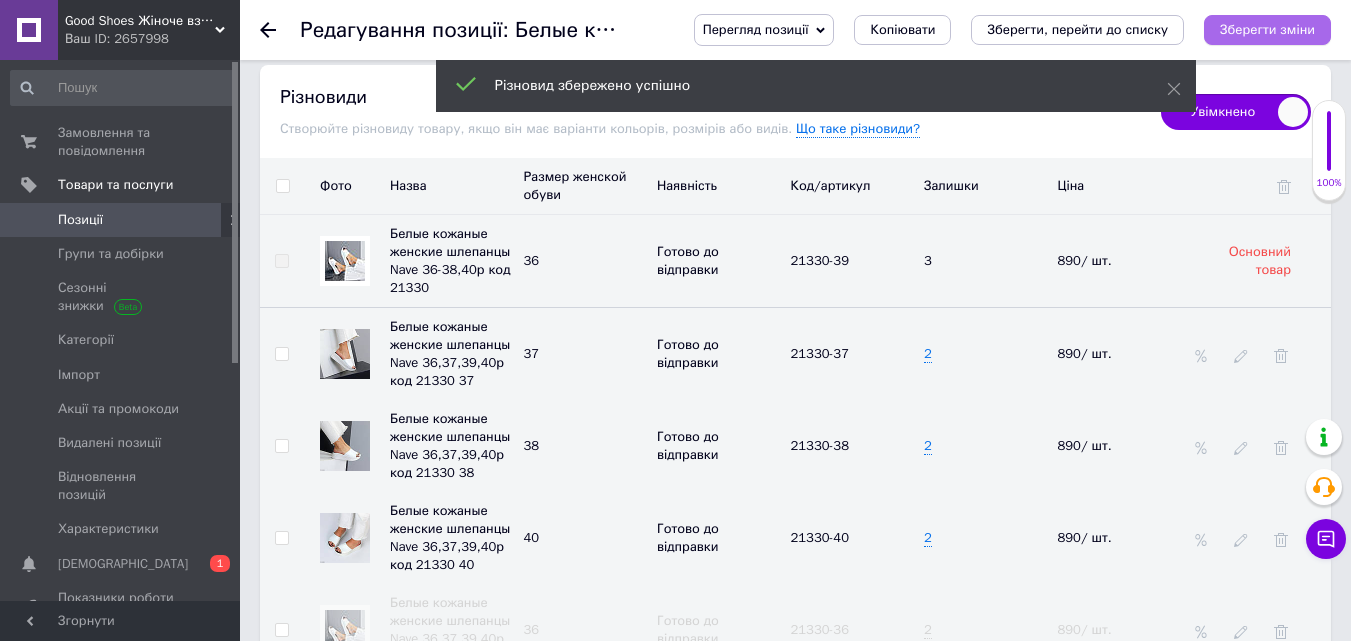 click on "Зберегти зміни" at bounding box center [1267, 30] 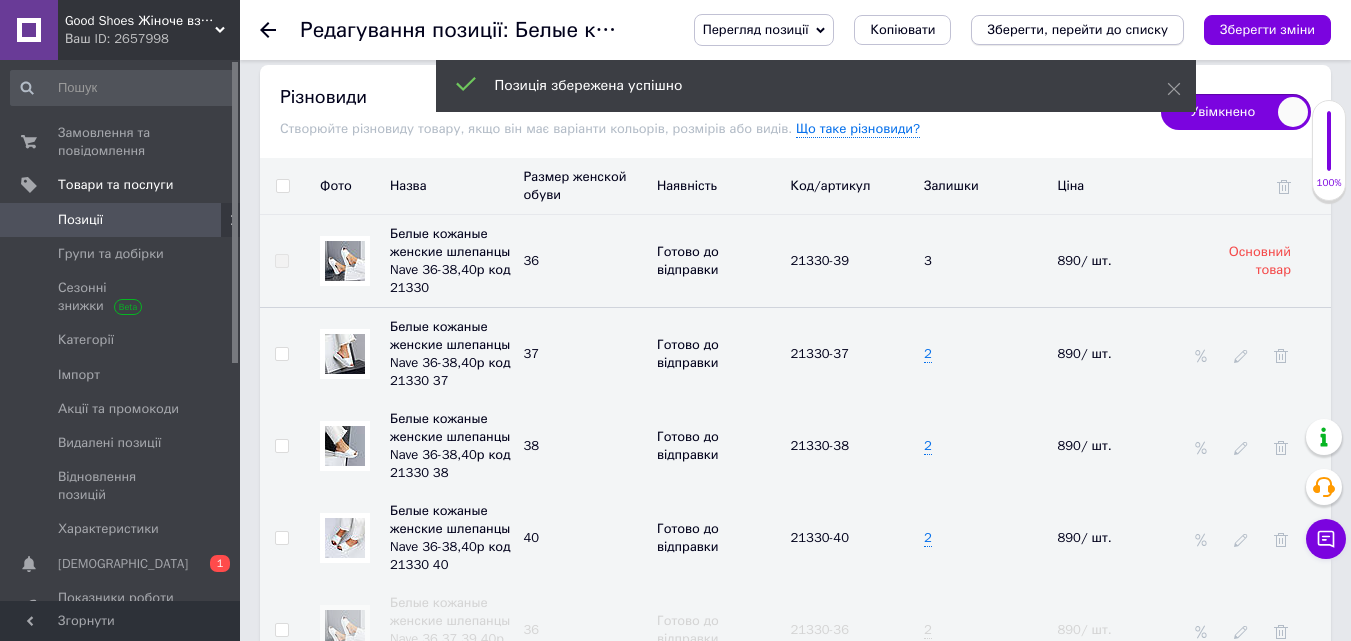 click on "Зберегти, перейти до списку" at bounding box center [1077, 29] 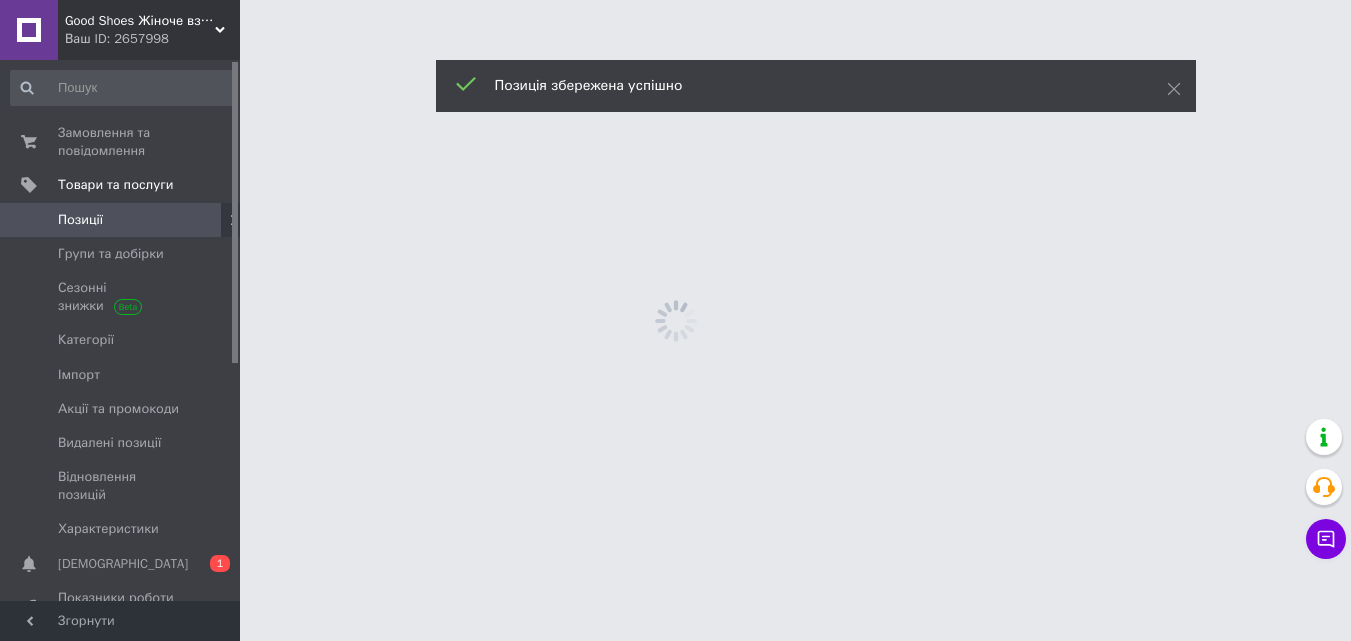 scroll, scrollTop: 0, scrollLeft: 0, axis: both 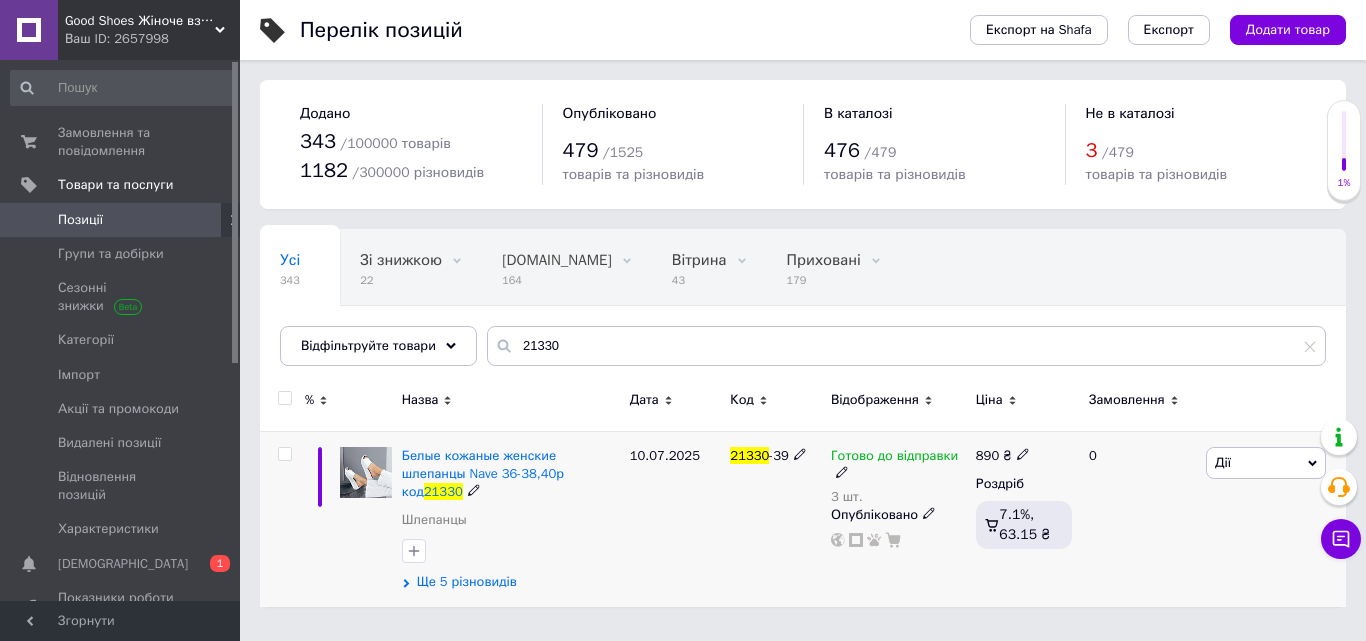 click on "Ще 5 різновидів" at bounding box center (467, 582) 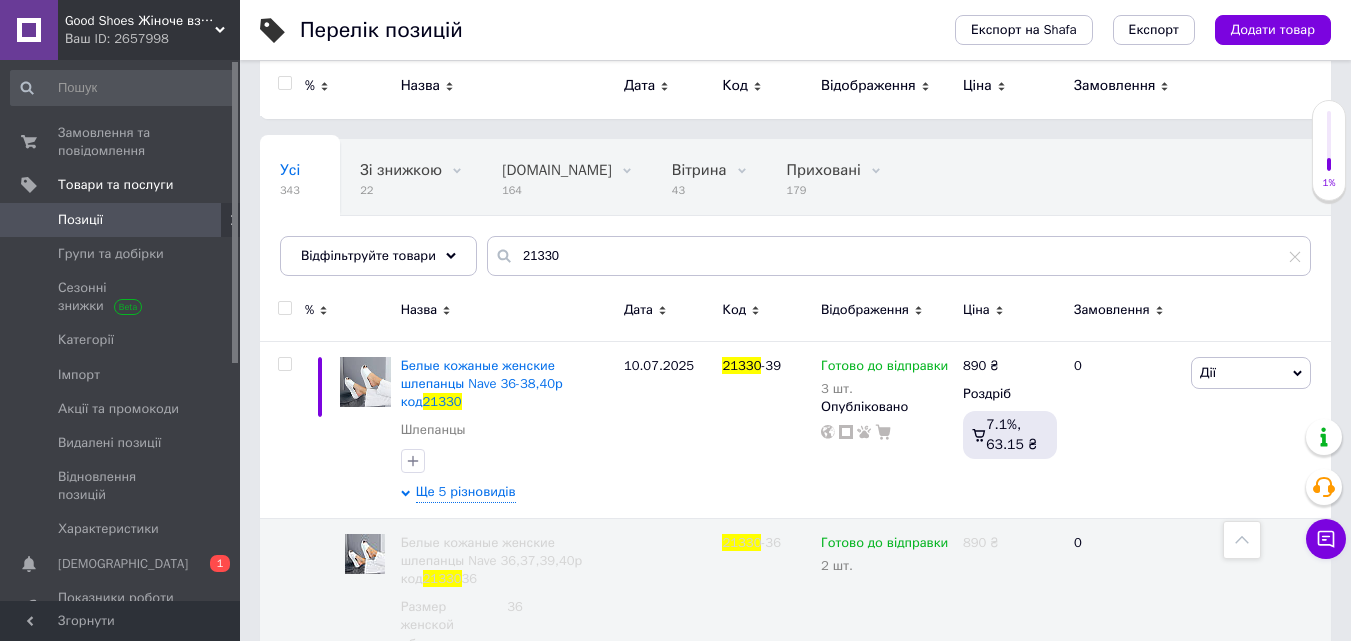 scroll, scrollTop: 0, scrollLeft: 0, axis: both 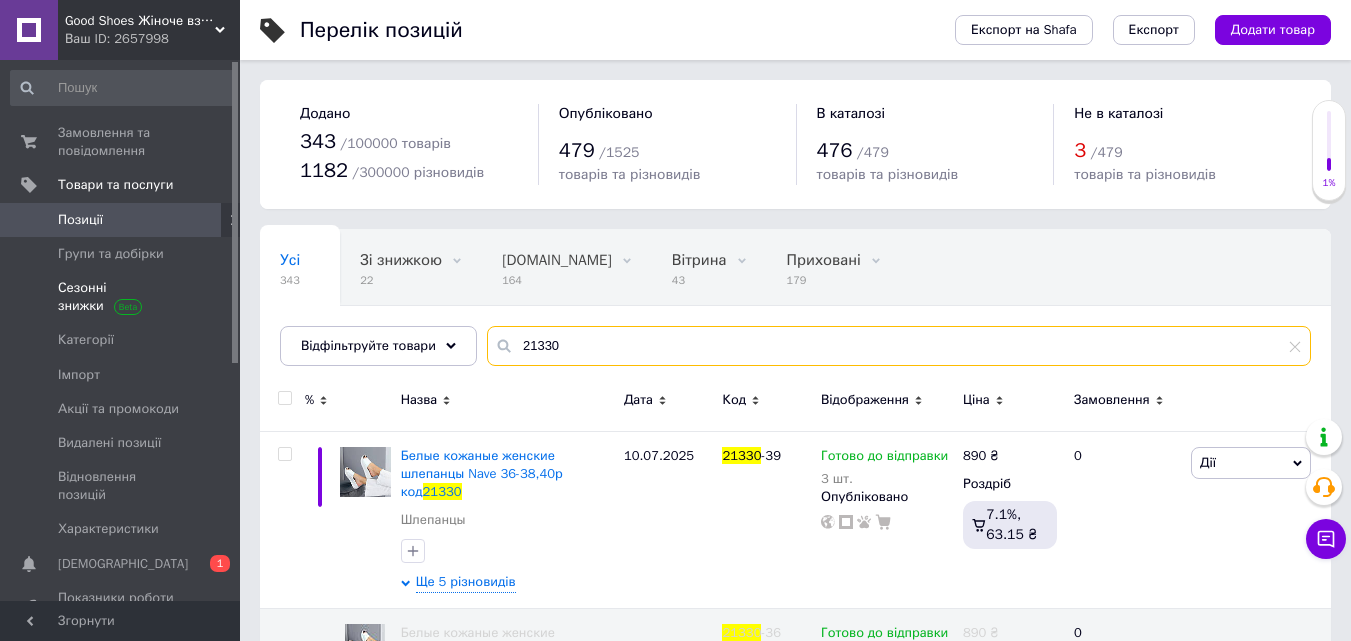 drag, startPoint x: 657, startPoint y: 342, endPoint x: 115, endPoint y: 291, distance: 544.39417 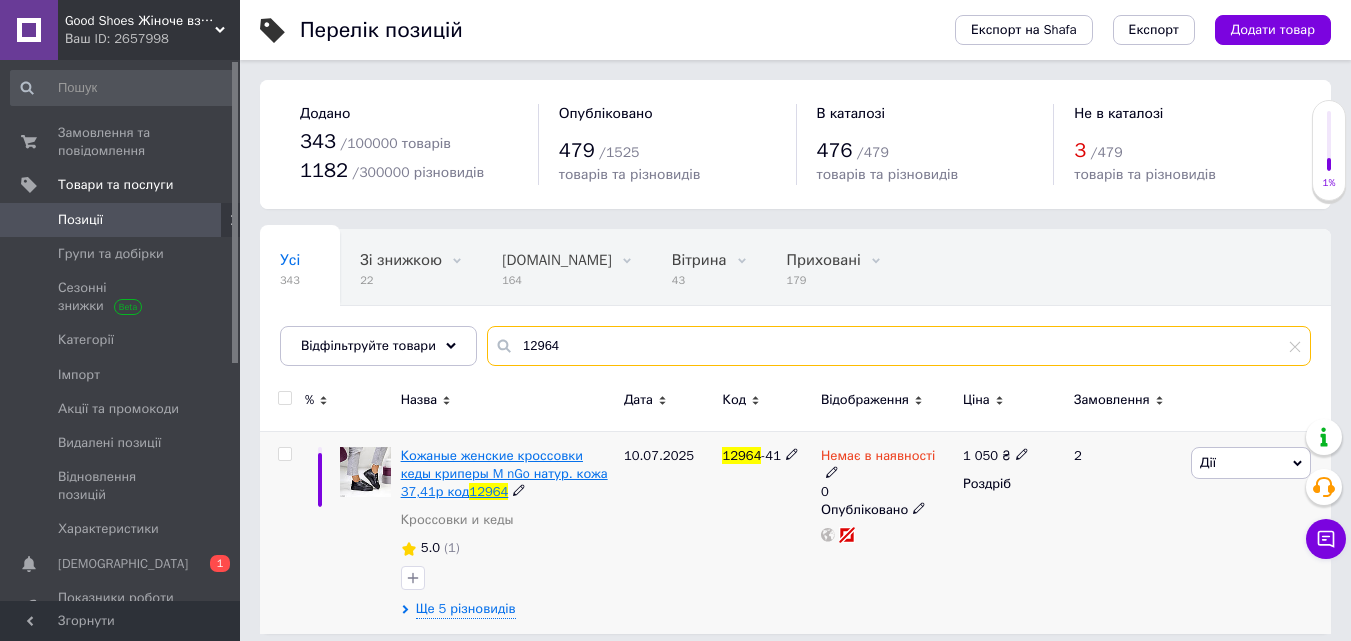 type on "12964" 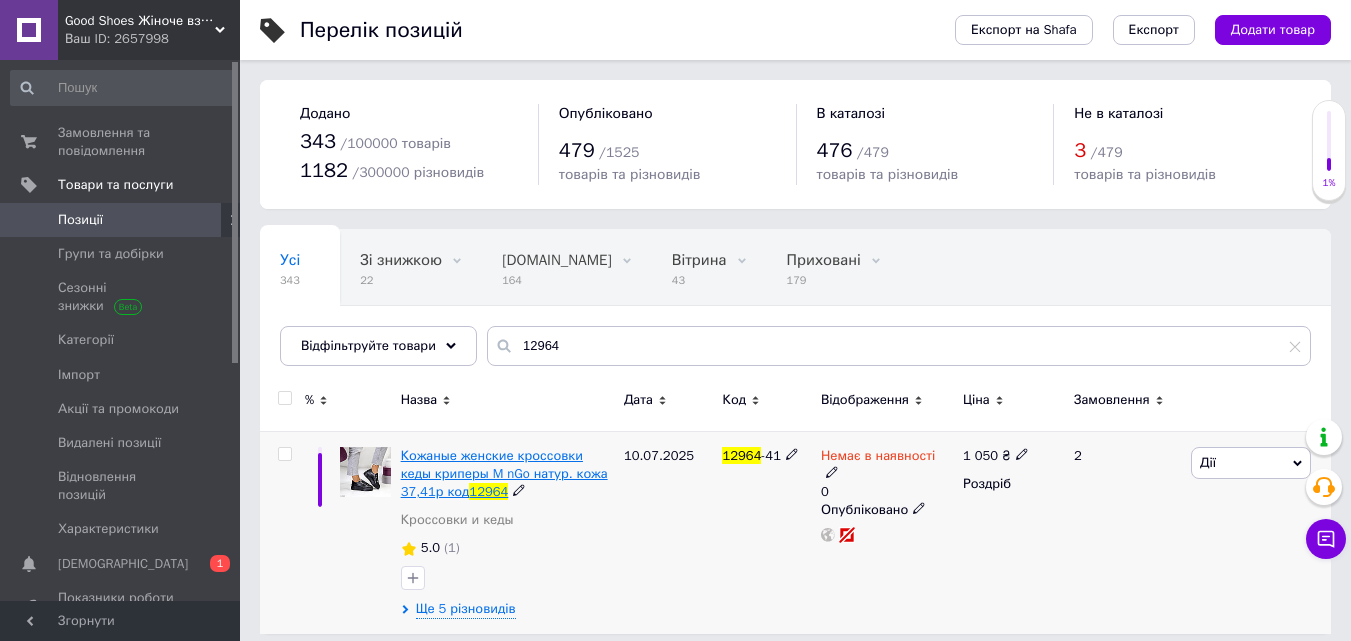 click on "Кожаные женские кроссовки кеды криперы M nGo натур. кожа 37,41р код" at bounding box center [504, 473] 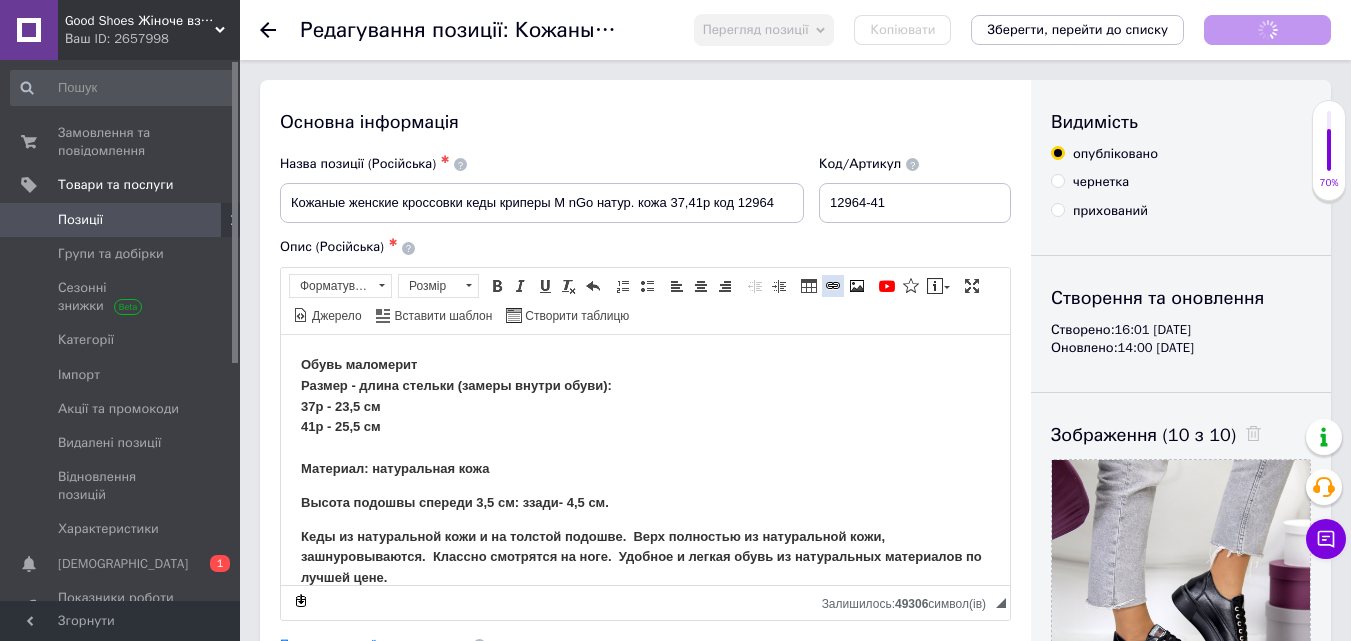 scroll, scrollTop: 0, scrollLeft: 0, axis: both 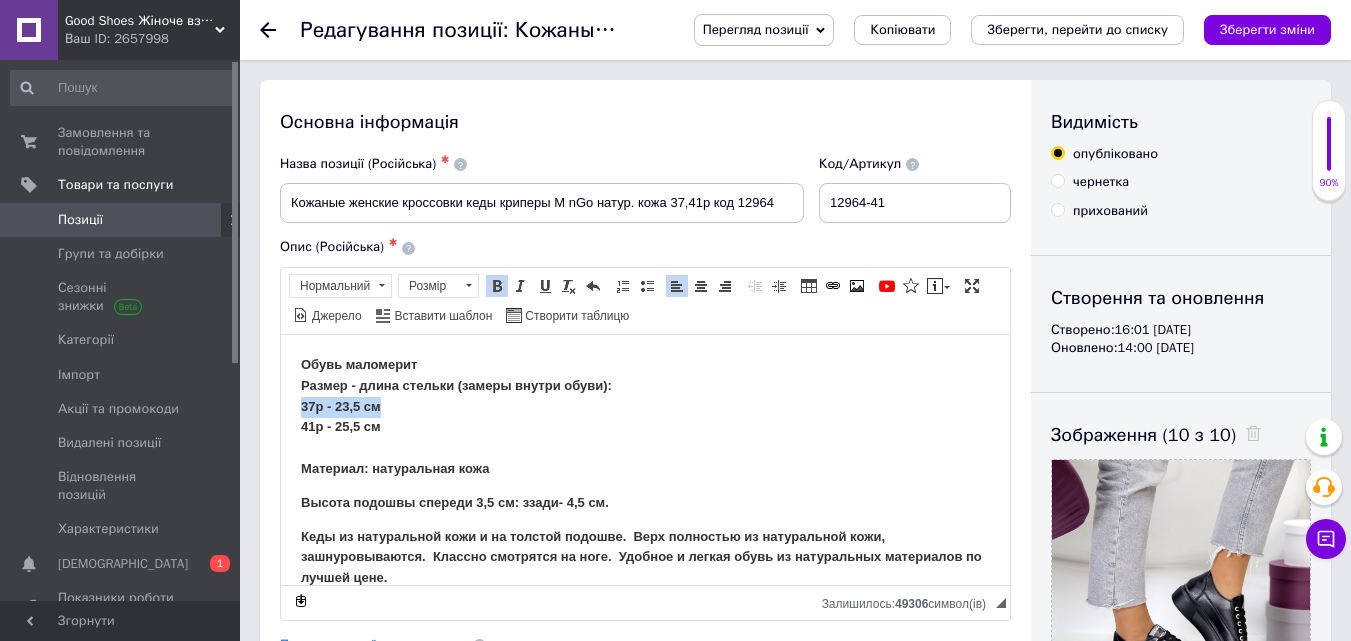 drag, startPoint x: 398, startPoint y: 408, endPoint x: 555, endPoint y: 737, distance: 364.5408 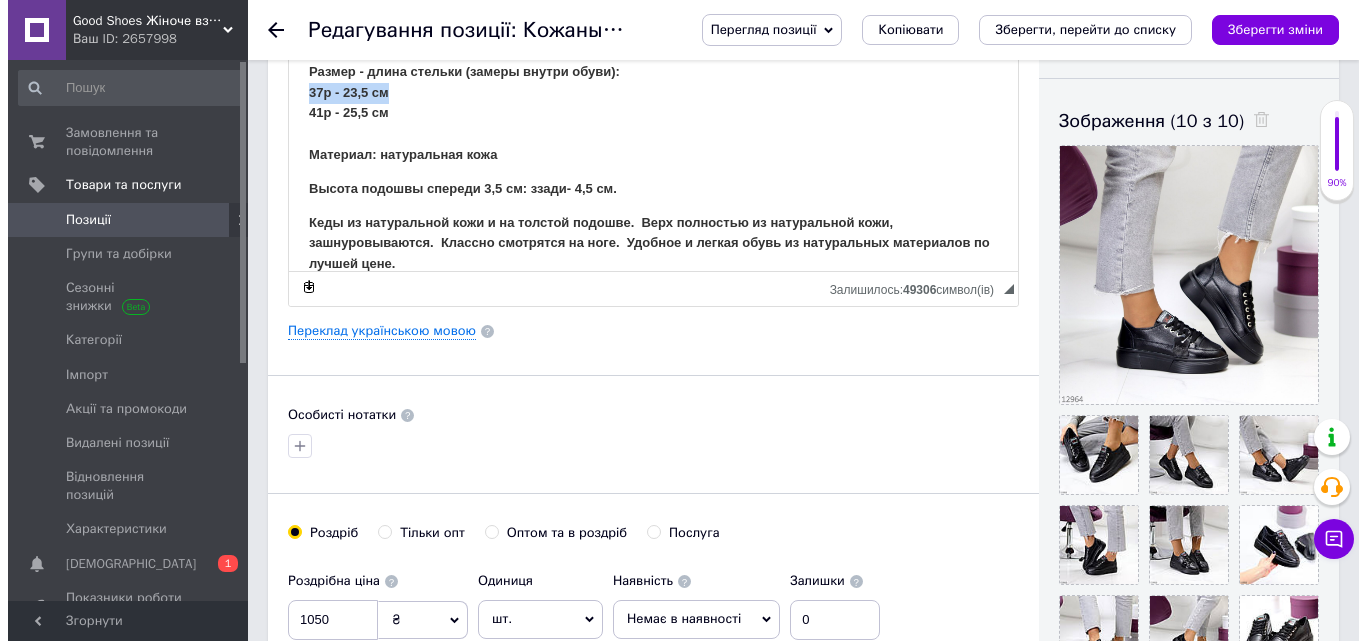 scroll, scrollTop: 333, scrollLeft: 0, axis: vertical 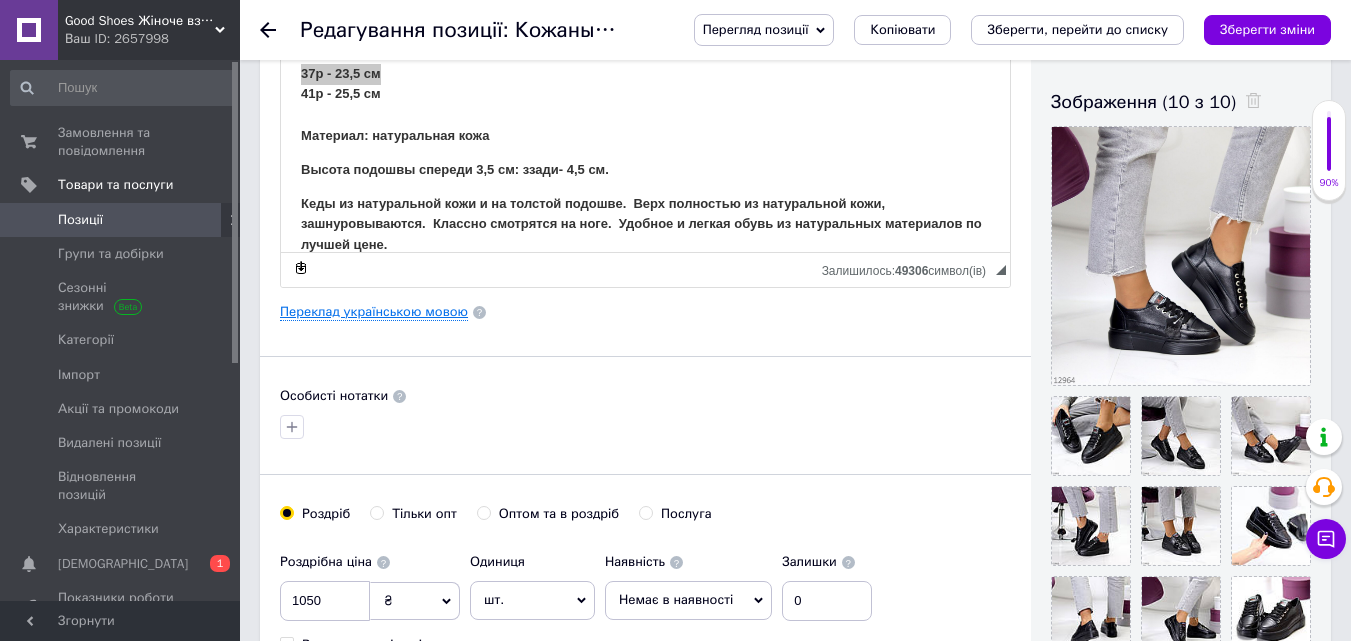 click on "Переклад українською мовою" at bounding box center [374, 312] 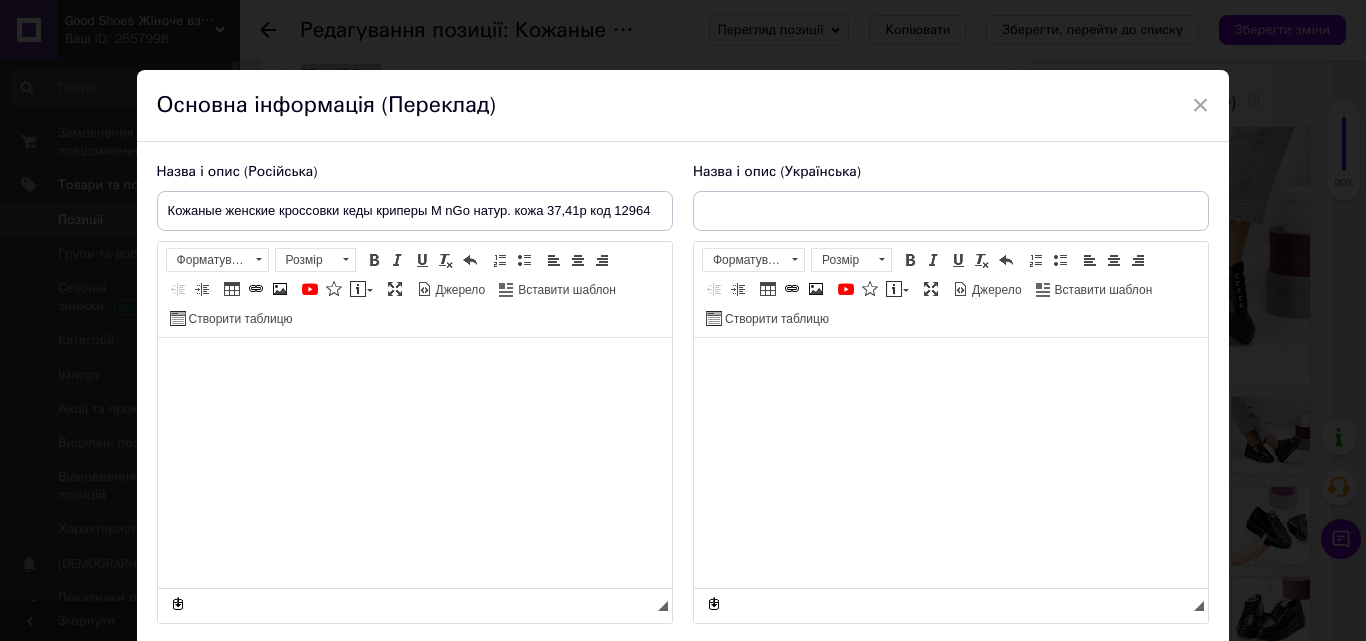 type on "Чорні шкіряні жіночі кросівки кеди кріпери M nGo натур. шкіра 37,41р код 12964" 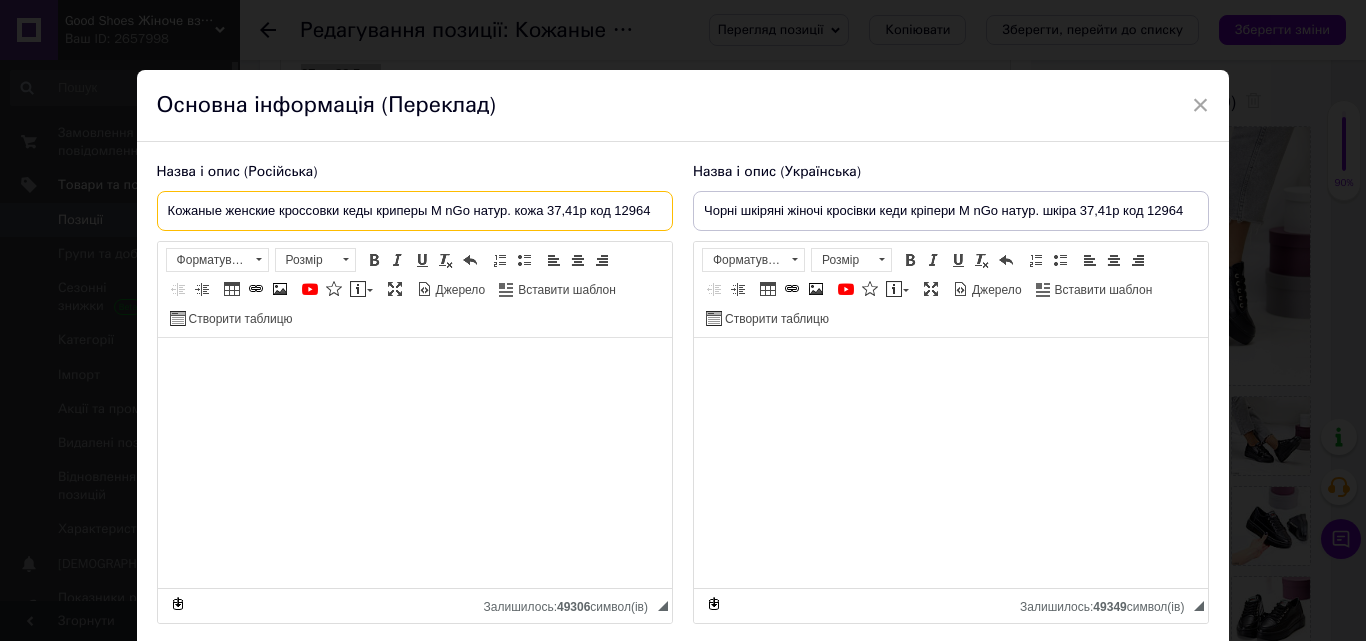 drag, startPoint x: 585, startPoint y: 210, endPoint x: 732, endPoint y: 249, distance: 152.0855 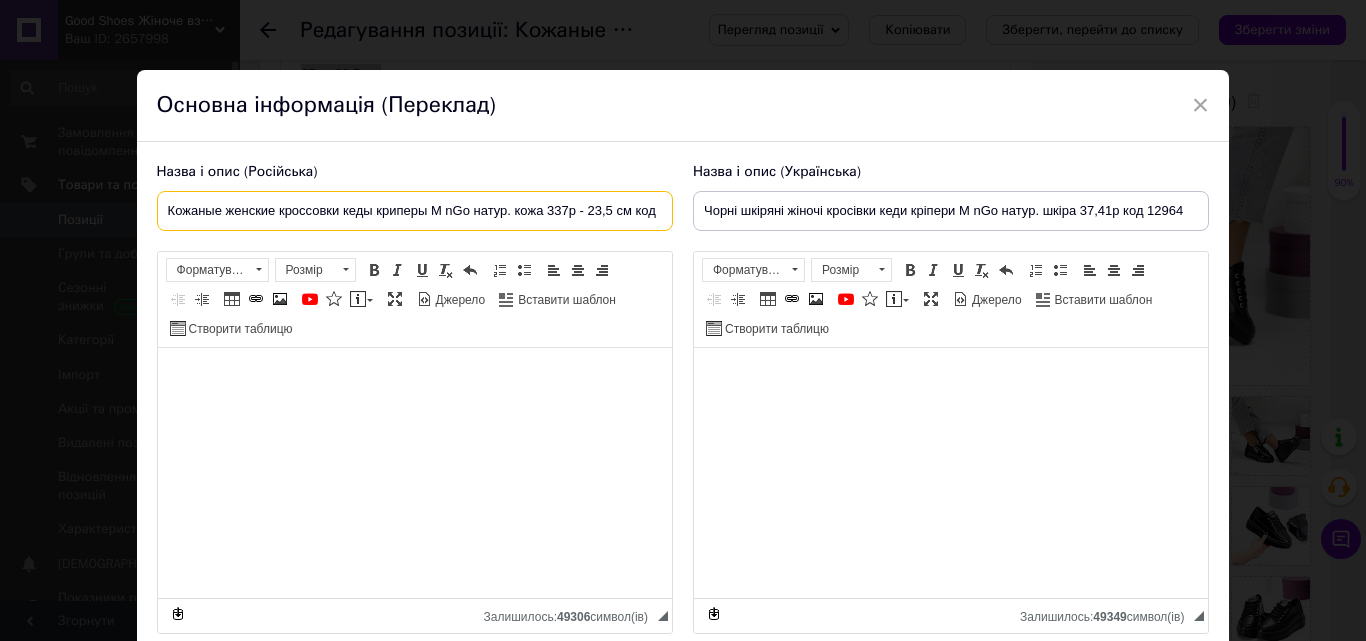 click on "Кожаные женские кроссовки кеды криперы M nGo натур. кожа 337р - 23,5 см код 12964" at bounding box center (415, 211) 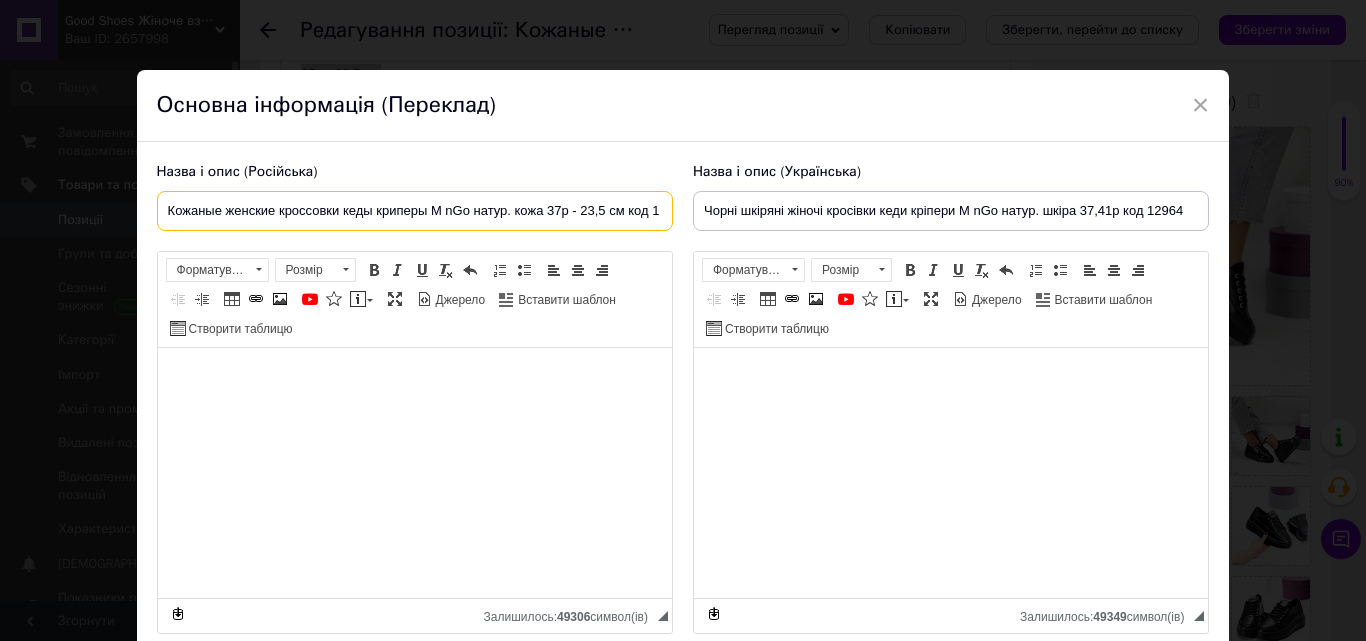 type on "Кожаные женские кроссовки кеды криперы M nGo натур. кожа 37р - 23,5 см код 12964" 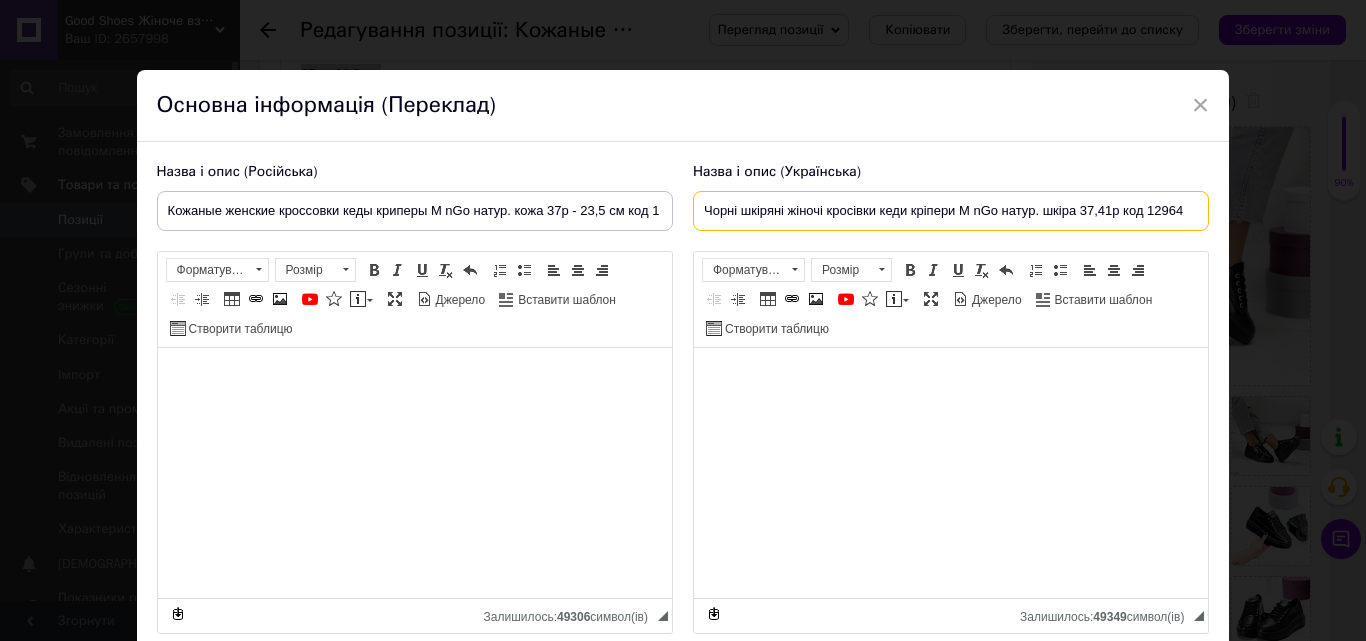drag, startPoint x: 1118, startPoint y: 209, endPoint x: 1079, endPoint y: 210, distance: 39.012817 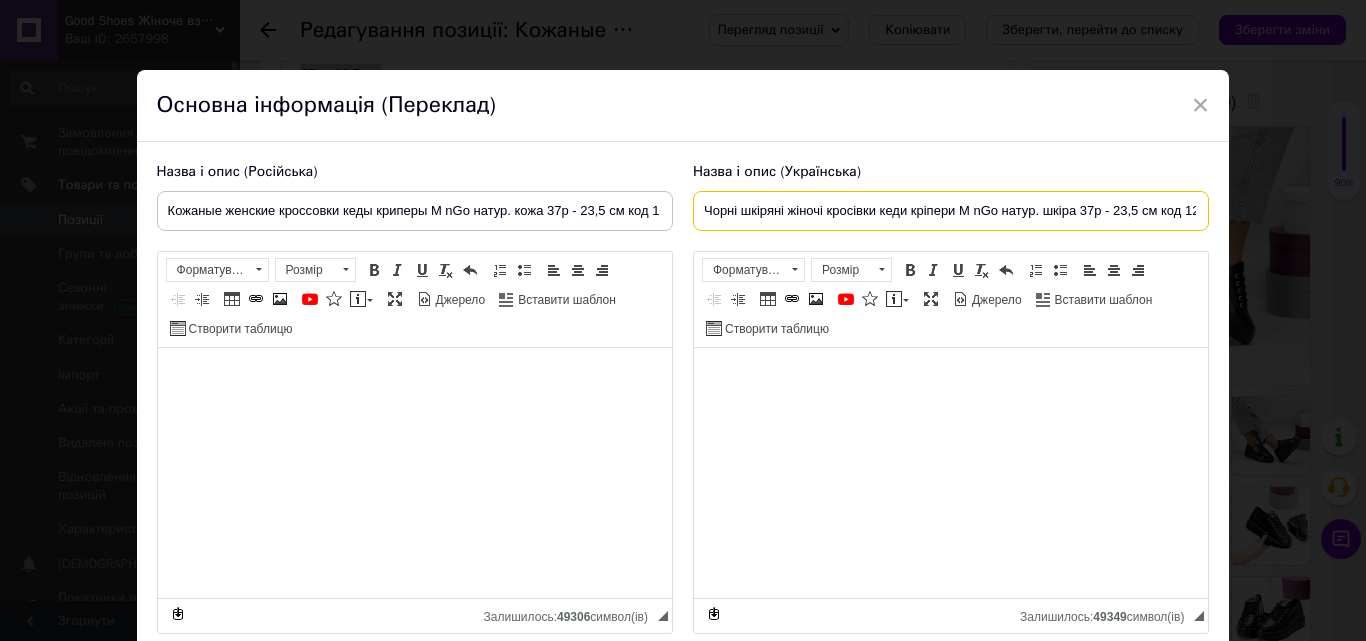 type on "Чорні шкіряні жіночі кросівки кеди кріпери M nGo натур. шкіра 37р - 23,5 см код 12964" 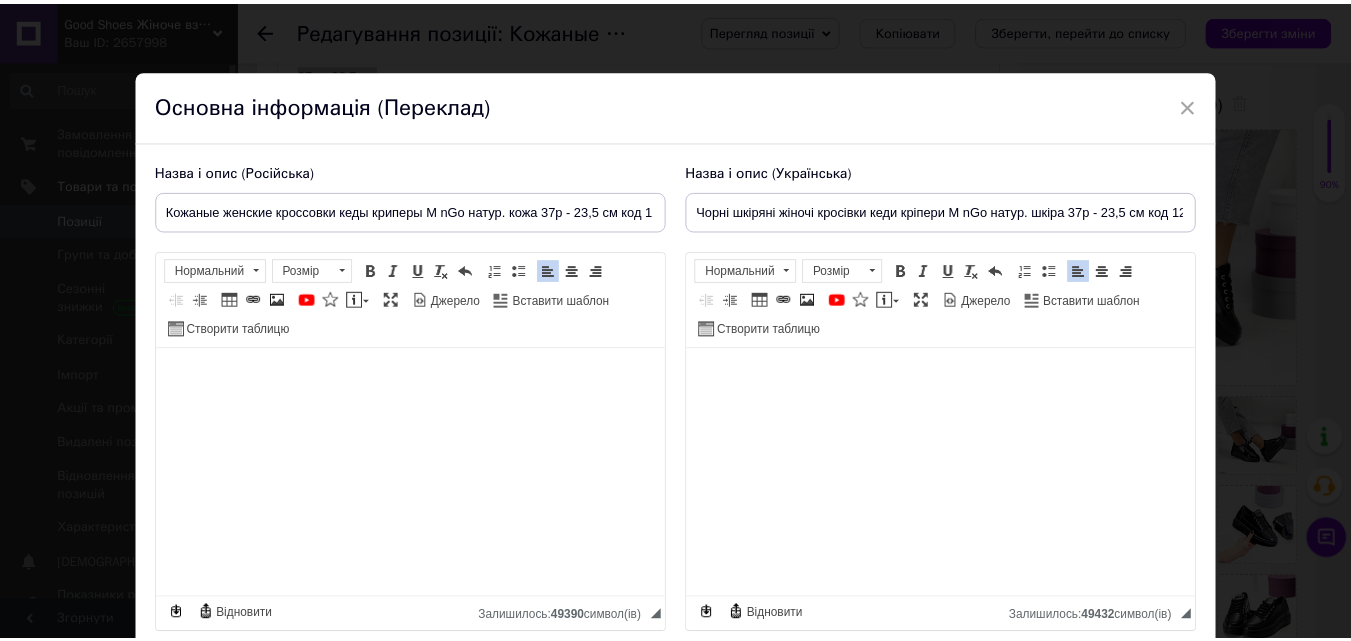 scroll, scrollTop: 158, scrollLeft: 0, axis: vertical 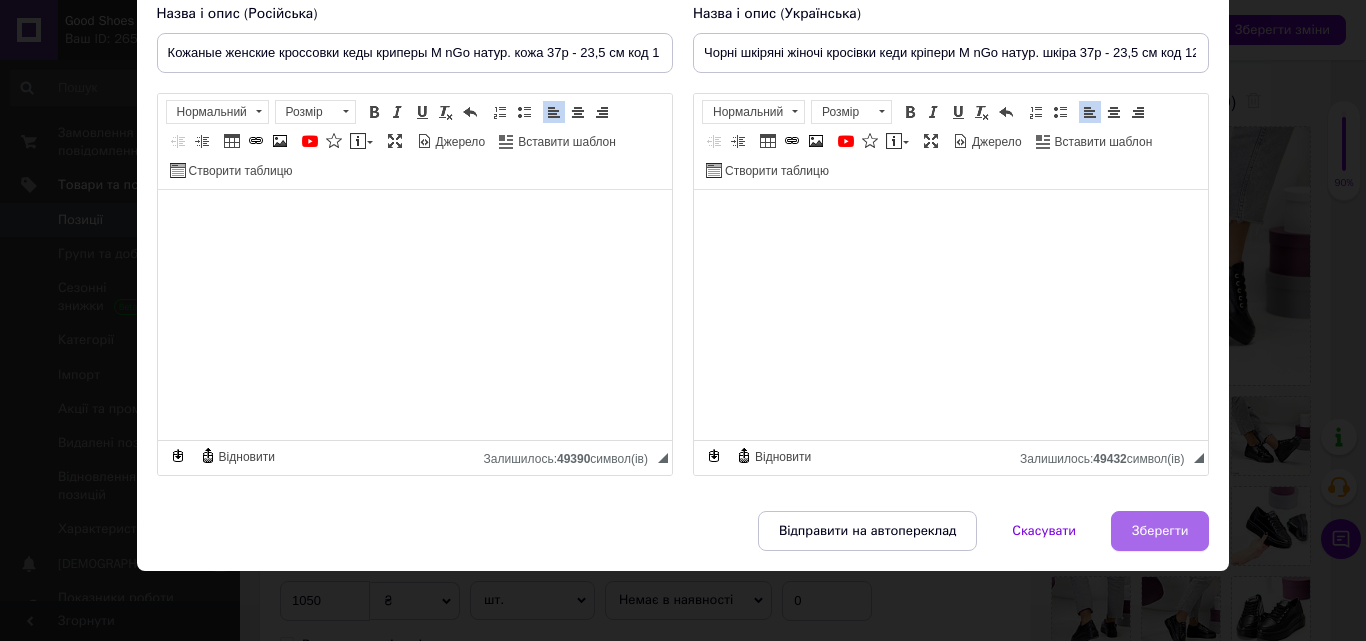 click on "Зберегти" at bounding box center [1160, 531] 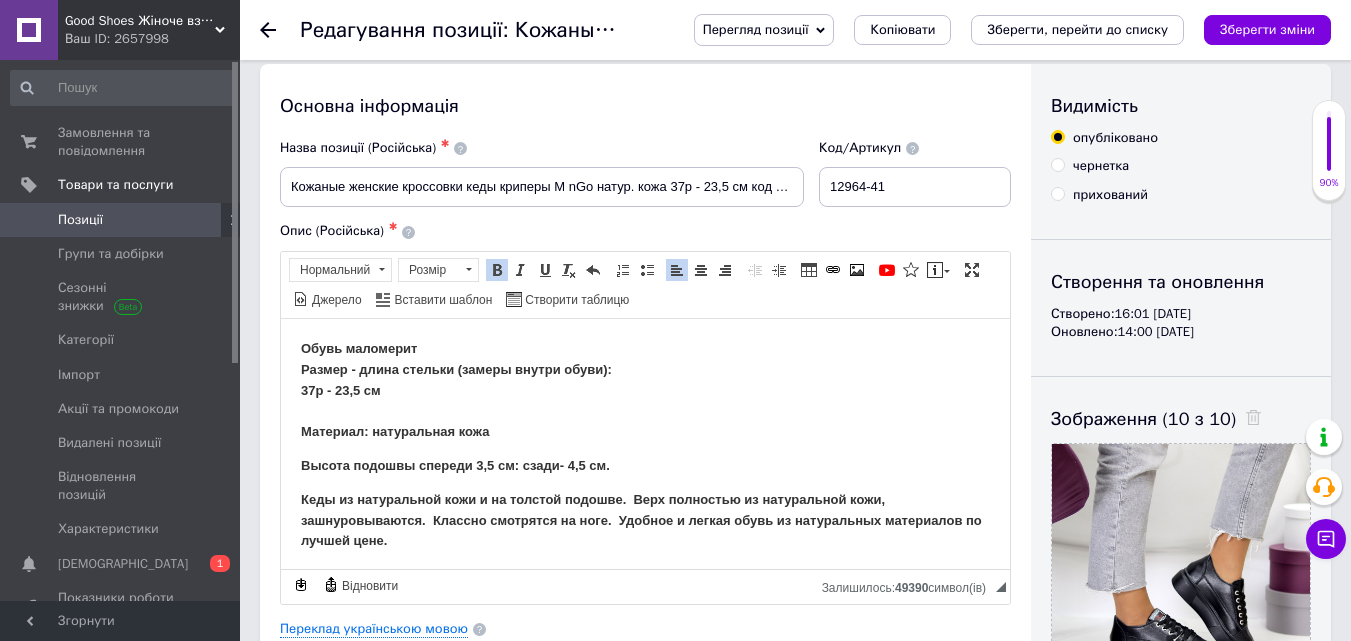 scroll, scrollTop: 0, scrollLeft: 0, axis: both 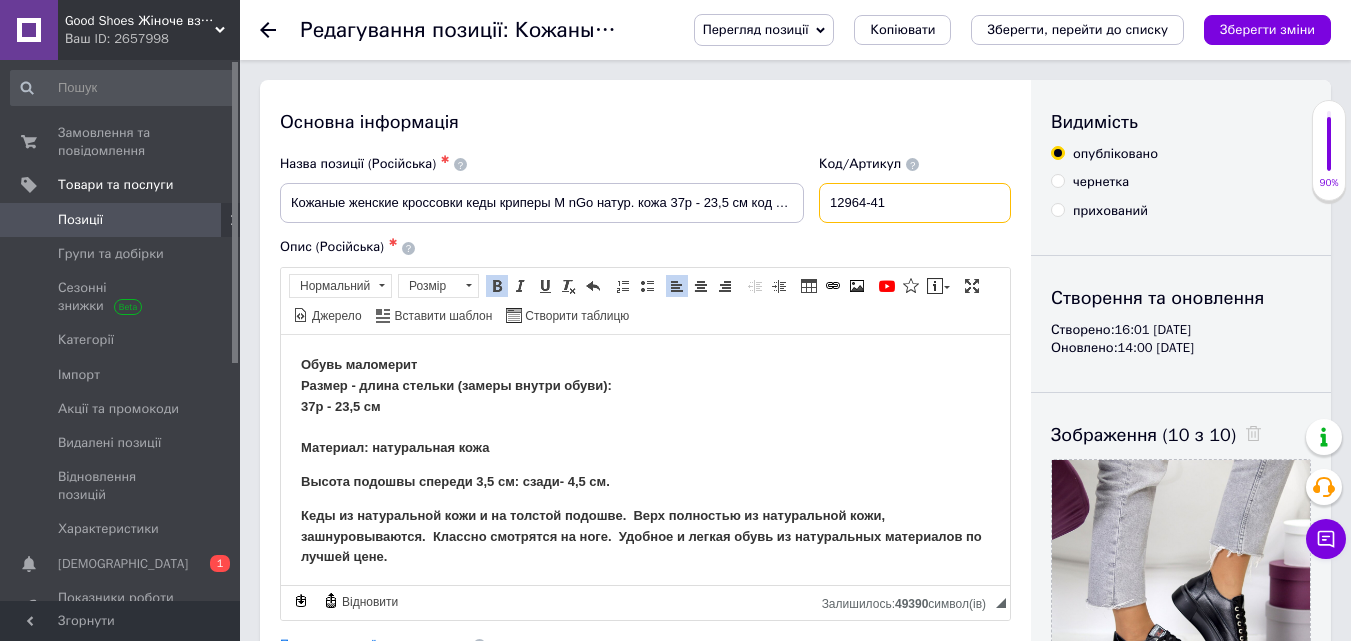 click on "12964-41" at bounding box center (915, 203) 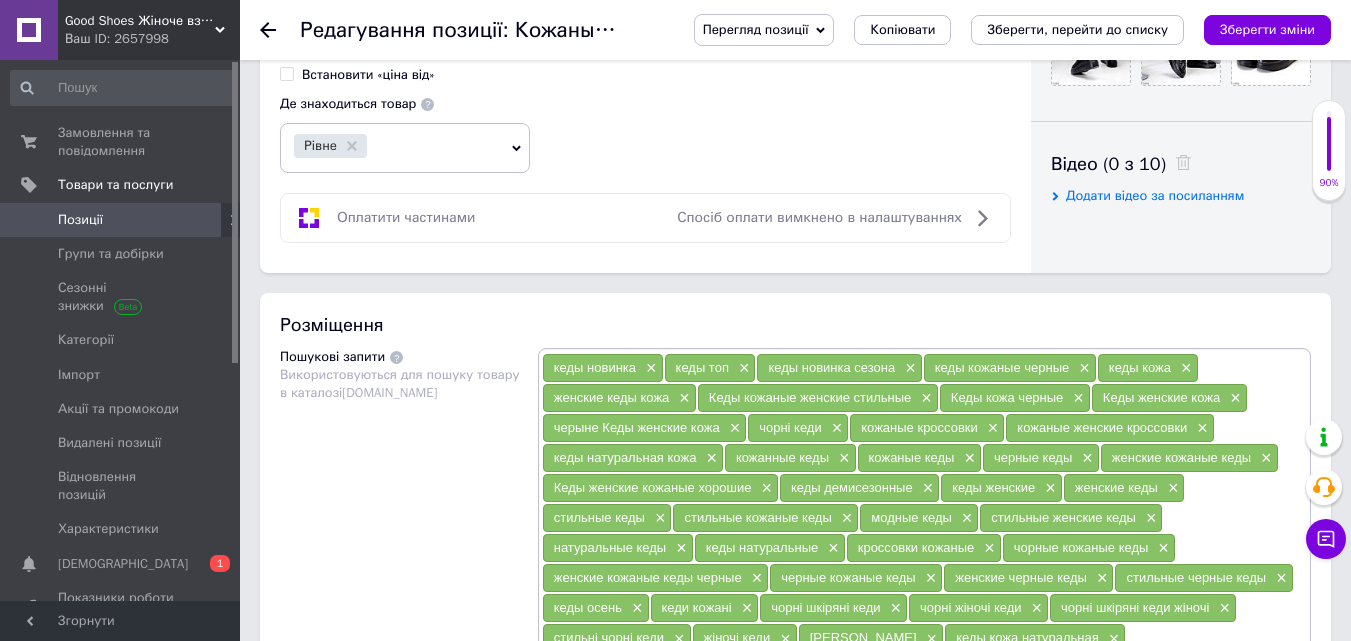 scroll, scrollTop: 833, scrollLeft: 0, axis: vertical 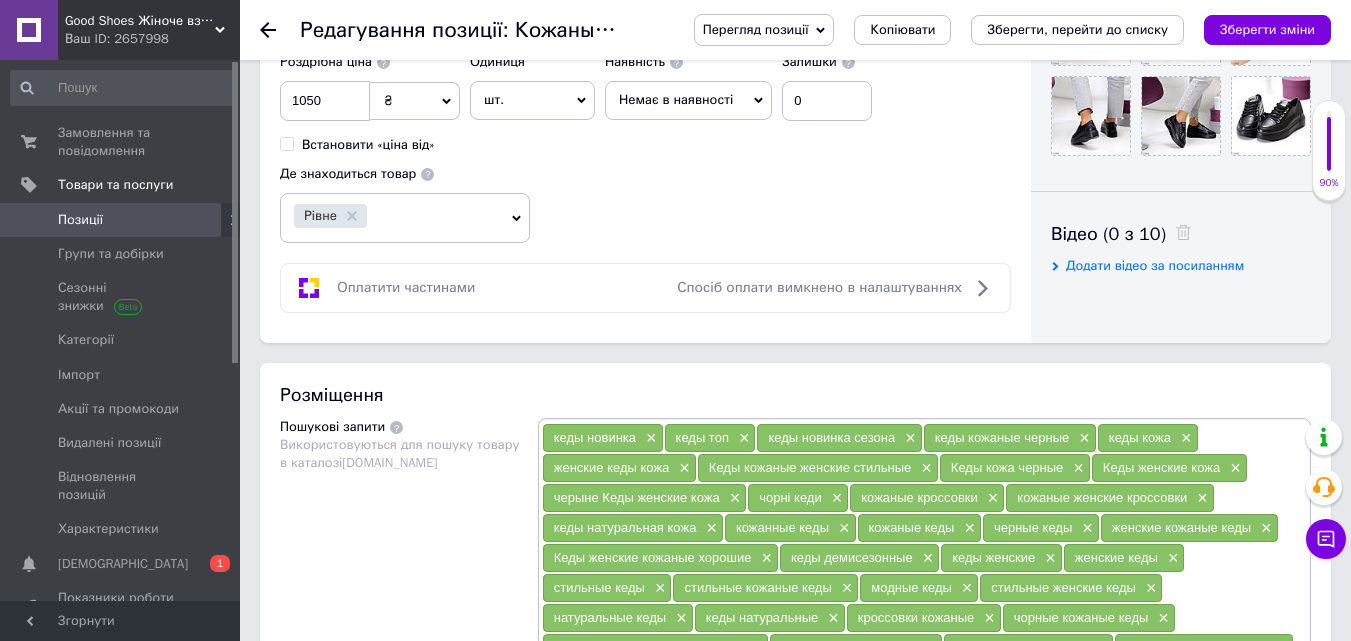type on "12964-37" 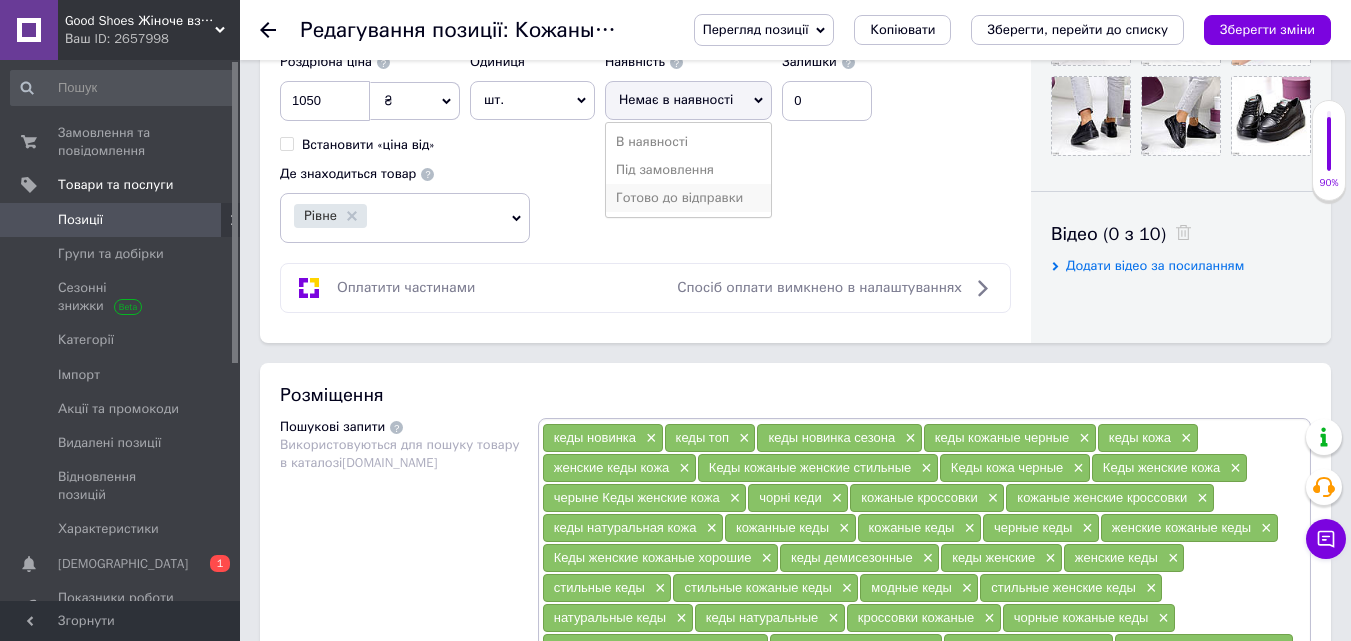 click on "Готово до відправки" at bounding box center [688, 198] 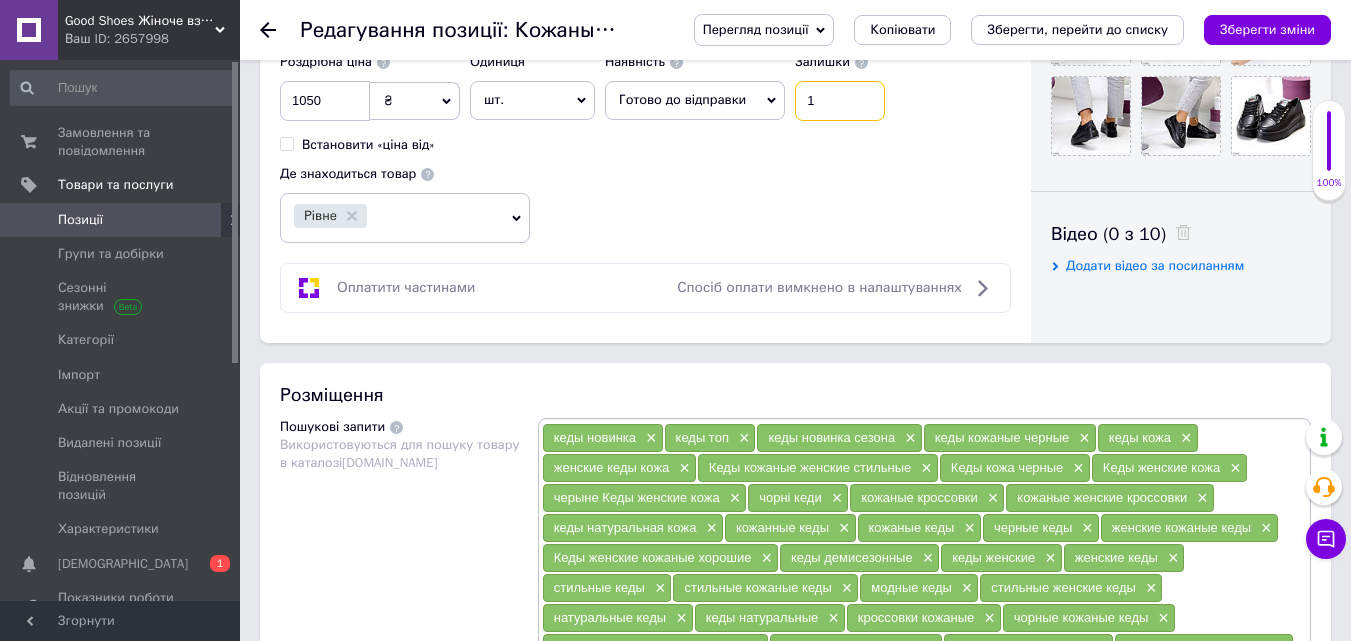 drag, startPoint x: 723, startPoint y: 110, endPoint x: 749, endPoint y: 128, distance: 31.622776 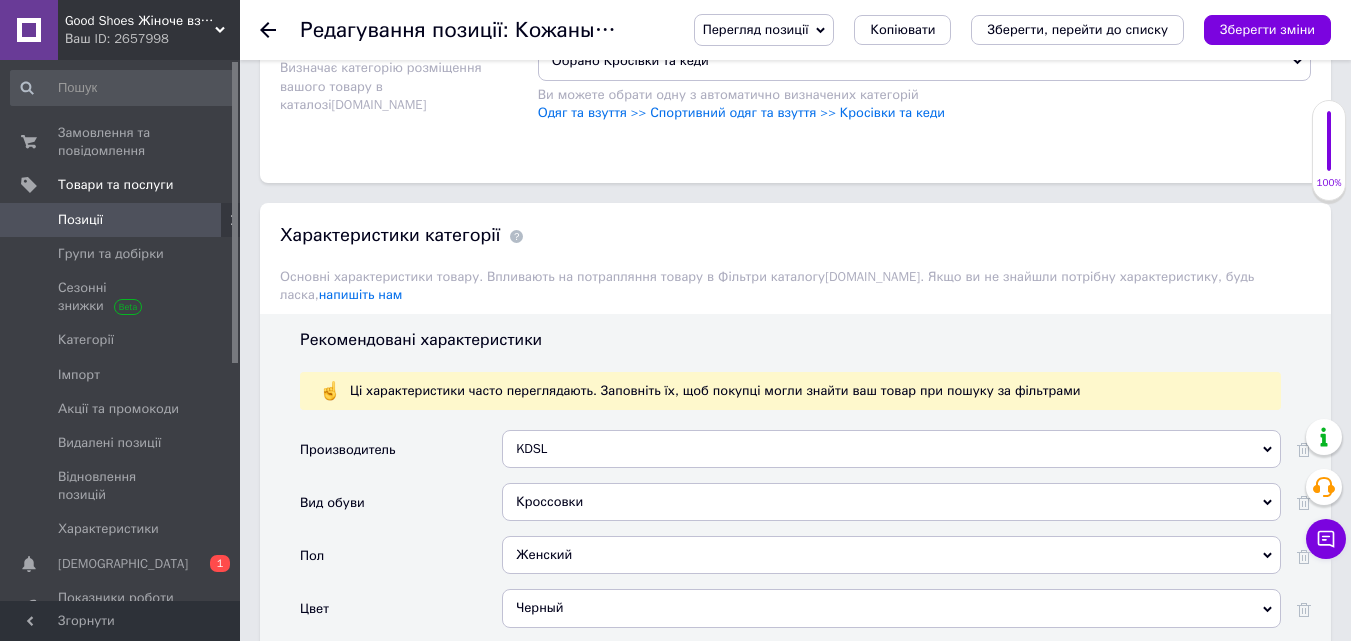 scroll, scrollTop: 2000, scrollLeft: 0, axis: vertical 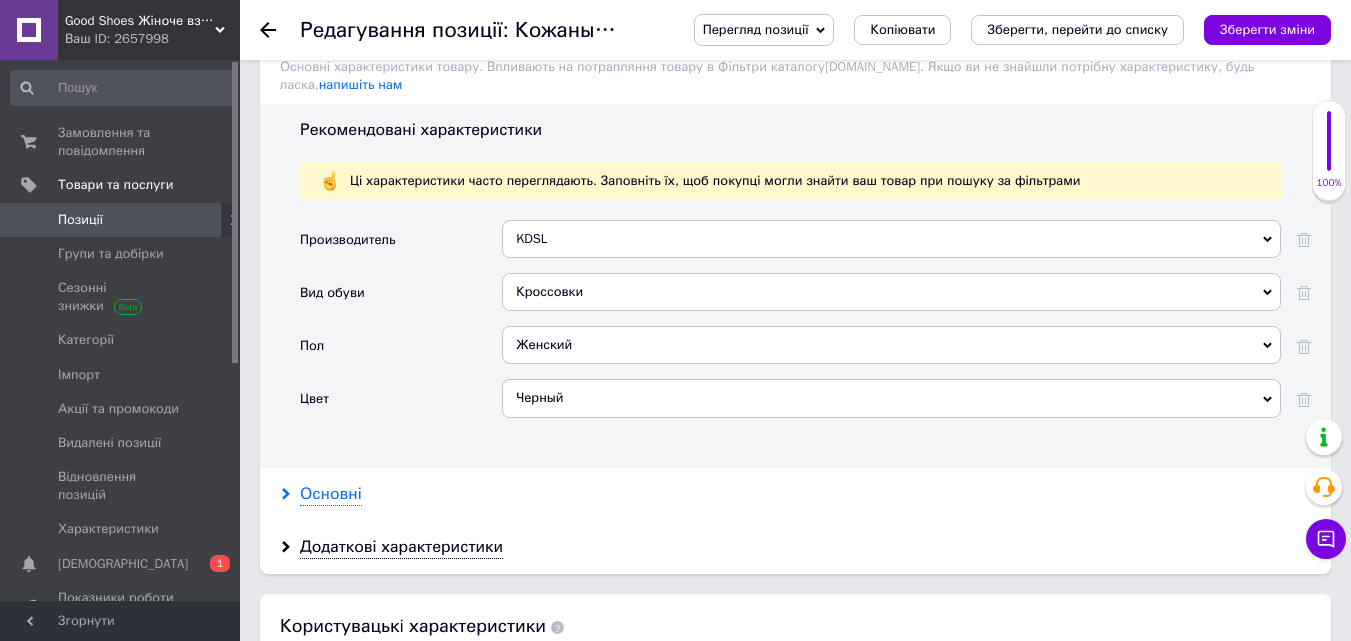type on "1" 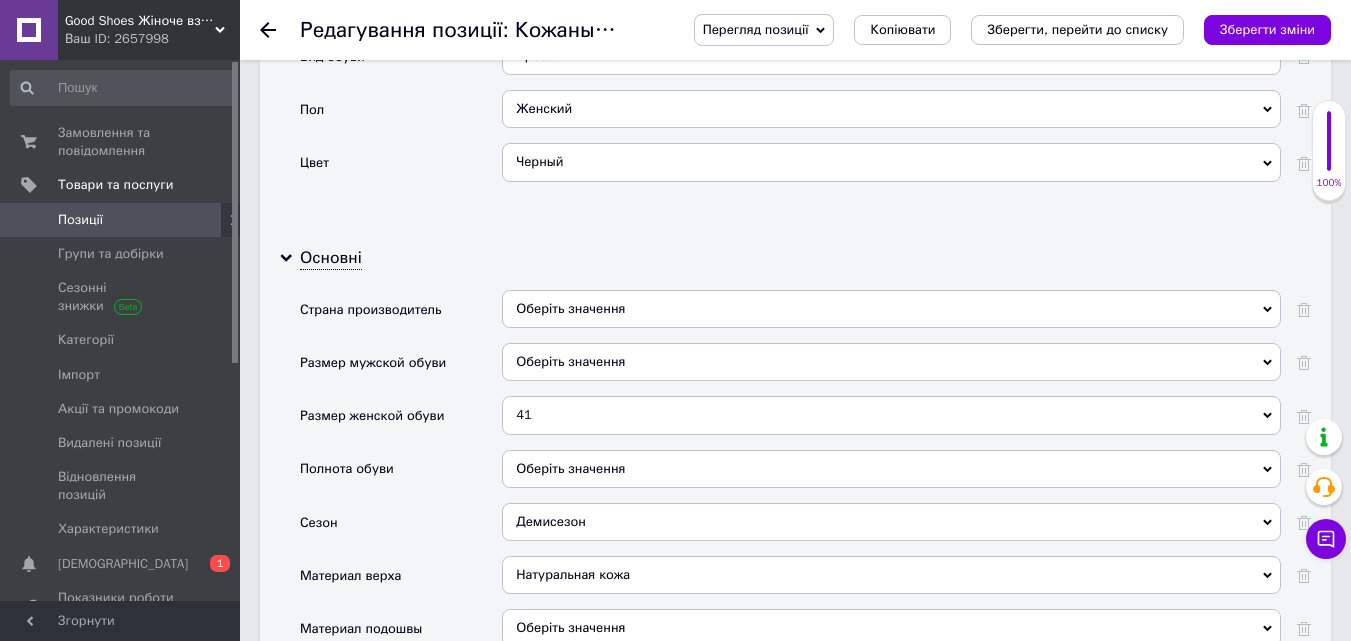 scroll, scrollTop: 2333, scrollLeft: 0, axis: vertical 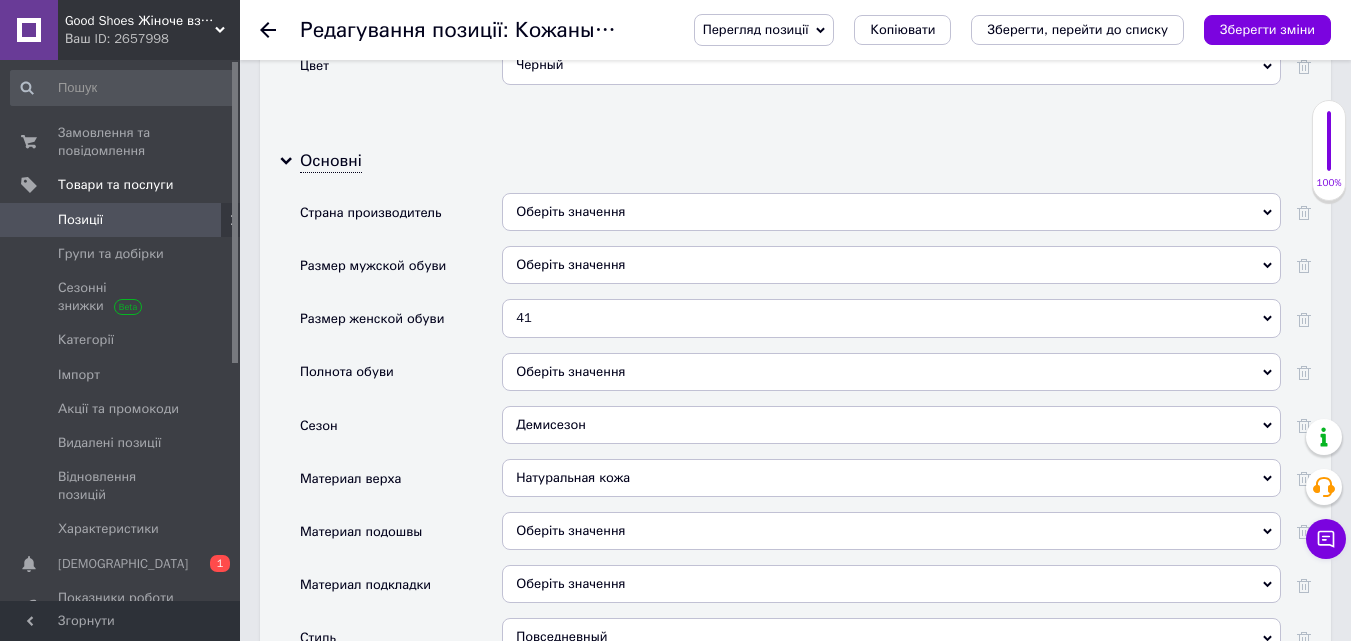 click on "41" at bounding box center [891, 318] 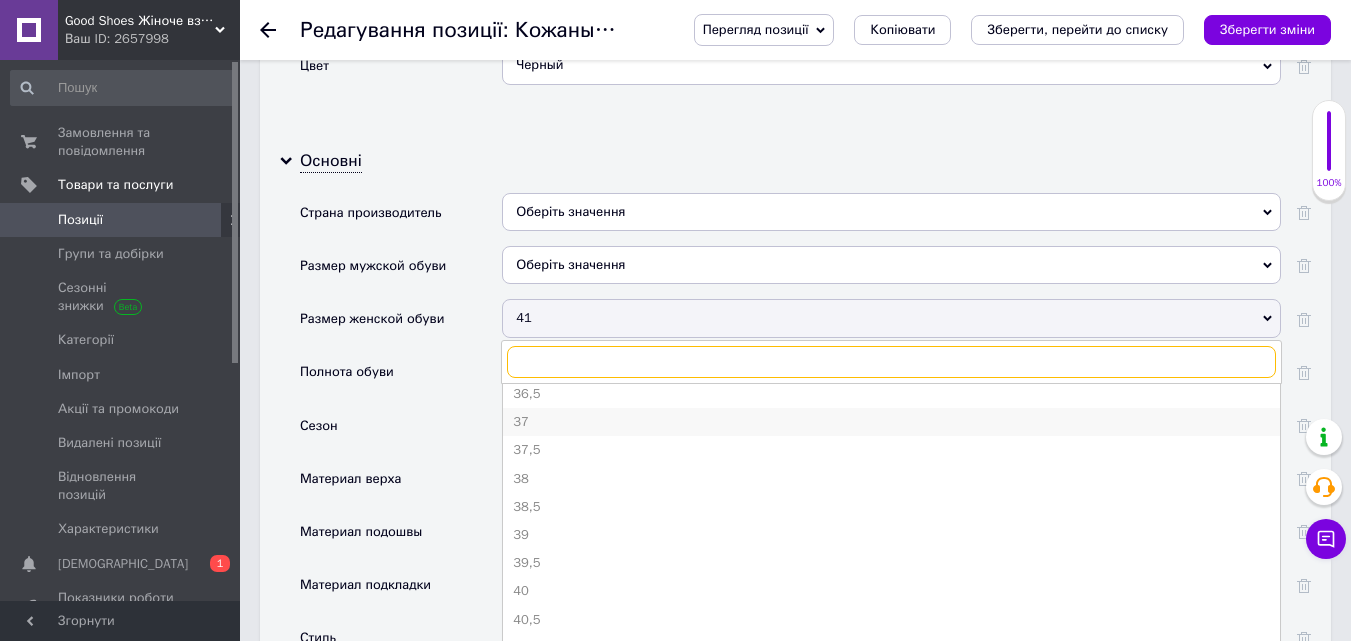 scroll, scrollTop: 165, scrollLeft: 0, axis: vertical 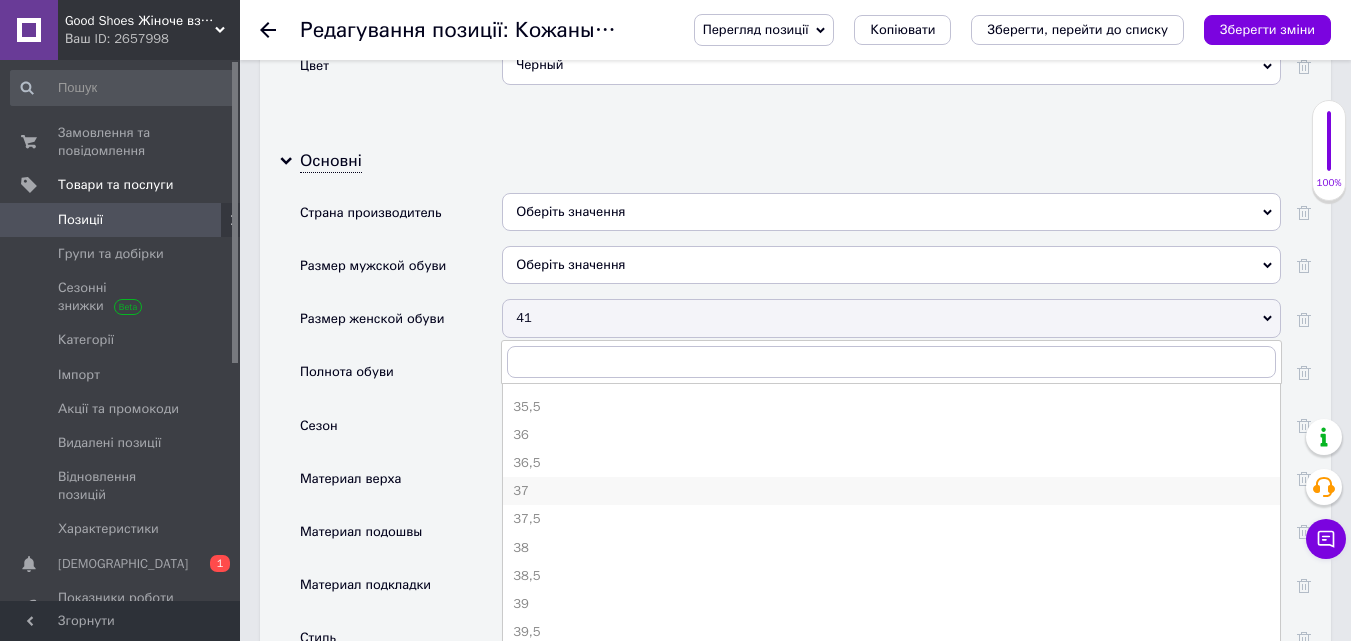 click on "37" at bounding box center [891, 491] 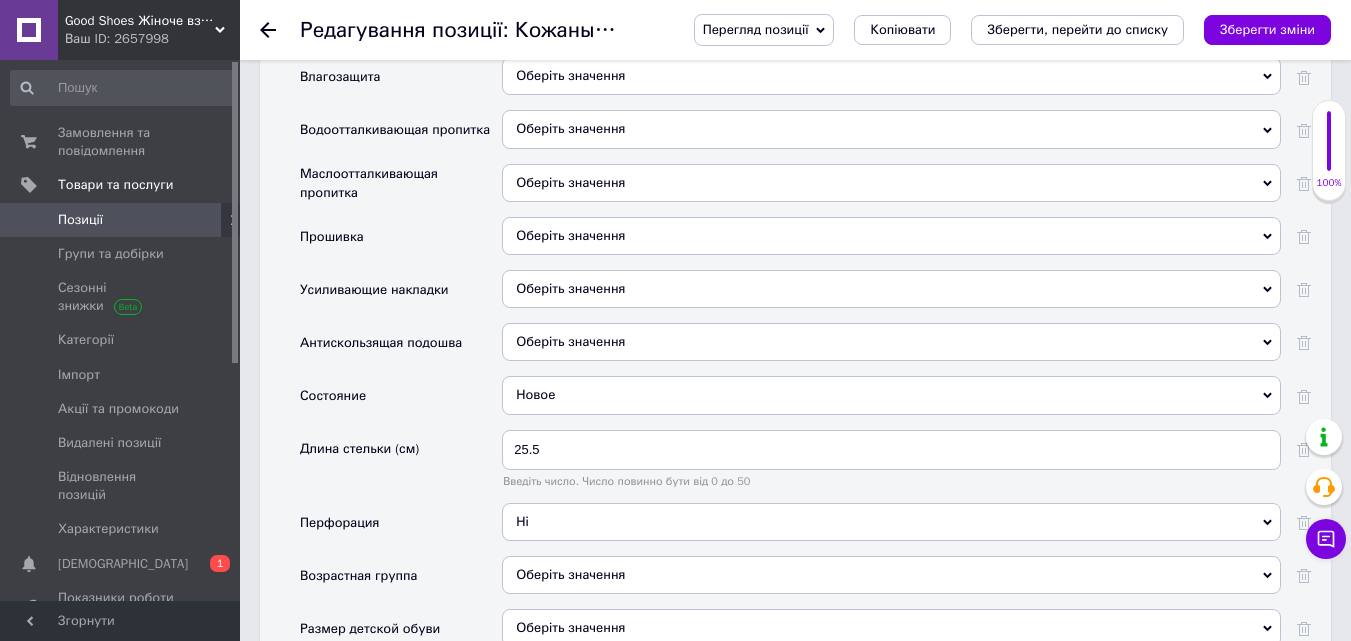scroll, scrollTop: 3167, scrollLeft: 0, axis: vertical 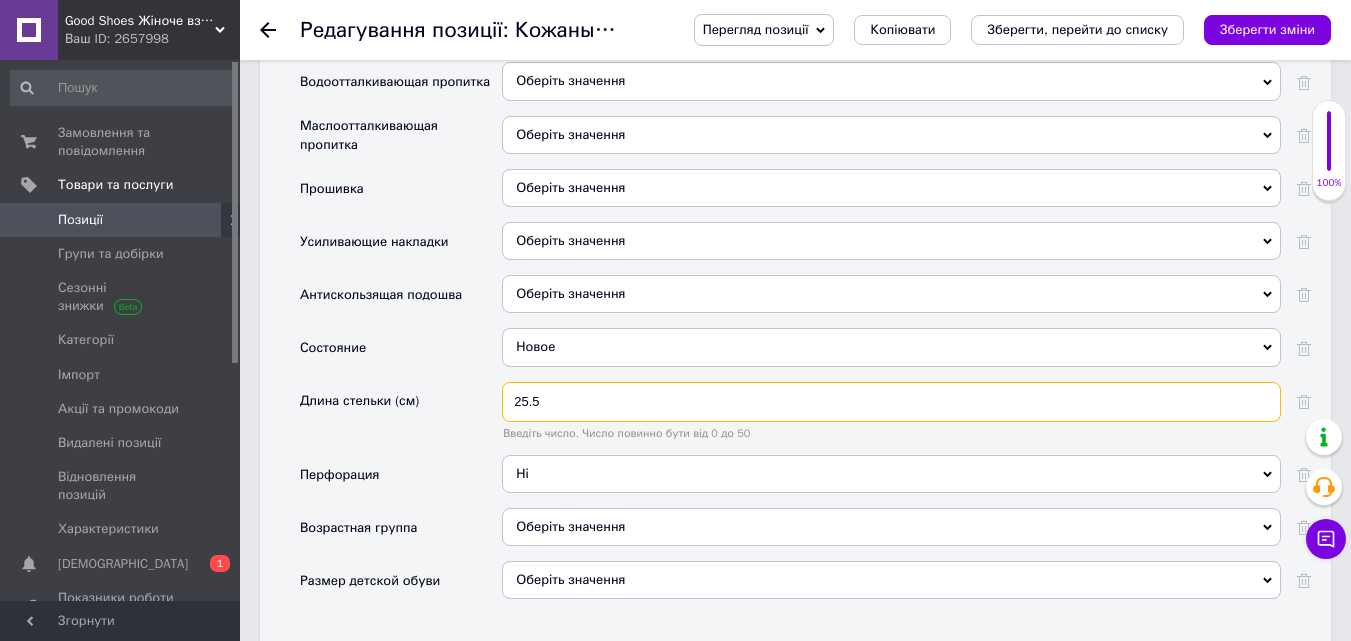 click on "25.5" at bounding box center [891, 402] 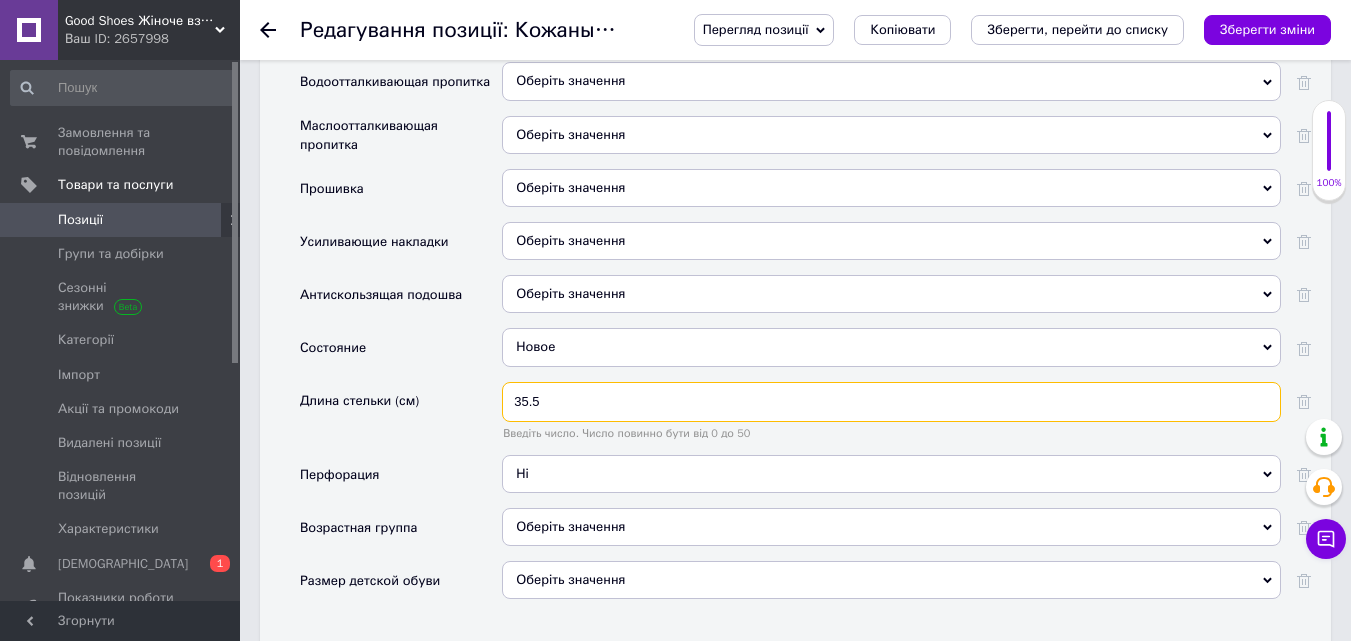 drag, startPoint x: 556, startPoint y: 388, endPoint x: 480, endPoint y: 395, distance: 76.321686 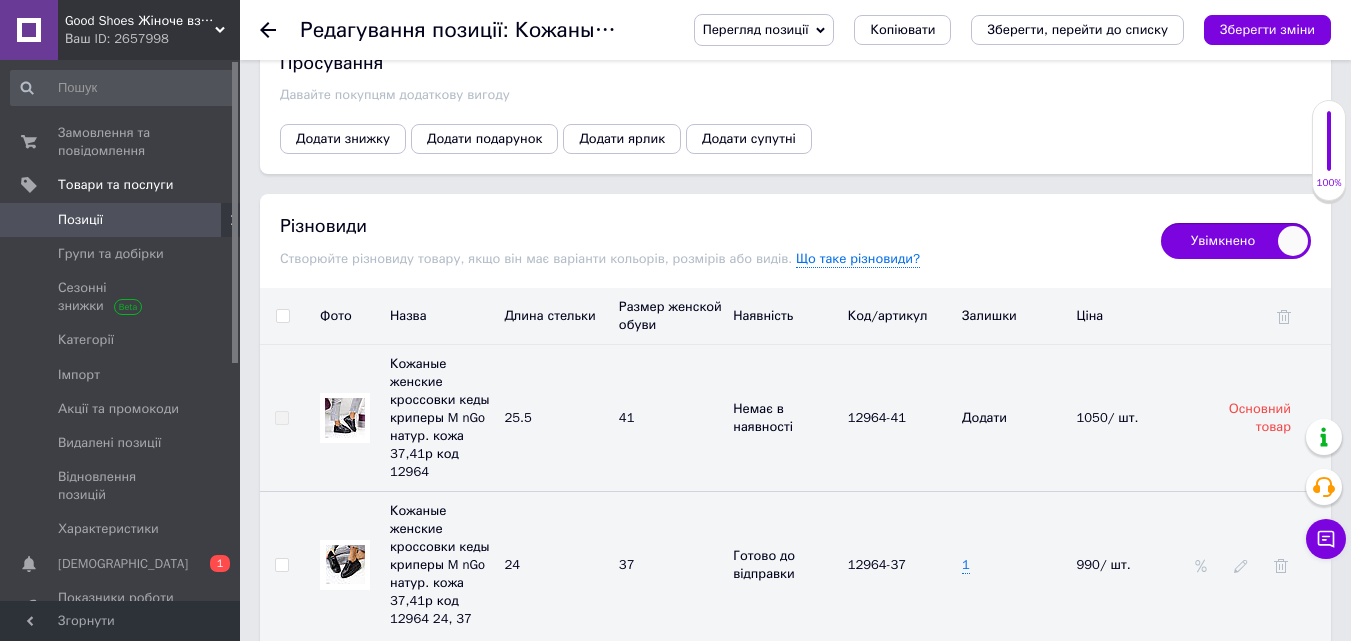 scroll, scrollTop: 4333, scrollLeft: 0, axis: vertical 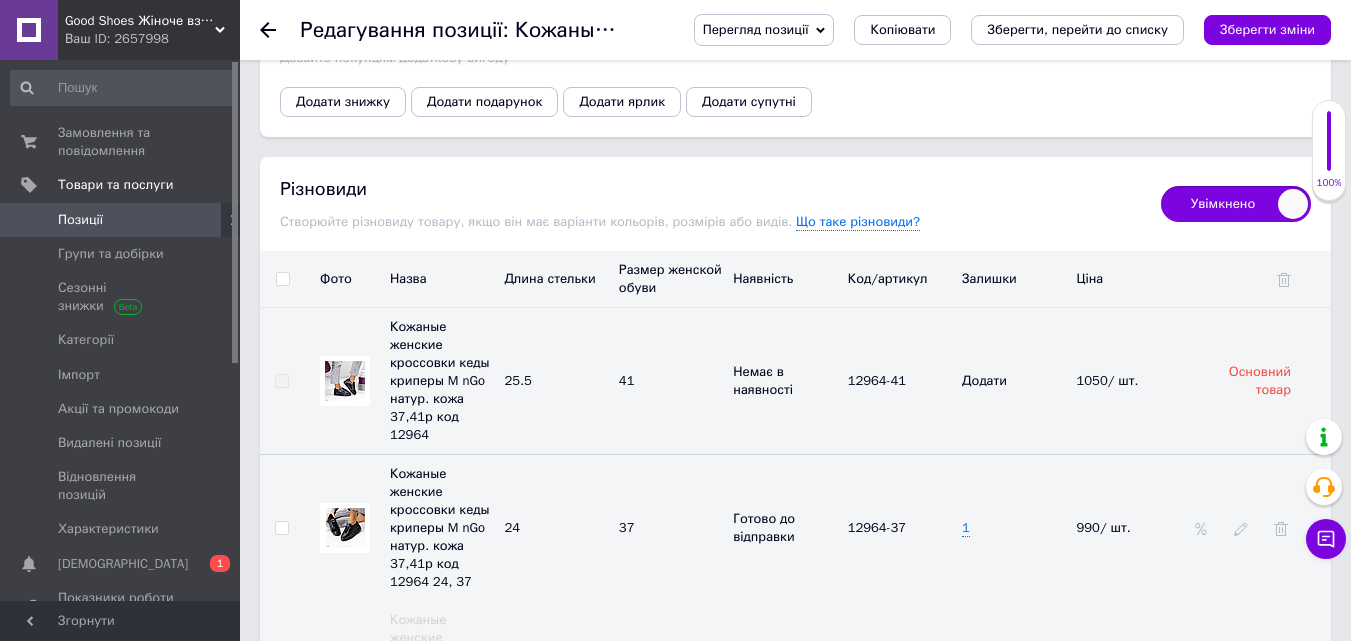 type on "23.5" 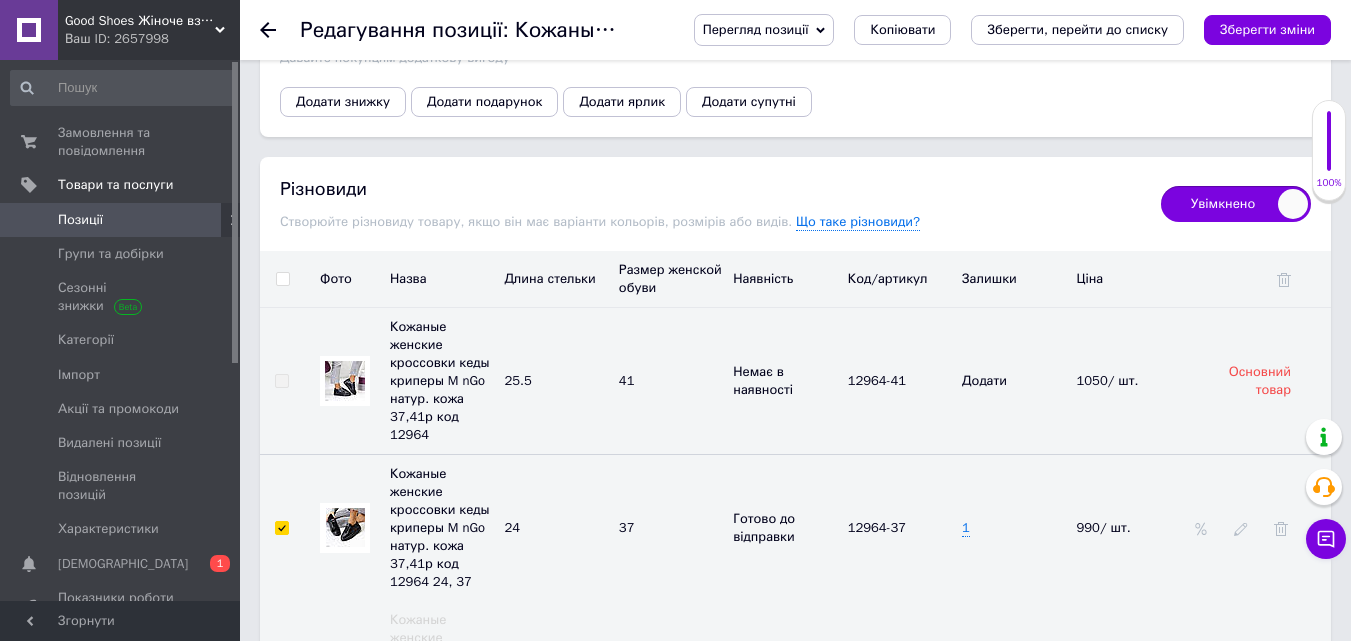 checkbox on "true" 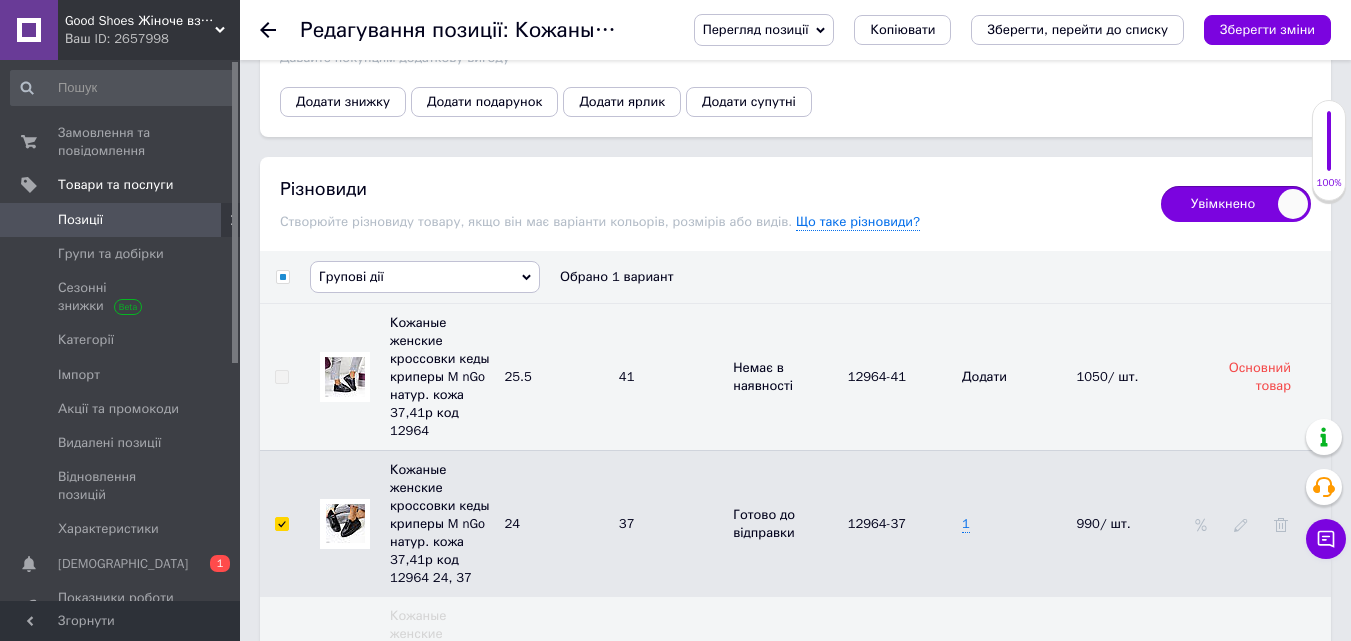 drag, startPoint x: 389, startPoint y: 257, endPoint x: 386, endPoint y: 298, distance: 41.109608 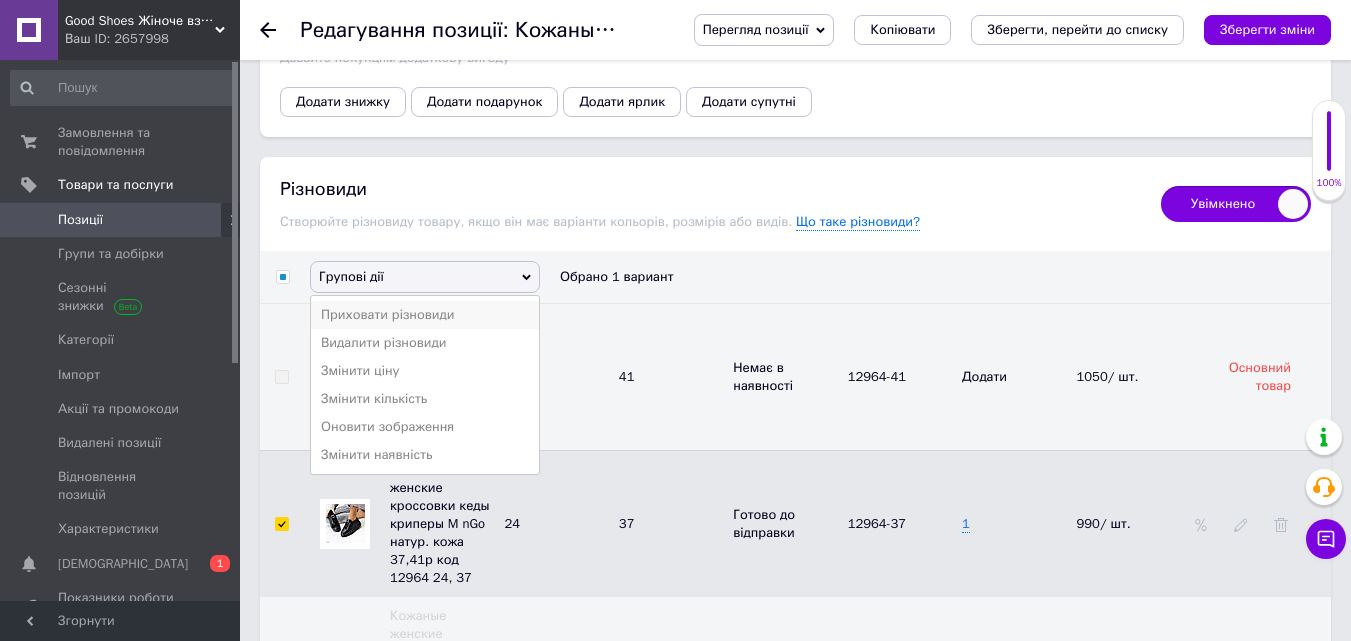 click on "Приховати різновиди" at bounding box center (425, 315) 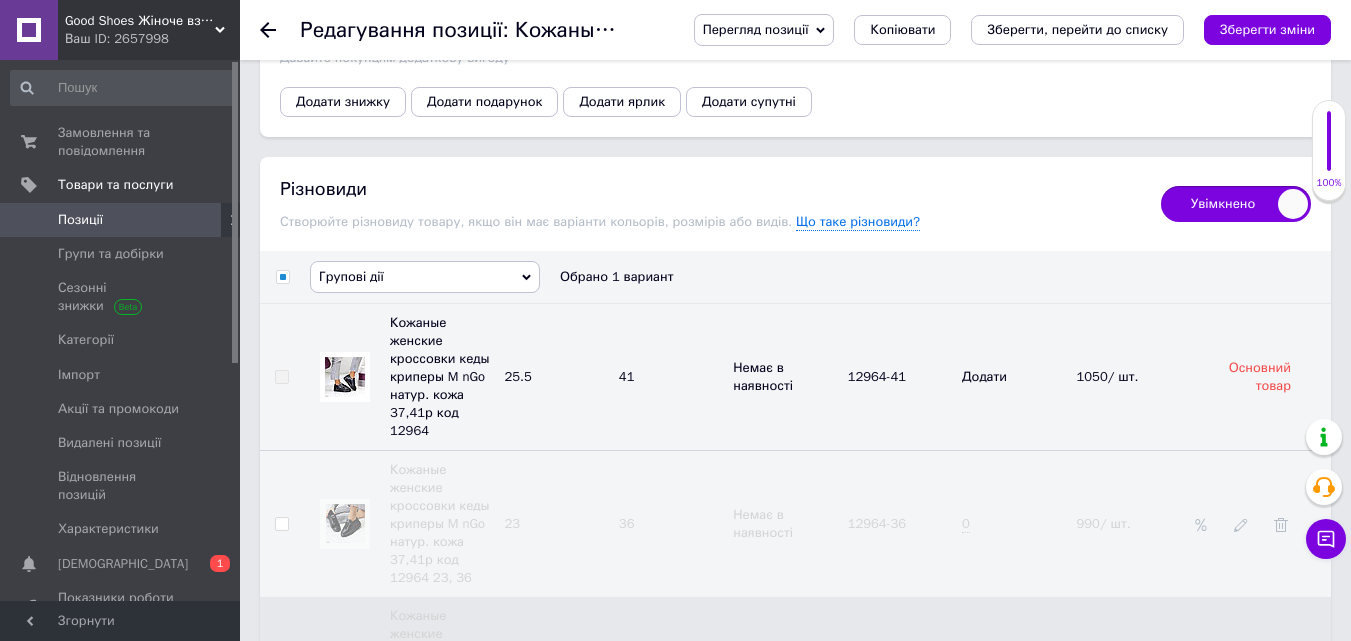 checkbox on "false" 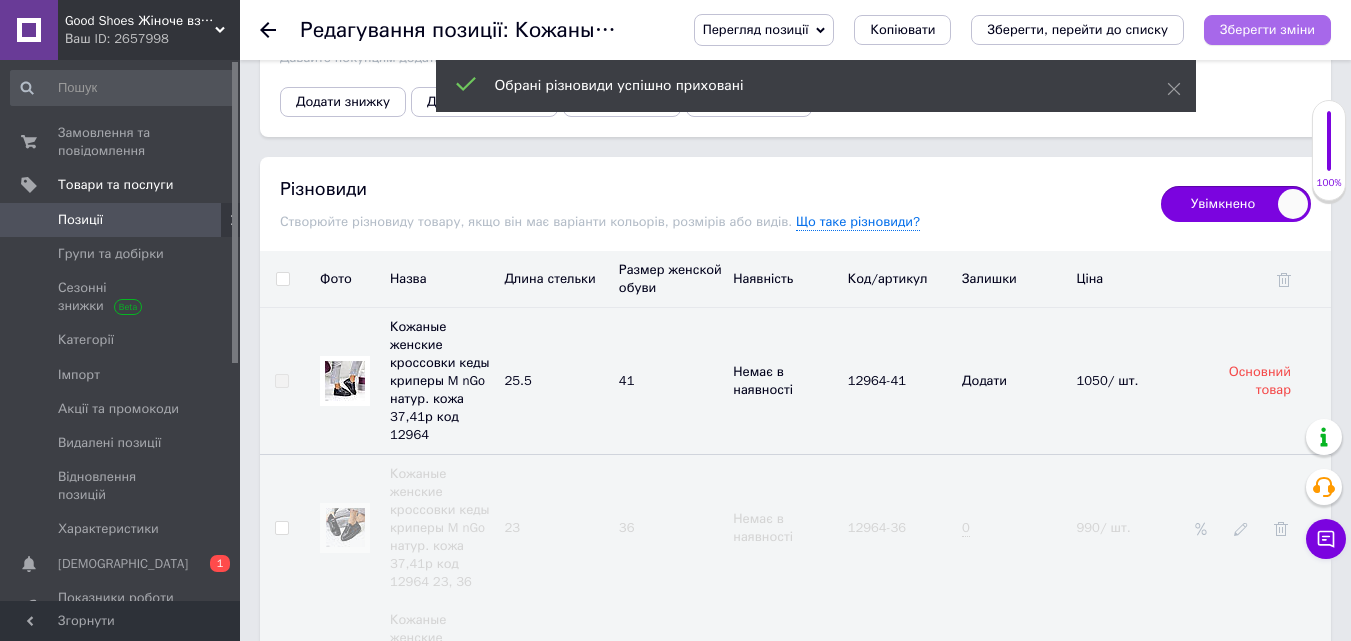 click on "Зберегти зміни" at bounding box center (1267, 29) 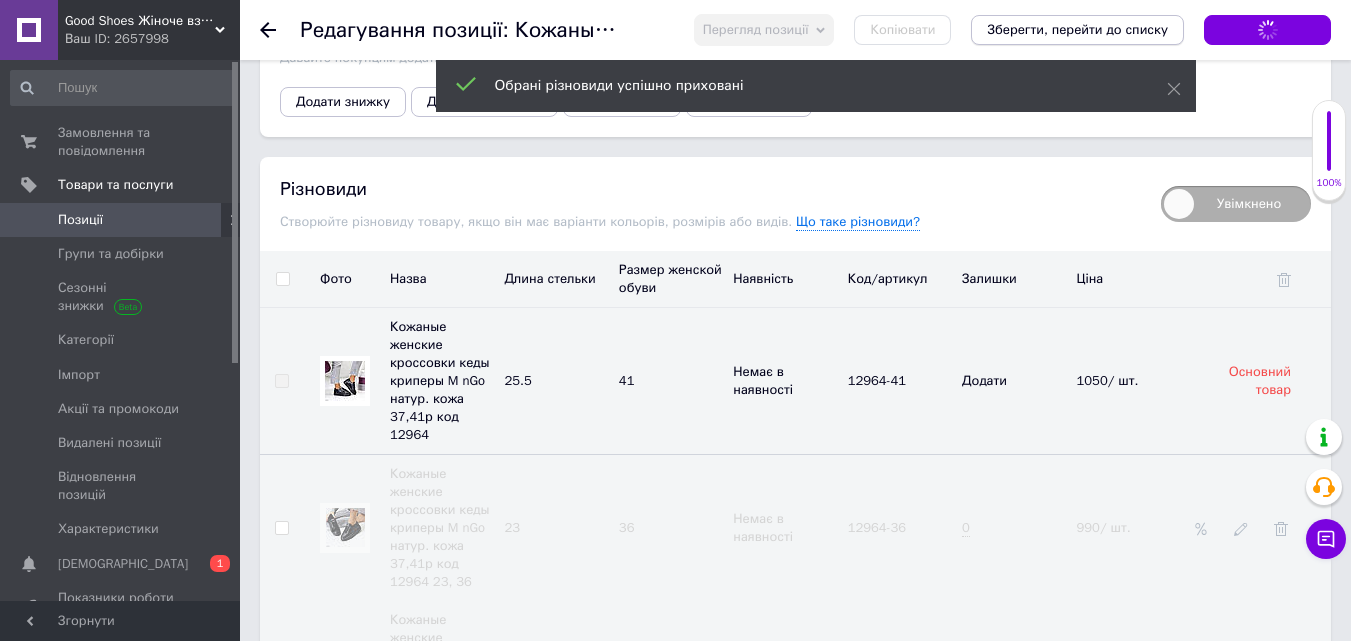 checkbox on "false" 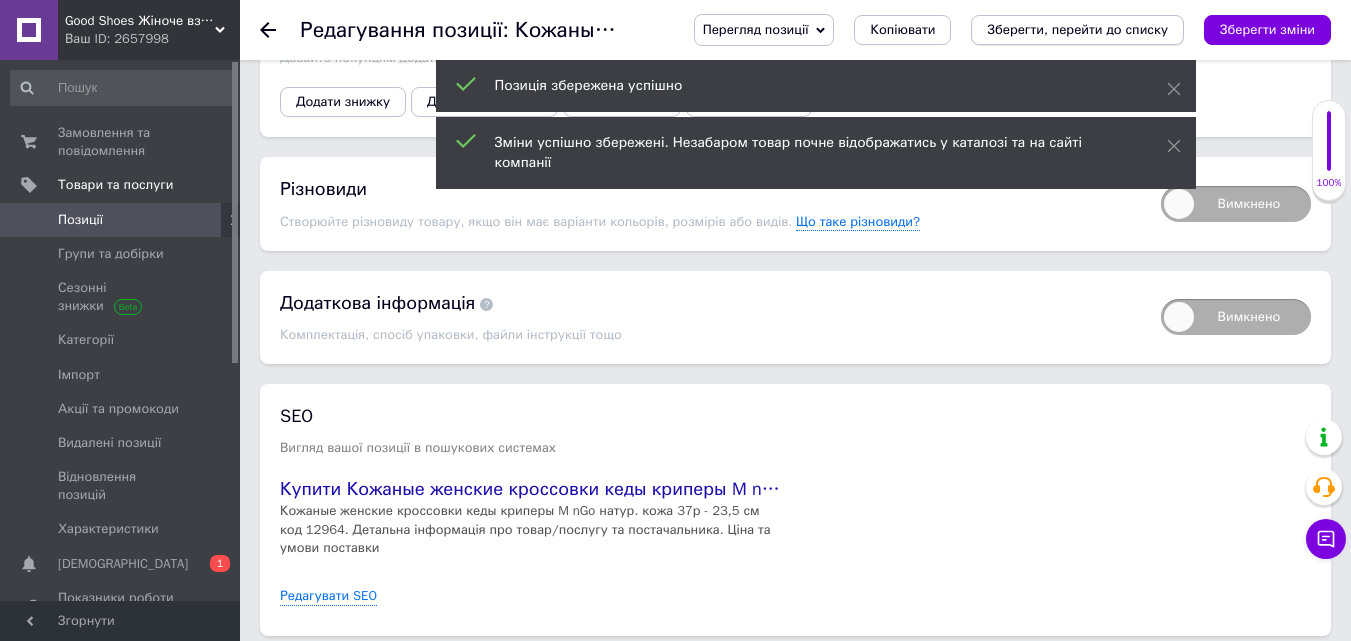 click on "Зберегти, перейти до списку" at bounding box center (1077, 30) 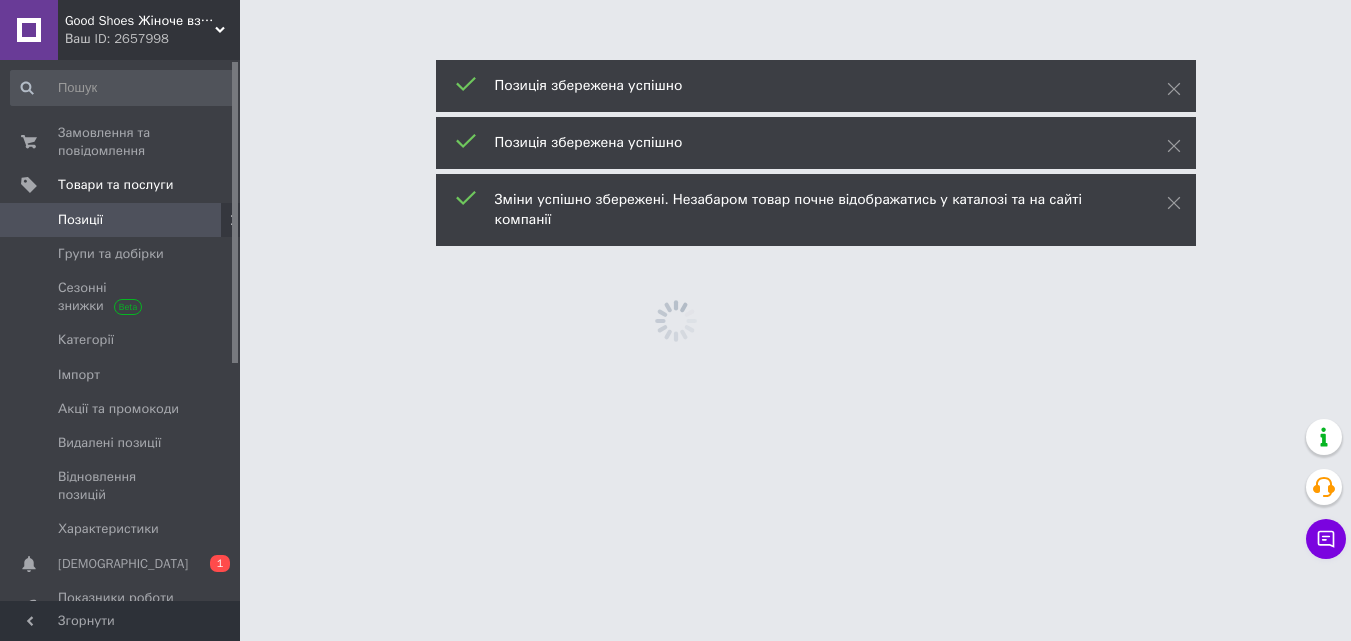 scroll, scrollTop: 0, scrollLeft: 0, axis: both 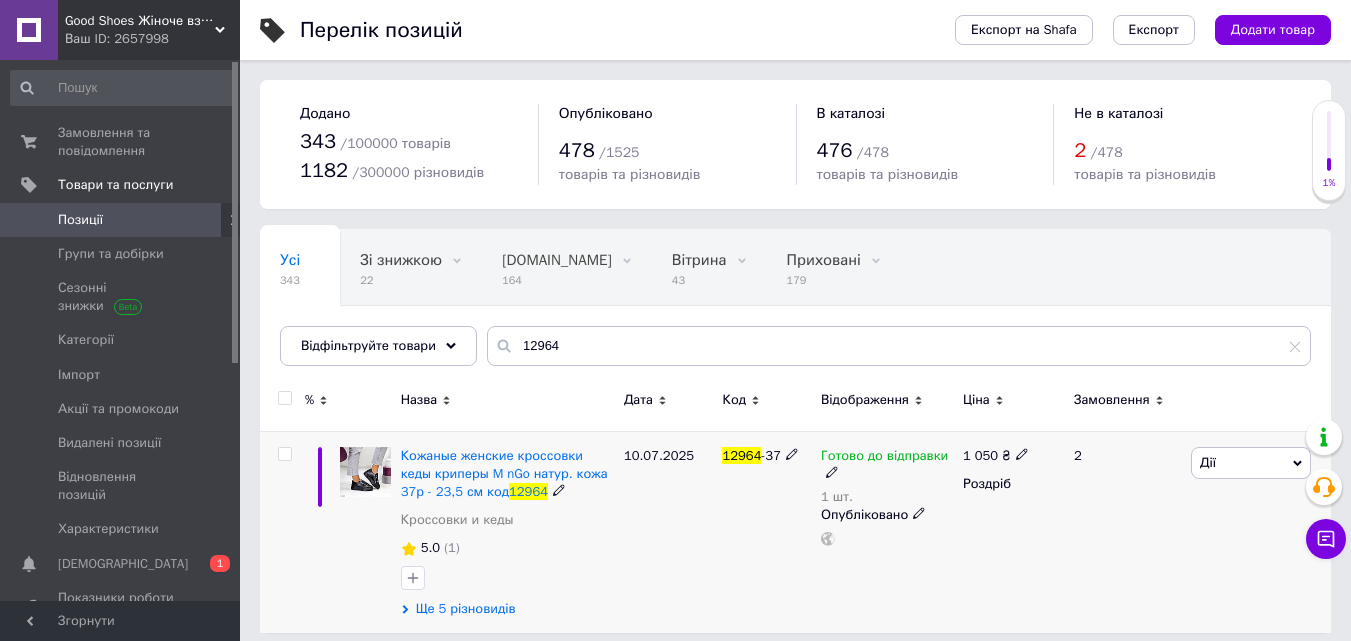 click on "Ще 5 різновидів" at bounding box center (466, 609) 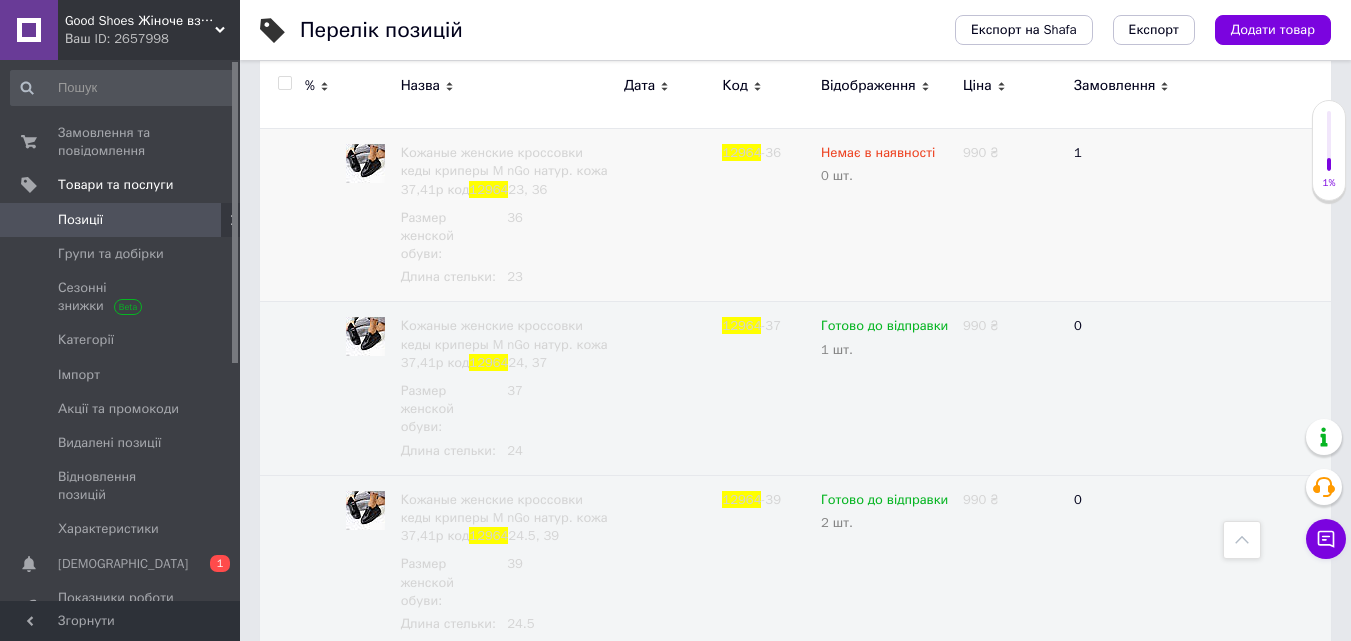 scroll, scrollTop: 304, scrollLeft: 0, axis: vertical 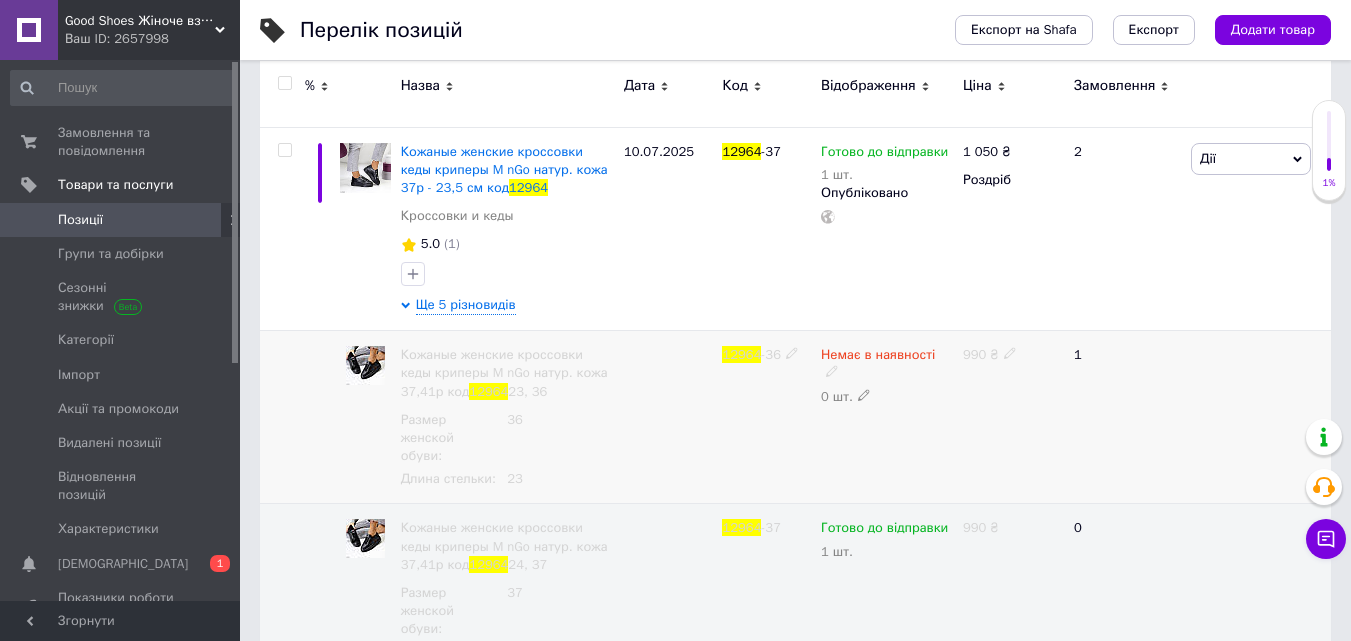 click 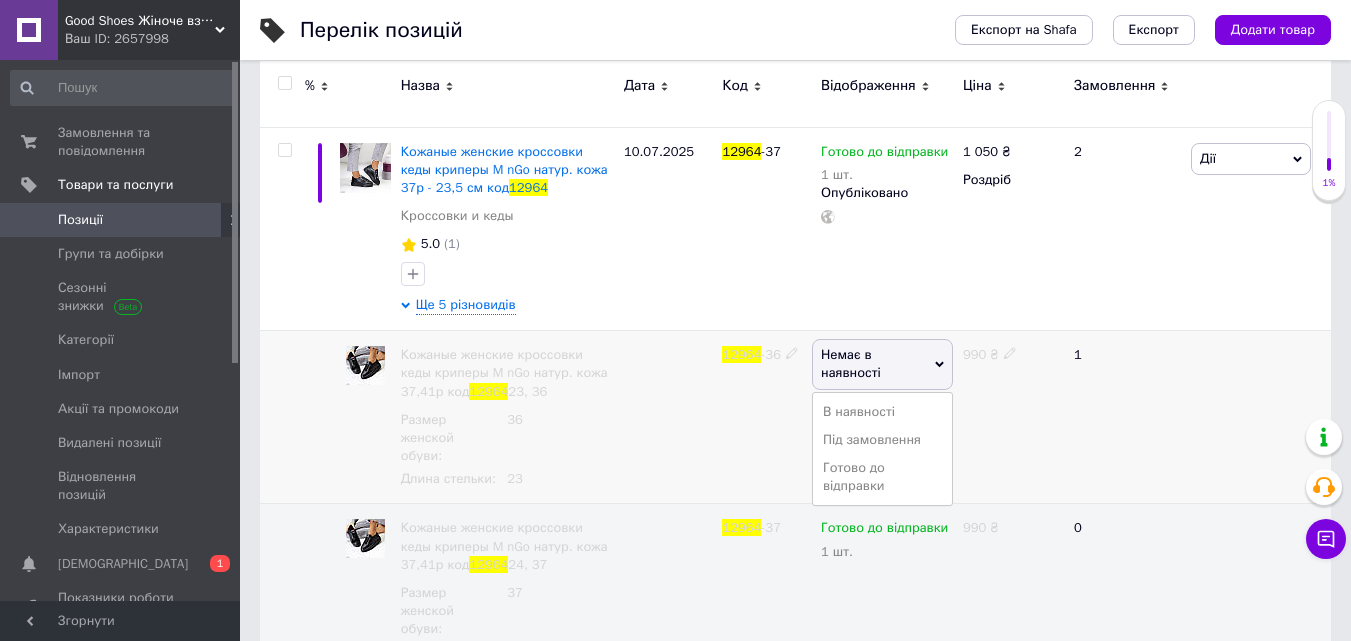 click on "Немає в наявності" at bounding box center (882, 364) 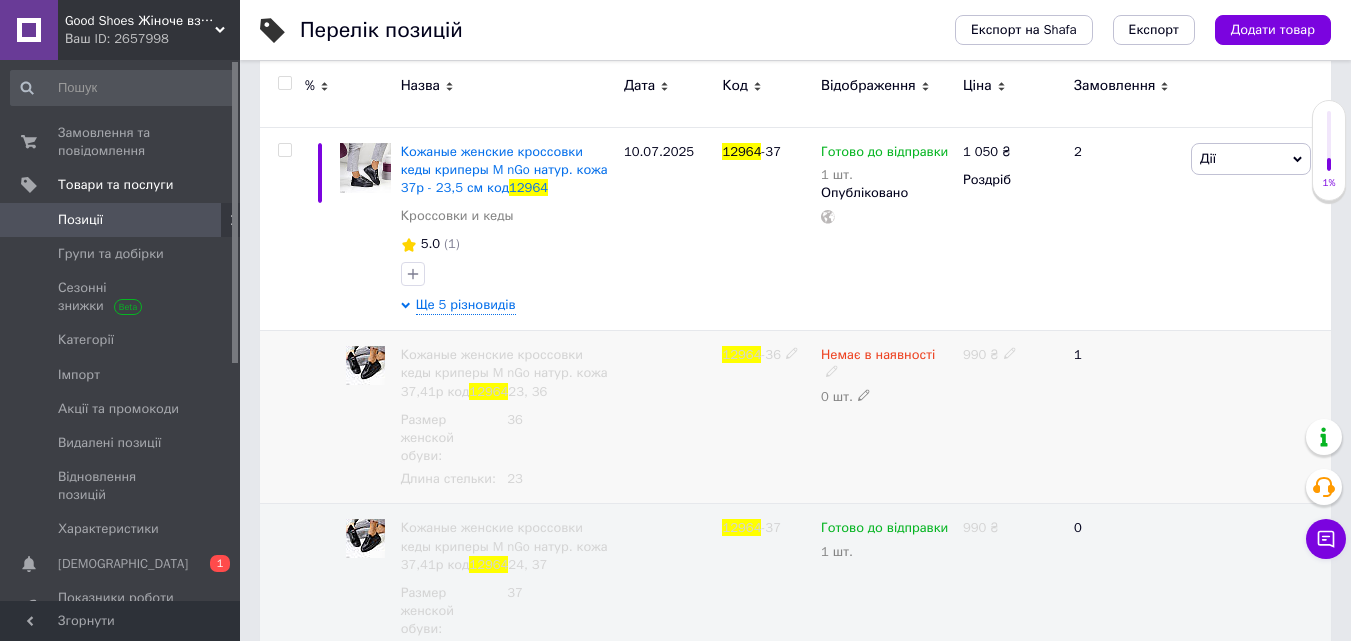 click 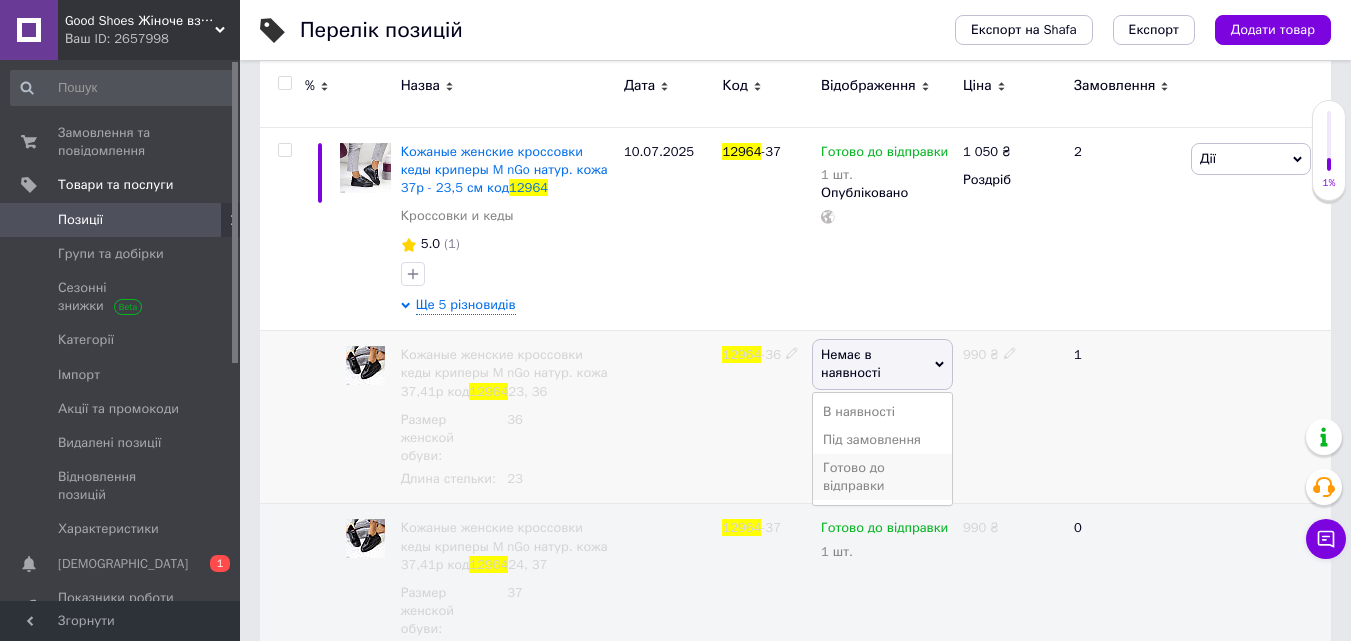 click on "Готово до відправки" at bounding box center [882, 477] 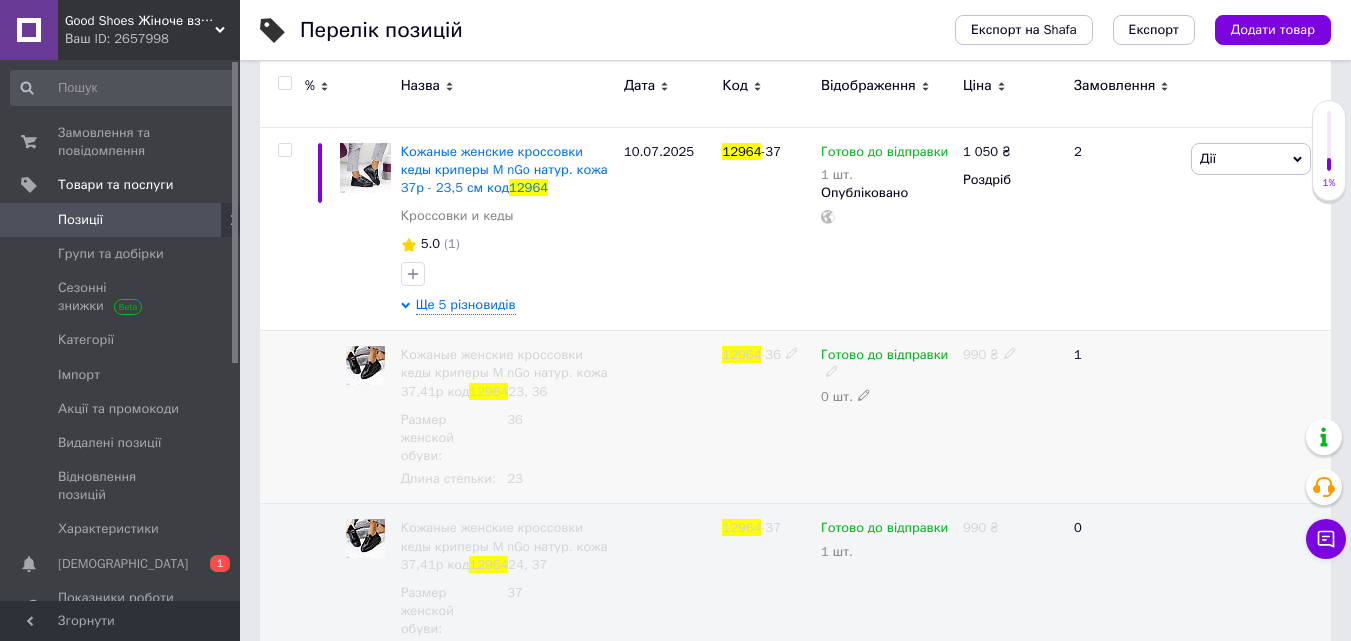 click on "Готово до відправки 0 шт." at bounding box center (887, 417) 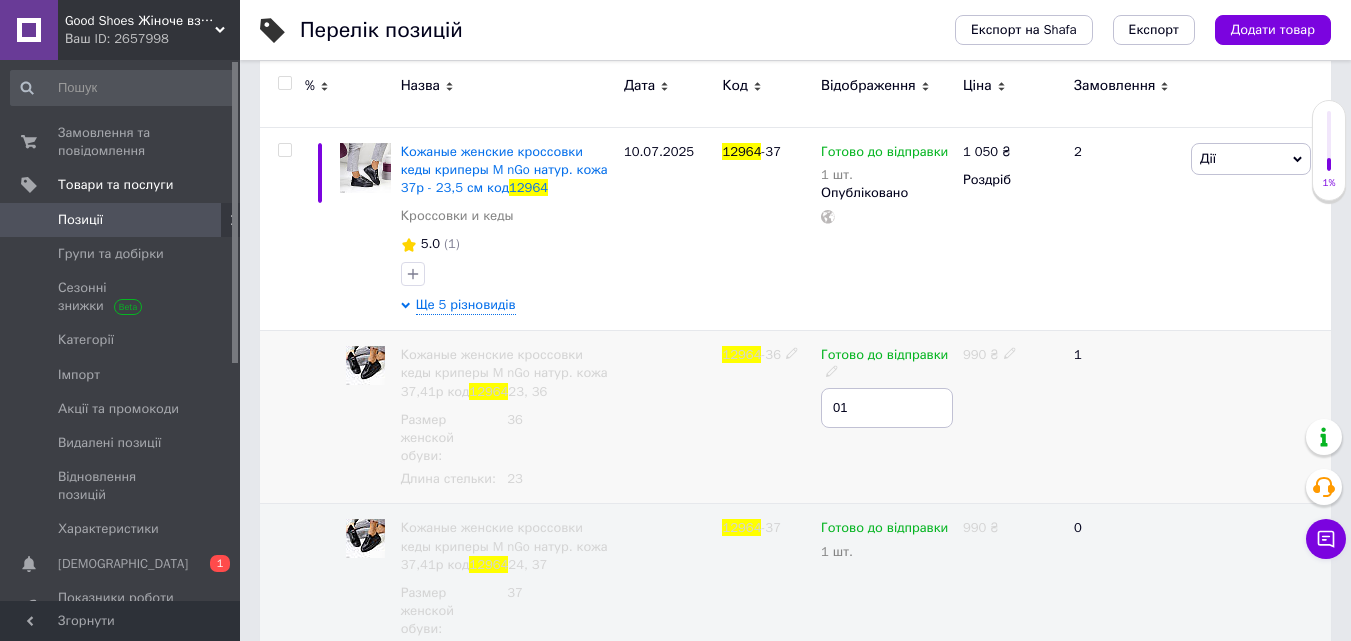 drag, startPoint x: 845, startPoint y: 409, endPoint x: 805, endPoint y: 411, distance: 40.04997 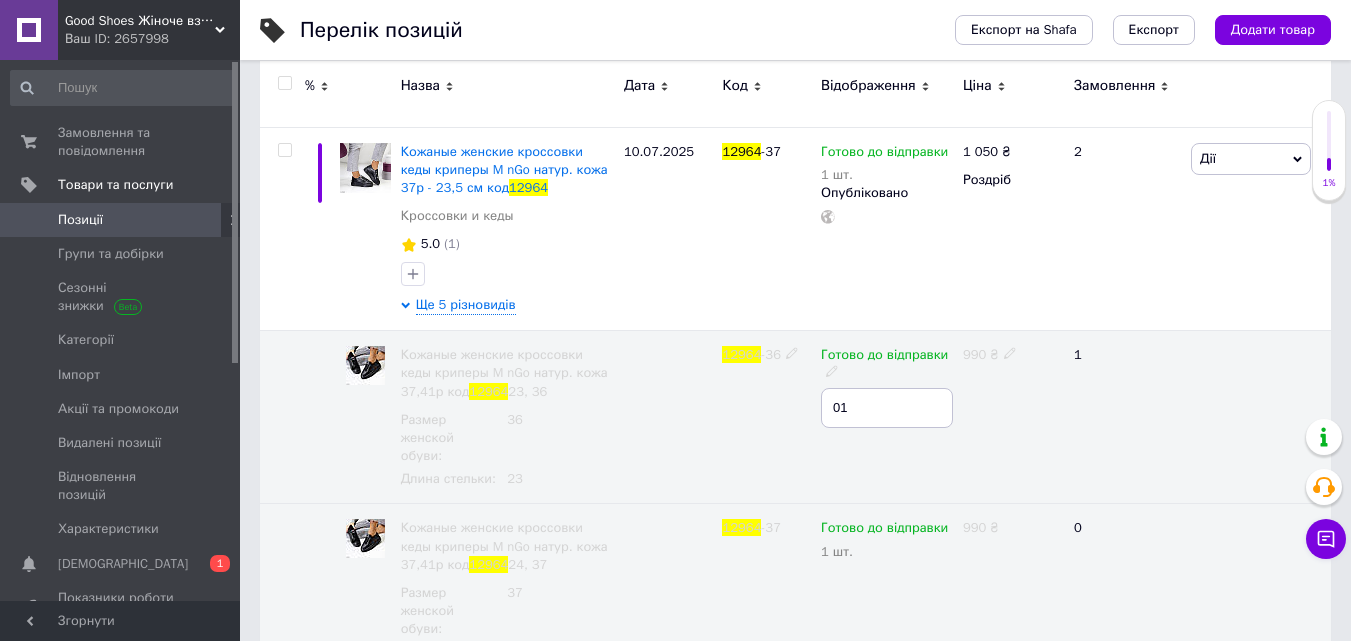type on "1" 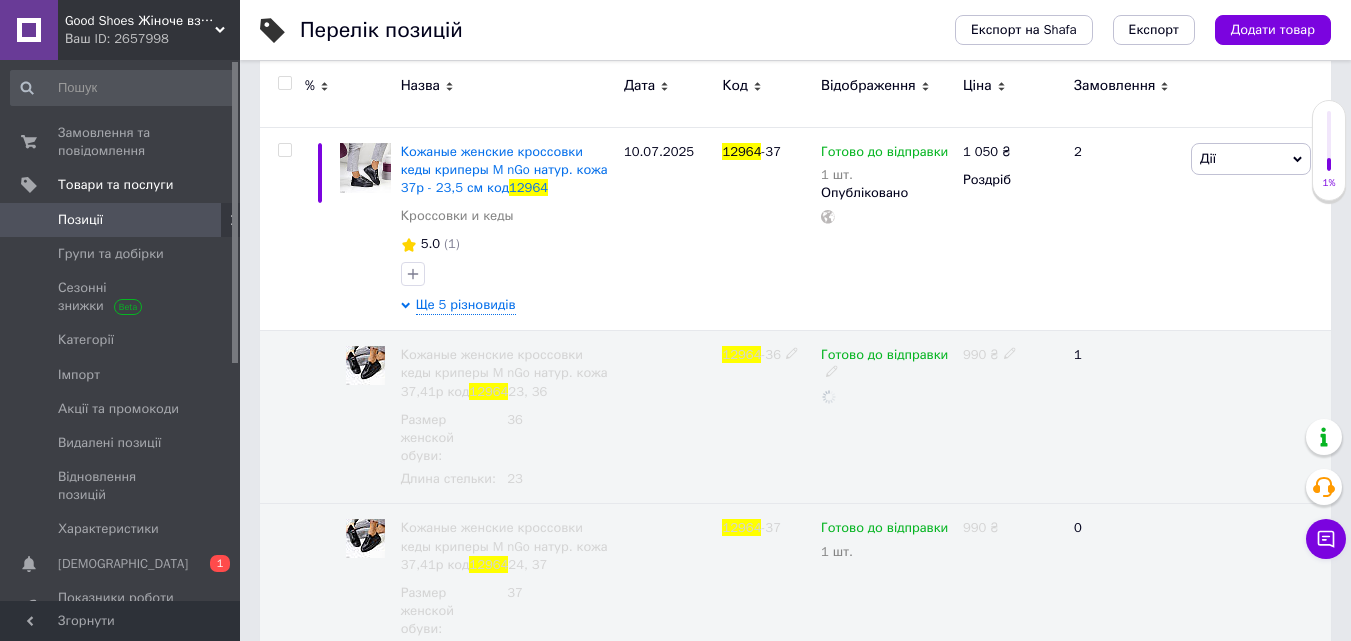 drag, startPoint x: 840, startPoint y: 464, endPoint x: 909, endPoint y: 468, distance: 69.115845 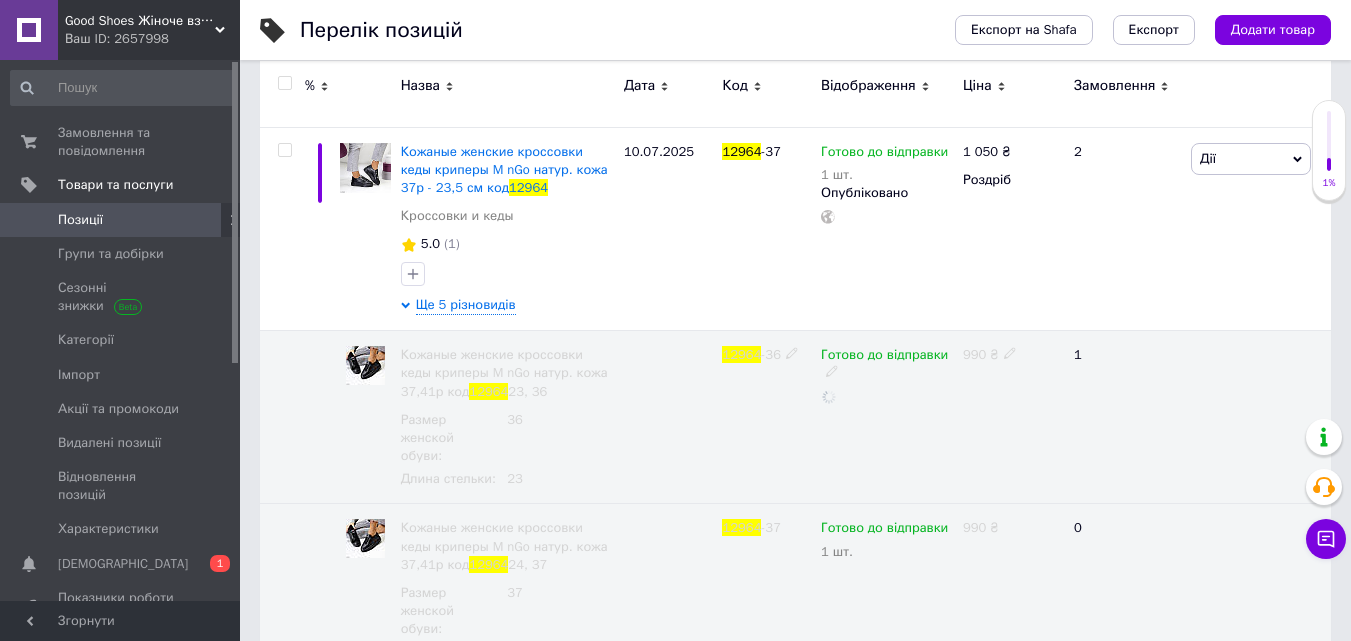 click on "Готово до відправки" at bounding box center [887, 417] 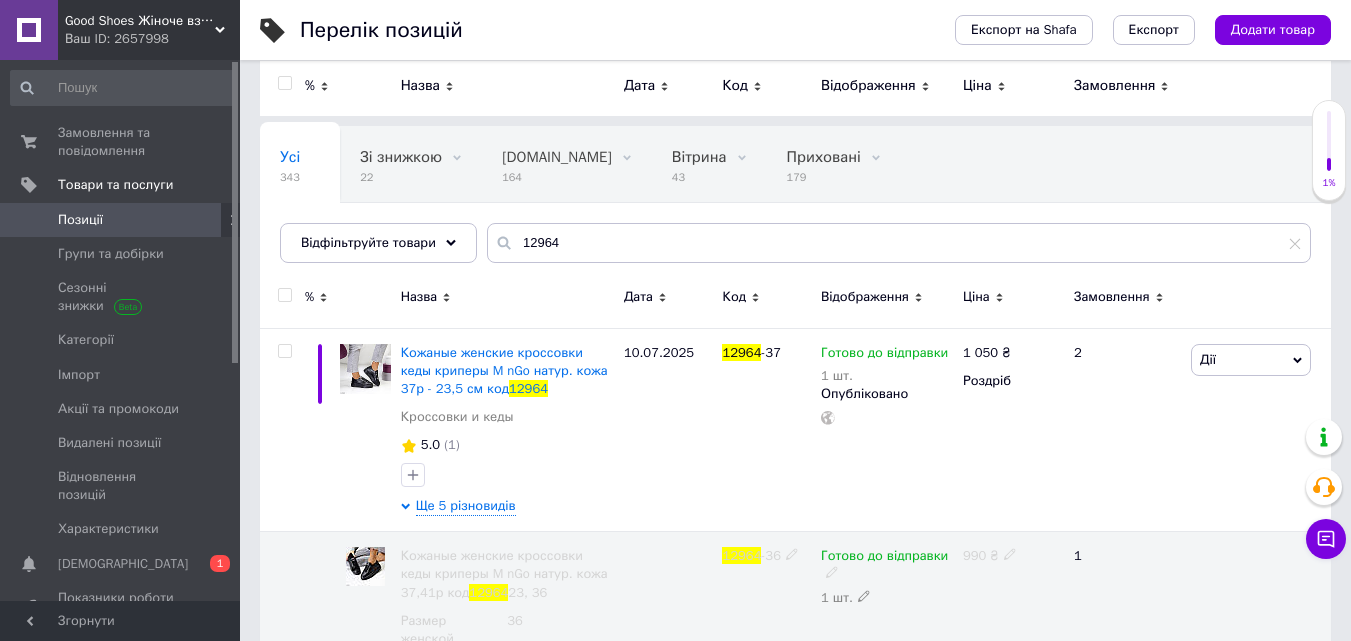 scroll, scrollTop: 0, scrollLeft: 0, axis: both 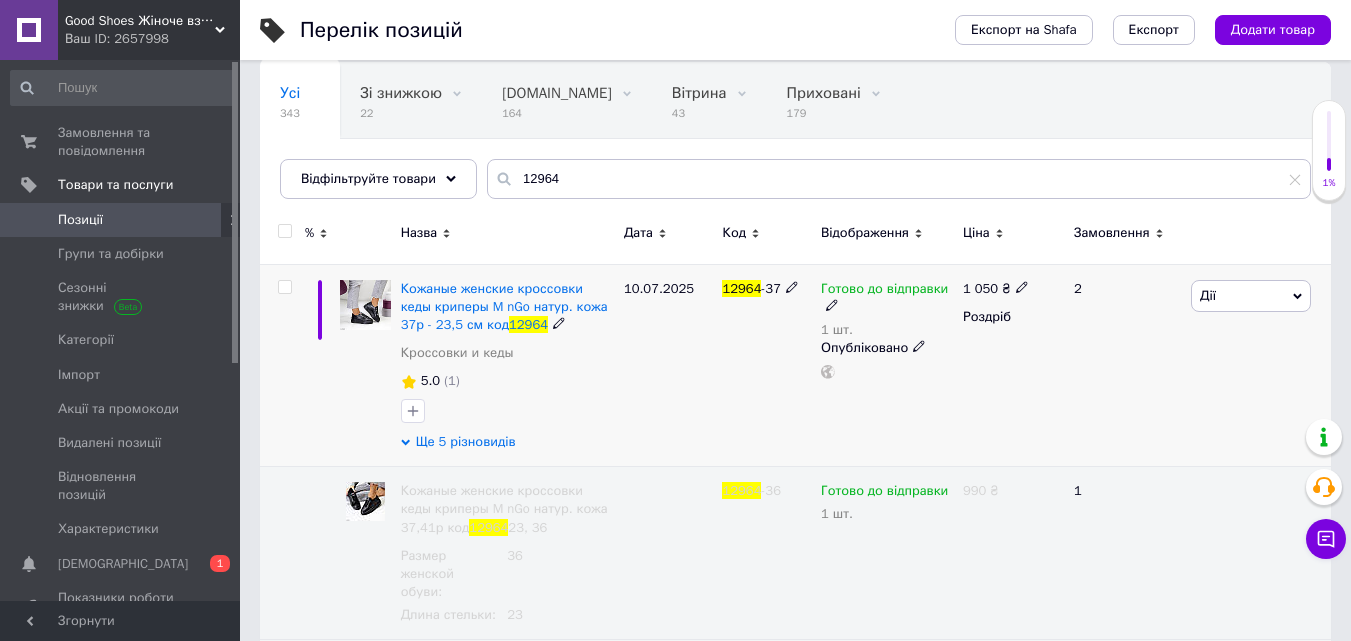 click on "Ще 5 різновидів" at bounding box center [466, 442] 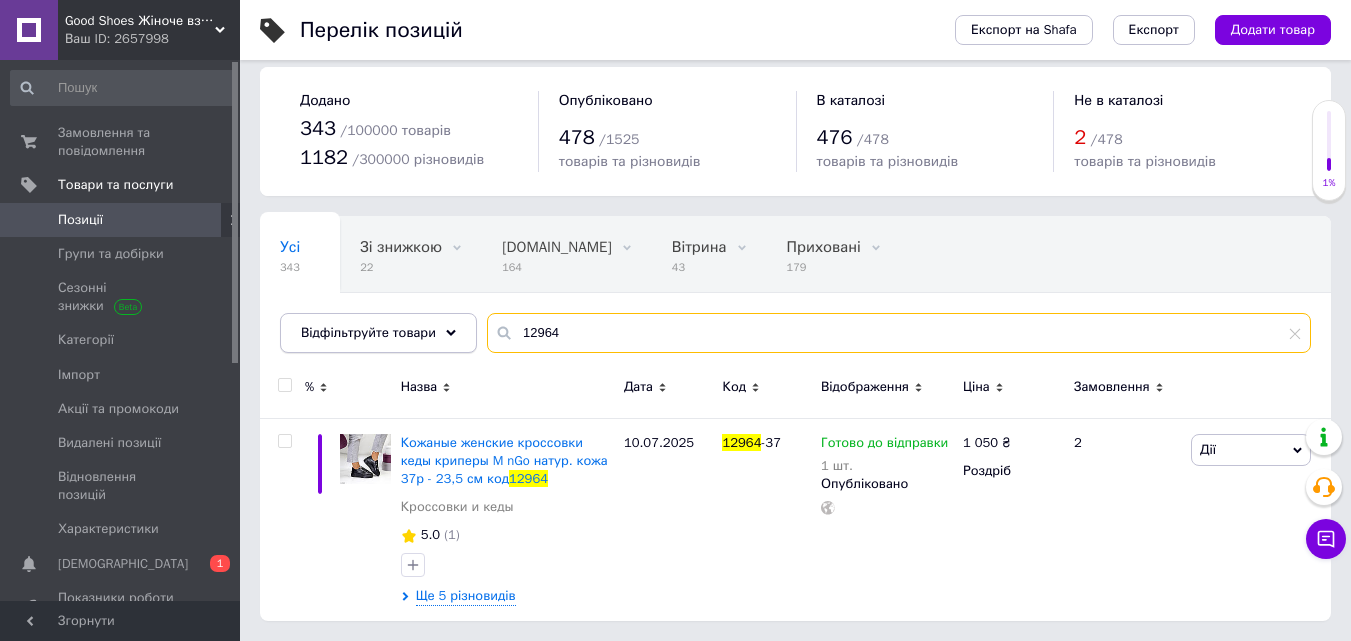 drag, startPoint x: 583, startPoint y: 313, endPoint x: 284, endPoint y: 322, distance: 299.1354 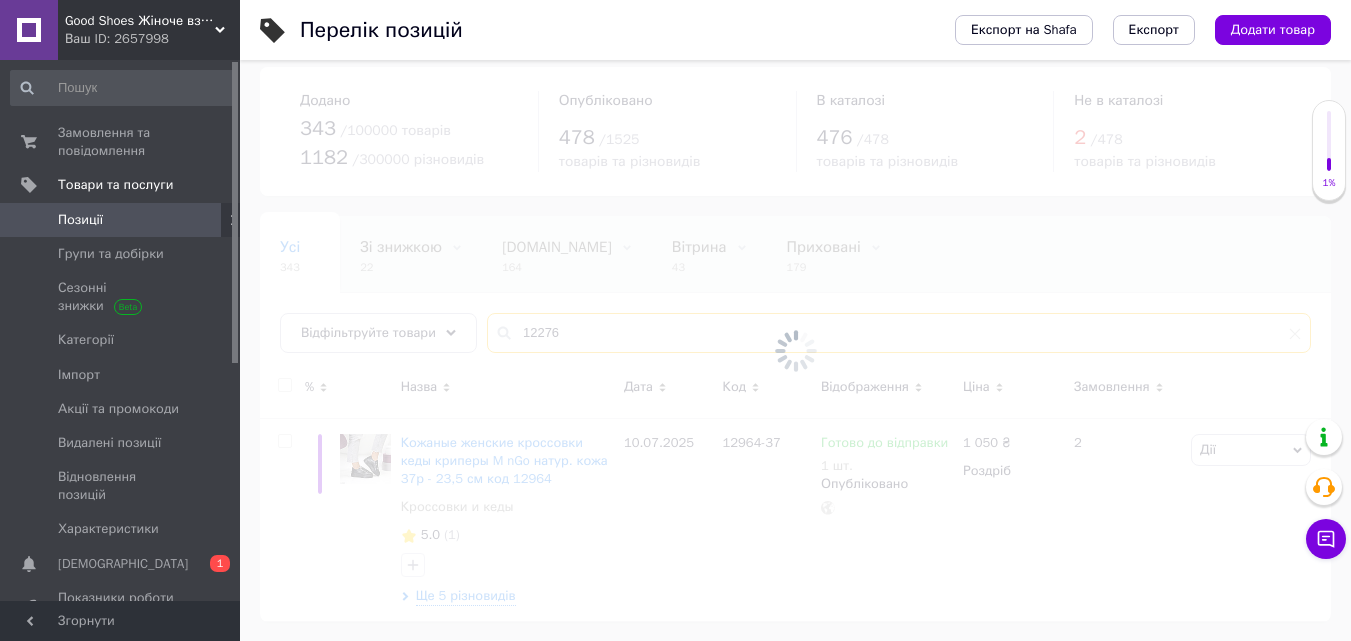 scroll, scrollTop: 0, scrollLeft: 0, axis: both 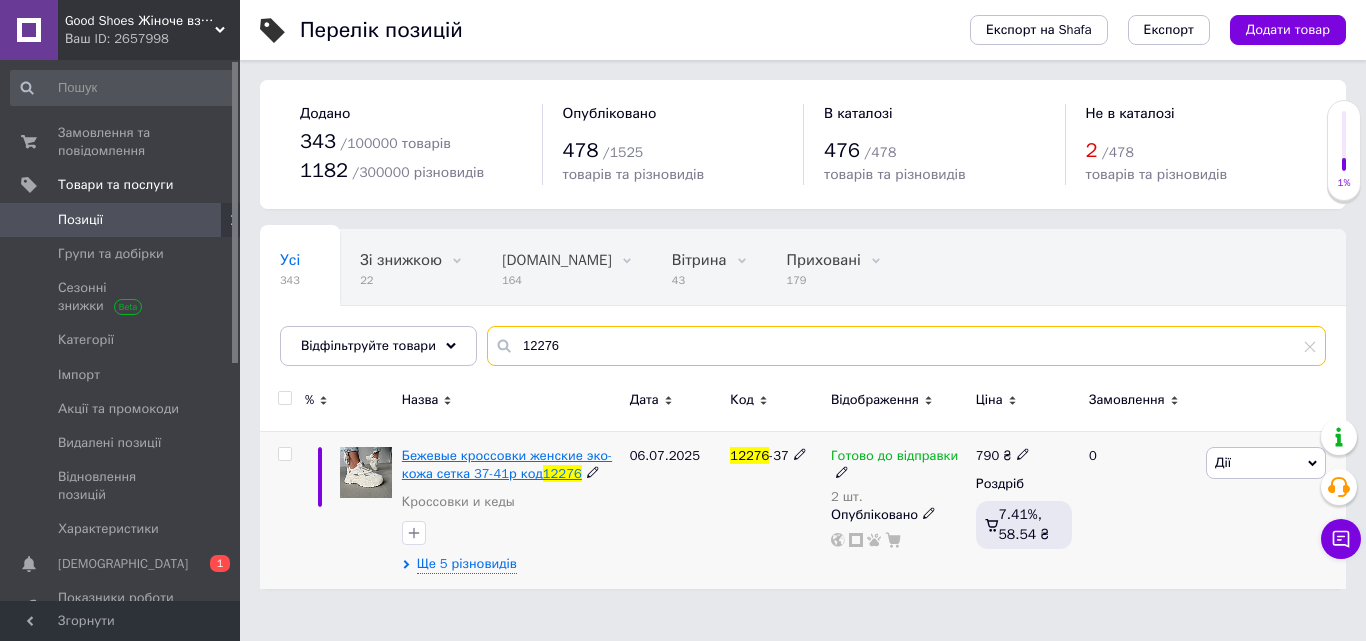 type on "12276" 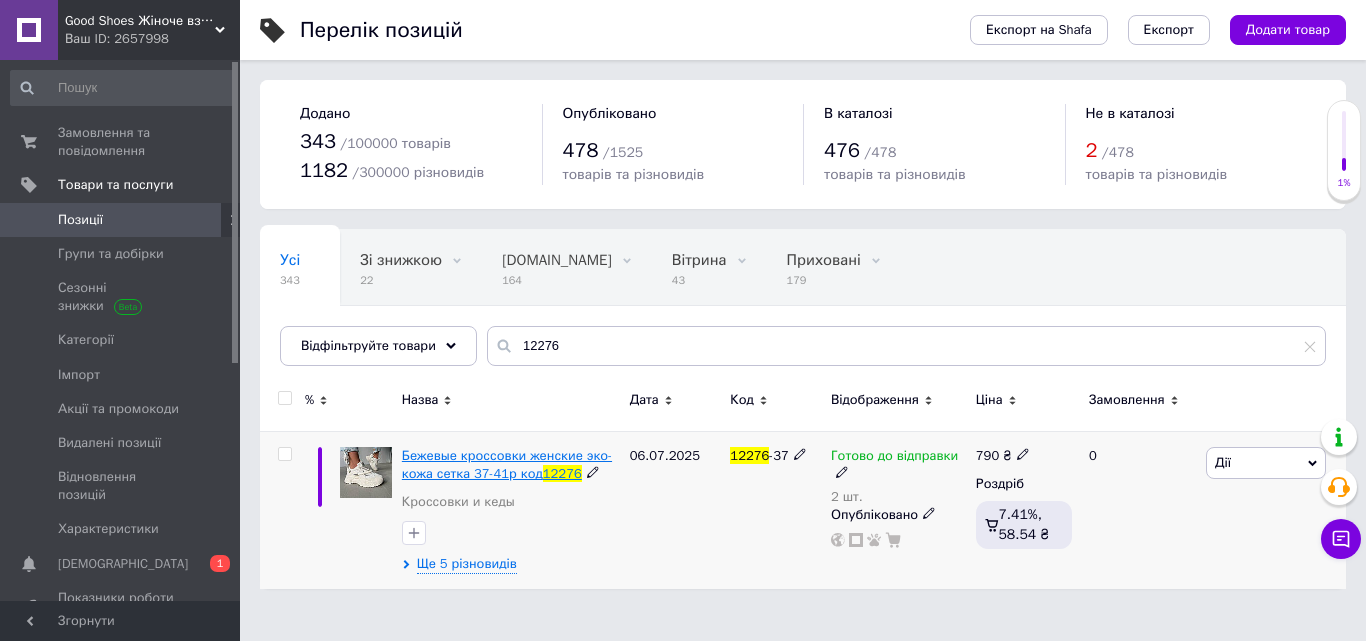click on "Бежевые кроссовки женские эко-кожа сетка 37-41р код" at bounding box center (507, 464) 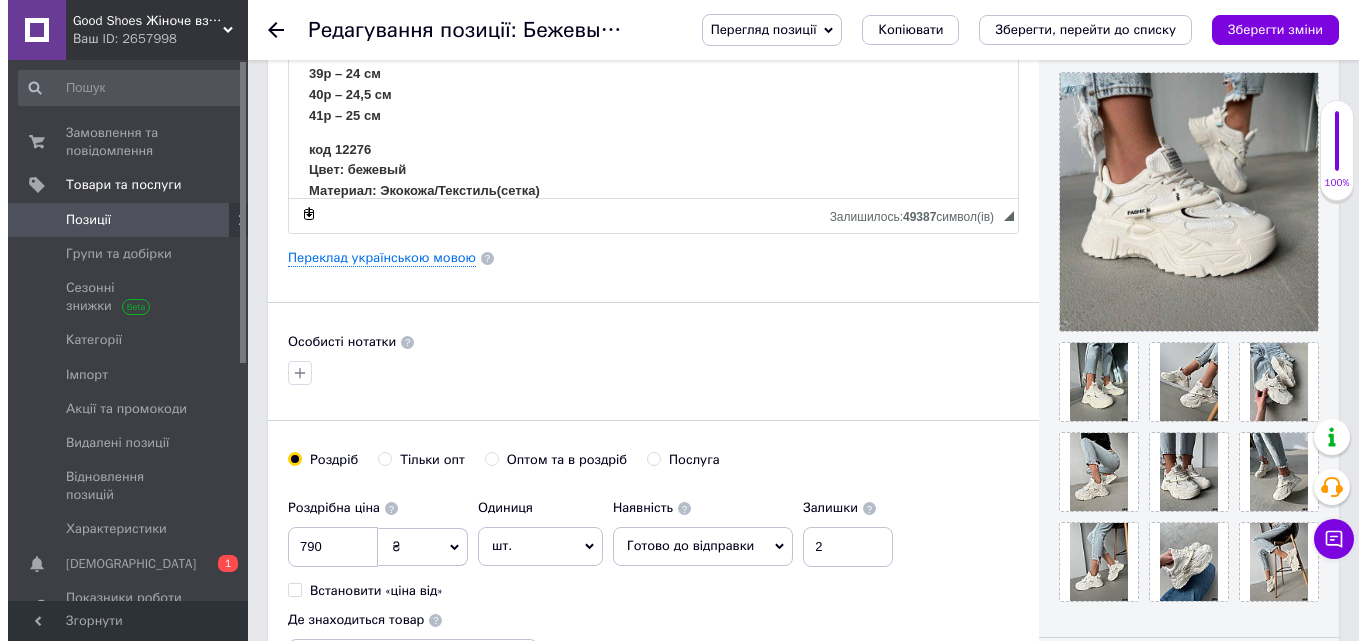 scroll, scrollTop: 500, scrollLeft: 0, axis: vertical 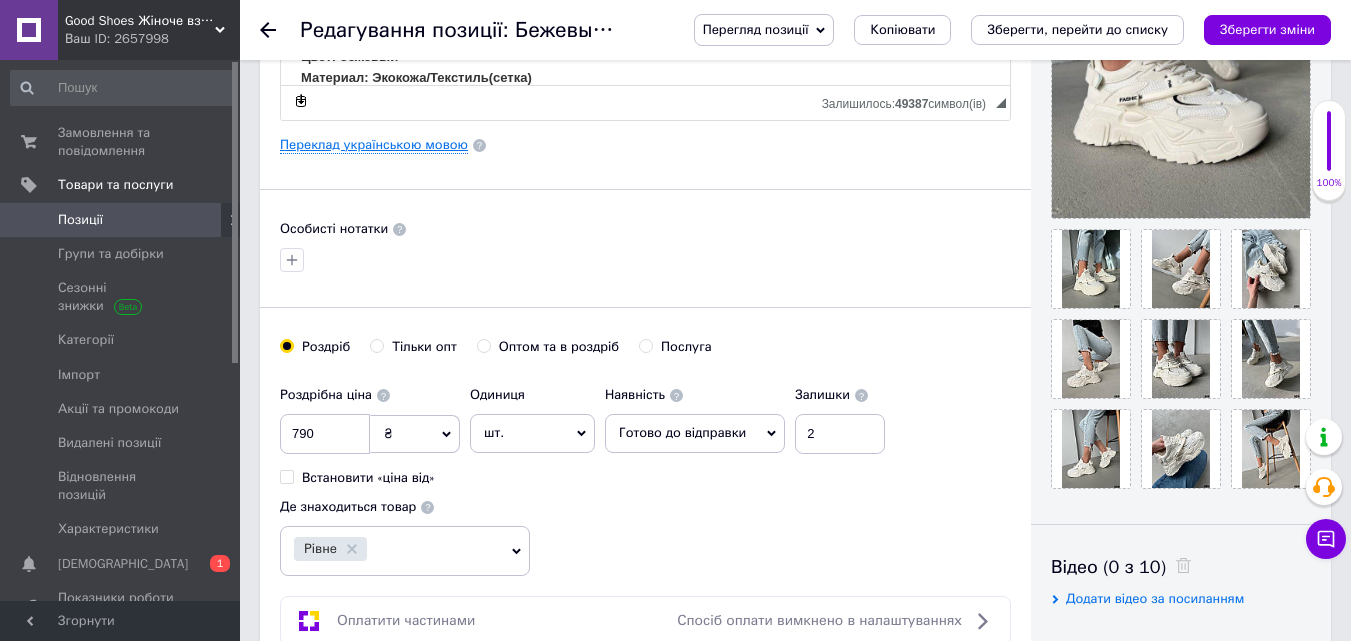click on "Переклад українською мовою" at bounding box center [374, 145] 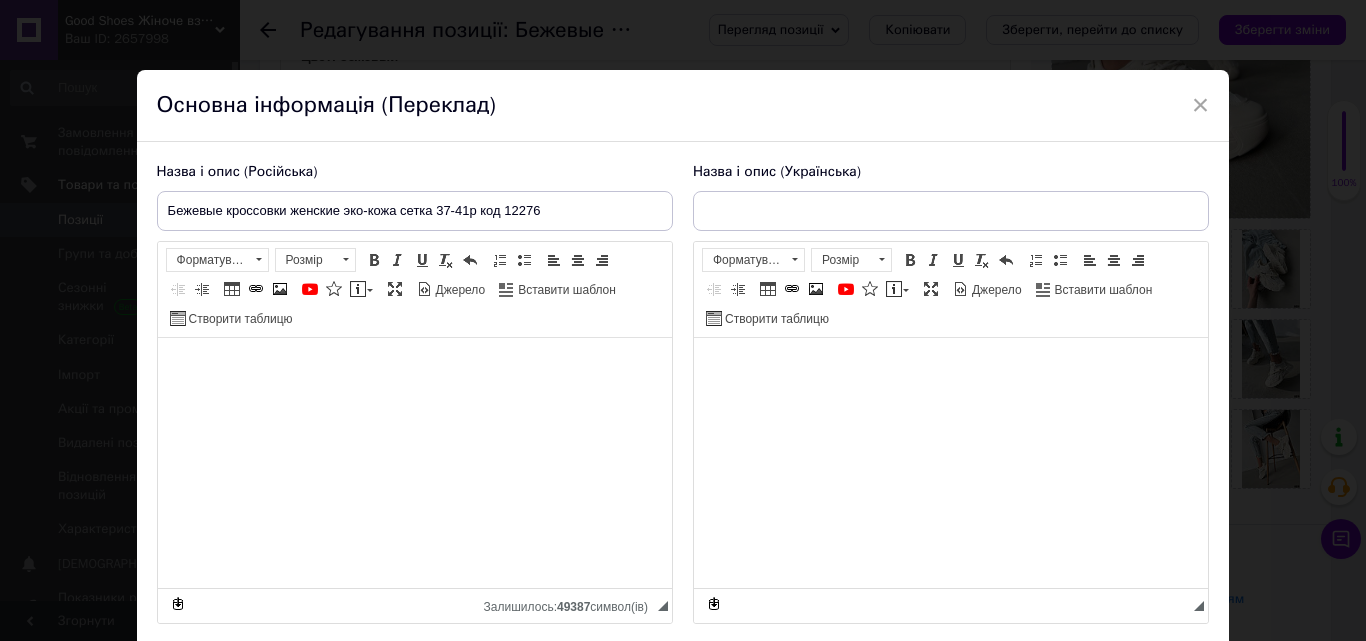 type on "Бежеві кросівки жіночі еко-шкіра сітка 37-41р код 12276" 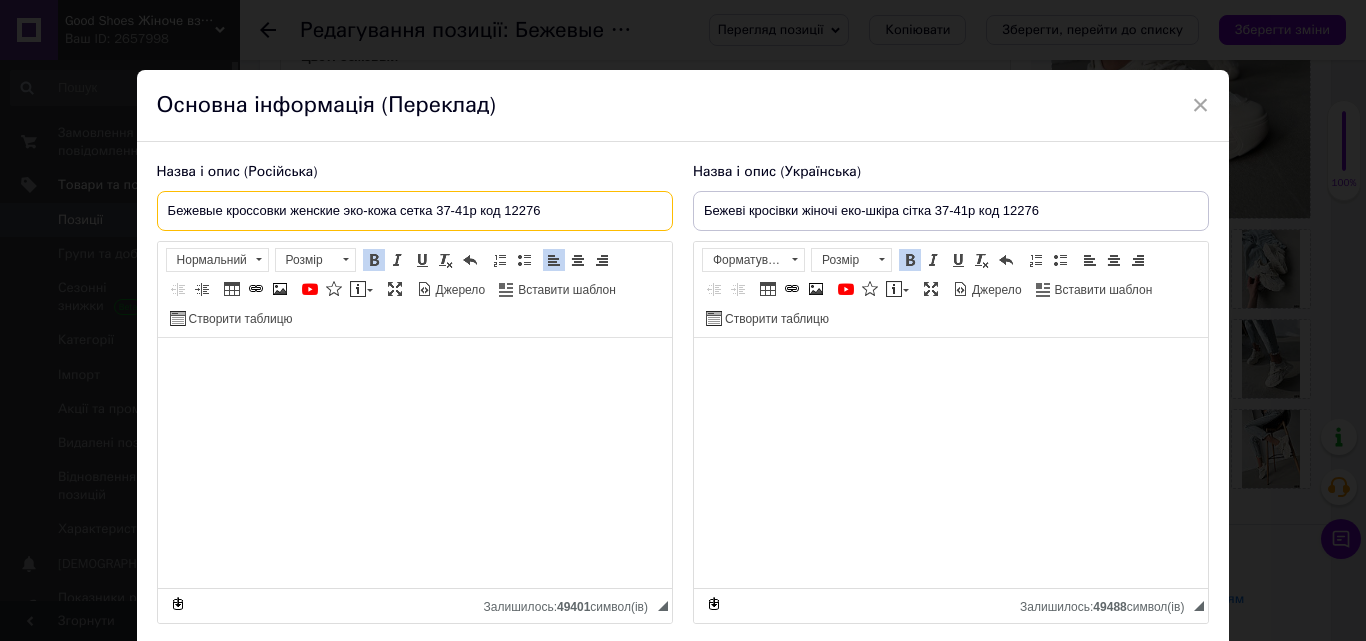 drag, startPoint x: 455, startPoint y: 209, endPoint x: 526, endPoint y: 225, distance: 72.780495 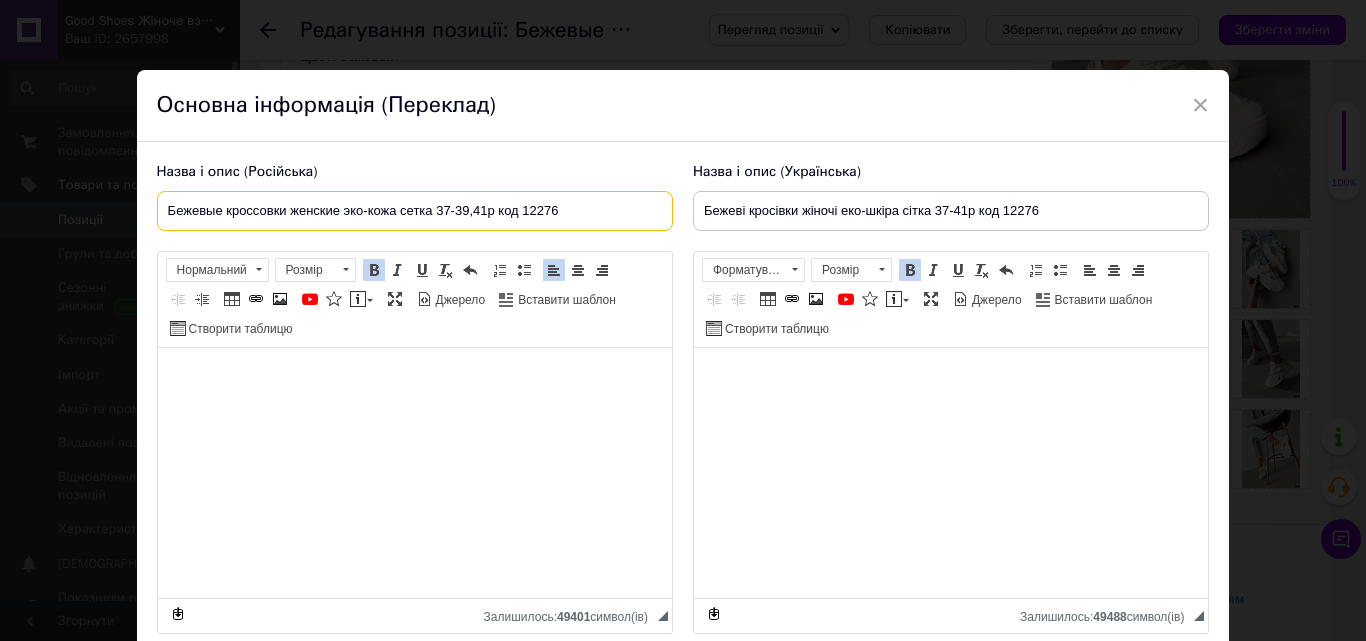 type on "Бежевые кроссовки женские эко-кожа сетка 37-39,41р код 12276" 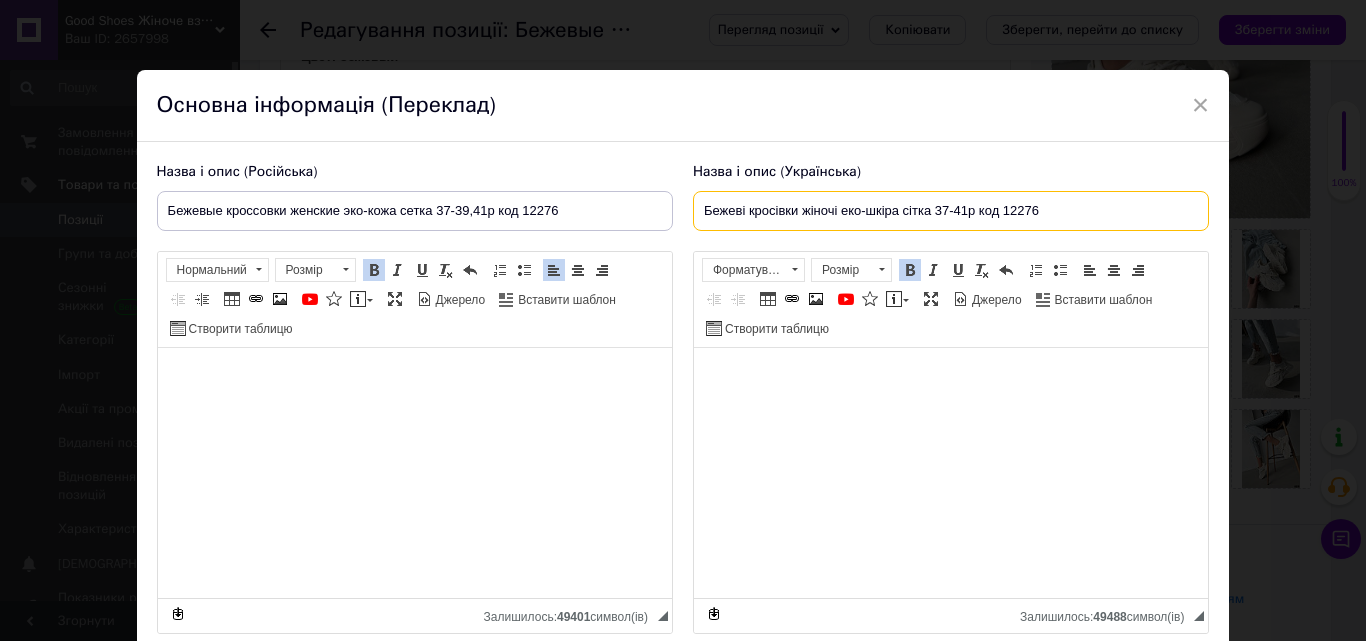 drag, startPoint x: 951, startPoint y: 208, endPoint x: 965, endPoint y: 216, distance: 16.124516 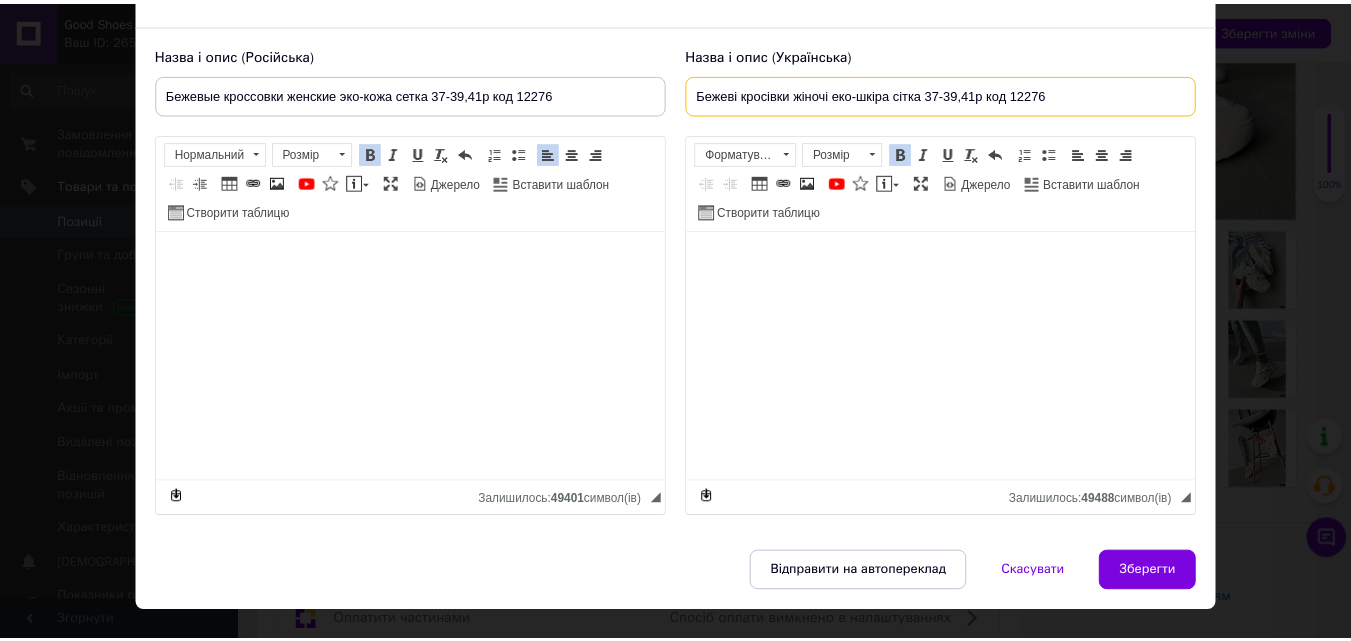 scroll, scrollTop: 158, scrollLeft: 0, axis: vertical 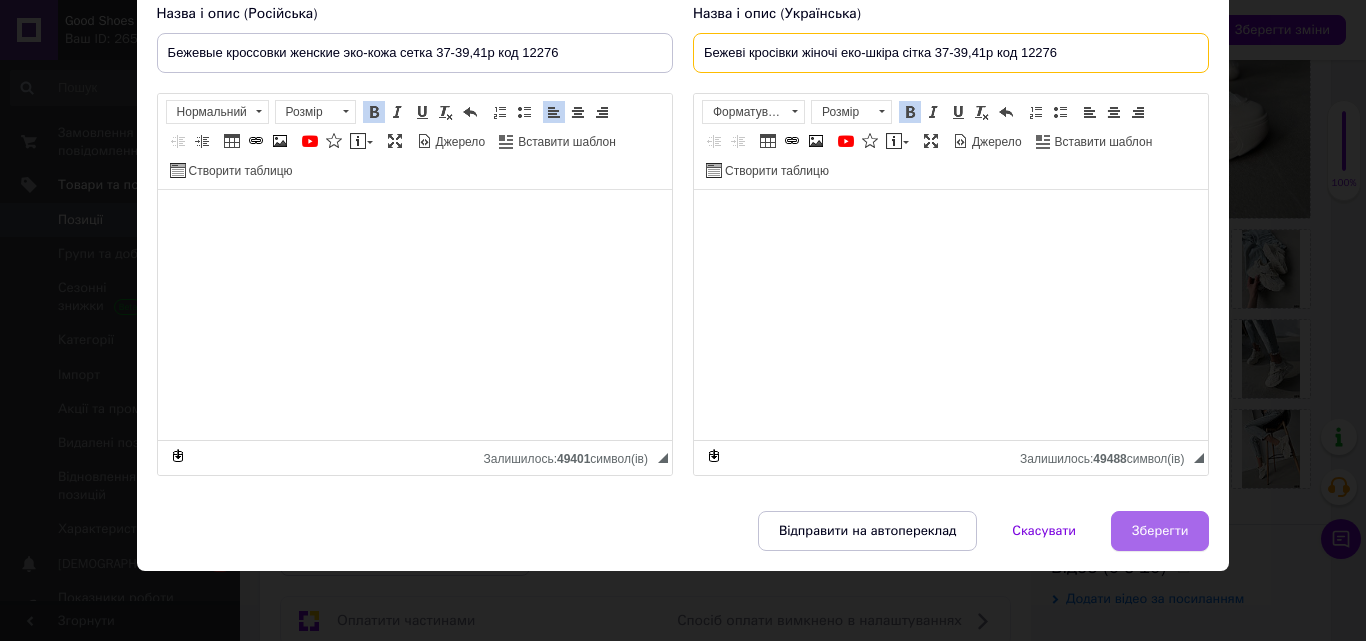 type on "Бежеві кросівки жіночі еко-шкіра сітка 37-39,41р код 12276" 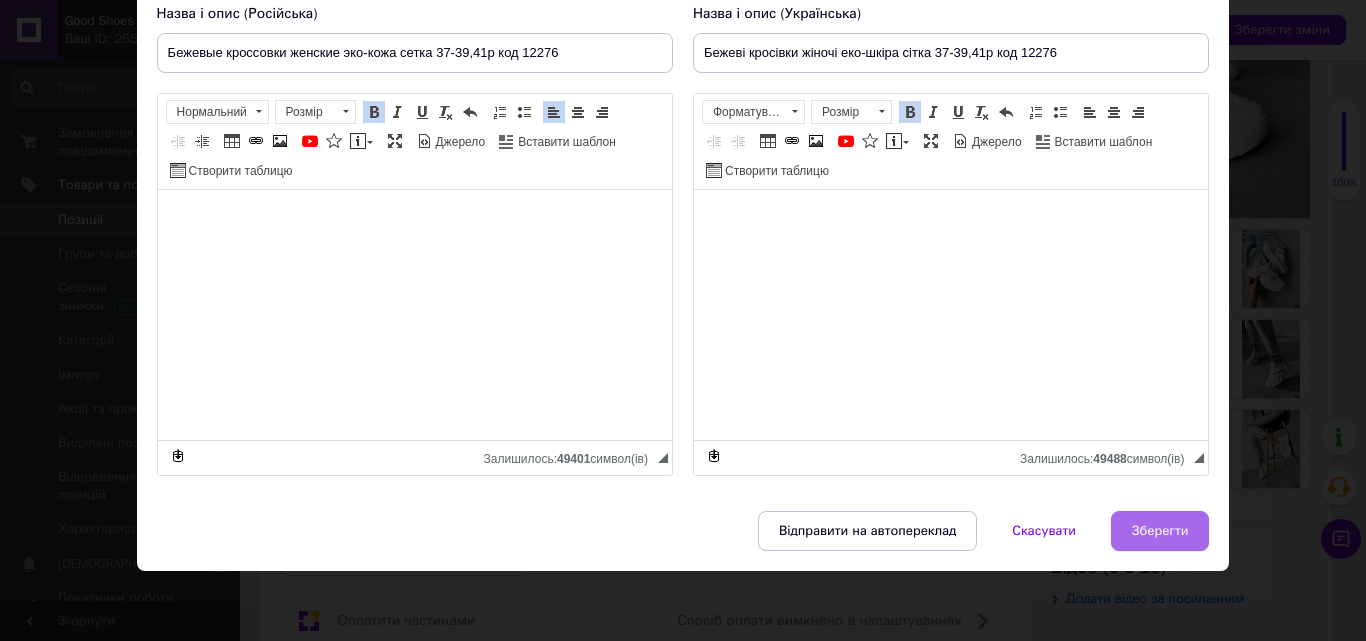 click on "Зберегти" at bounding box center (1160, 531) 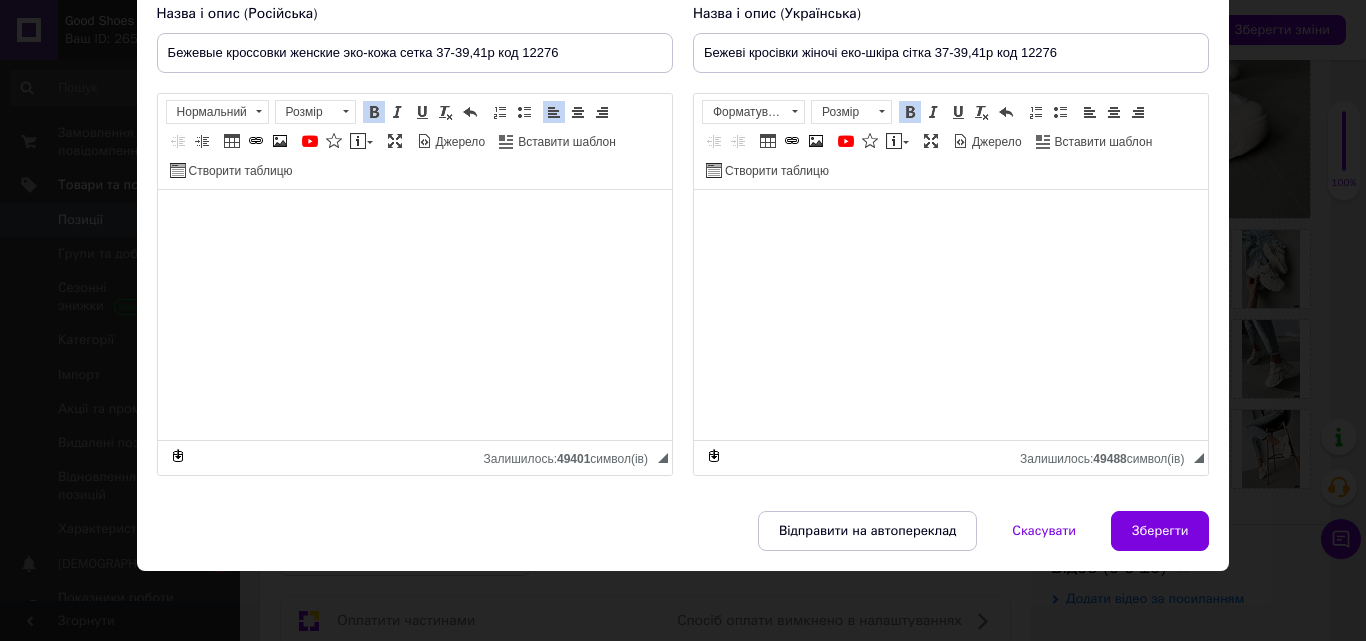 type on "Бежевые кроссовки женские эко-кожа сетка 37-39,41р код 12276" 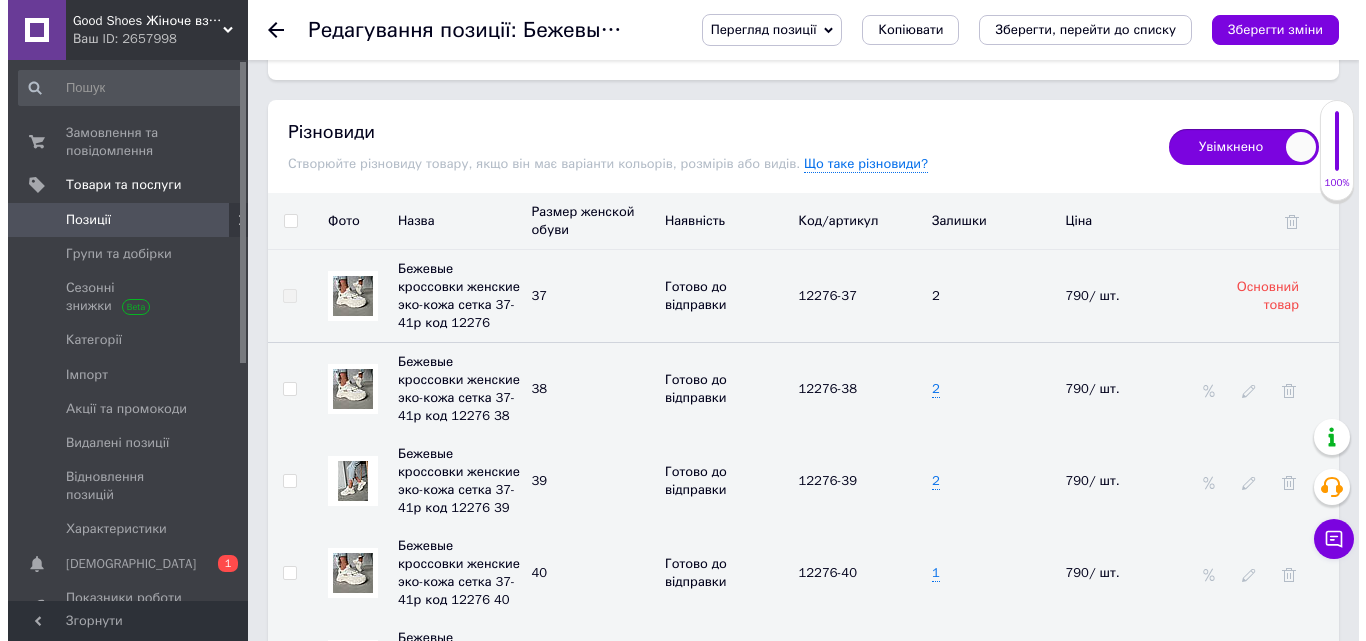 scroll, scrollTop: 3000, scrollLeft: 0, axis: vertical 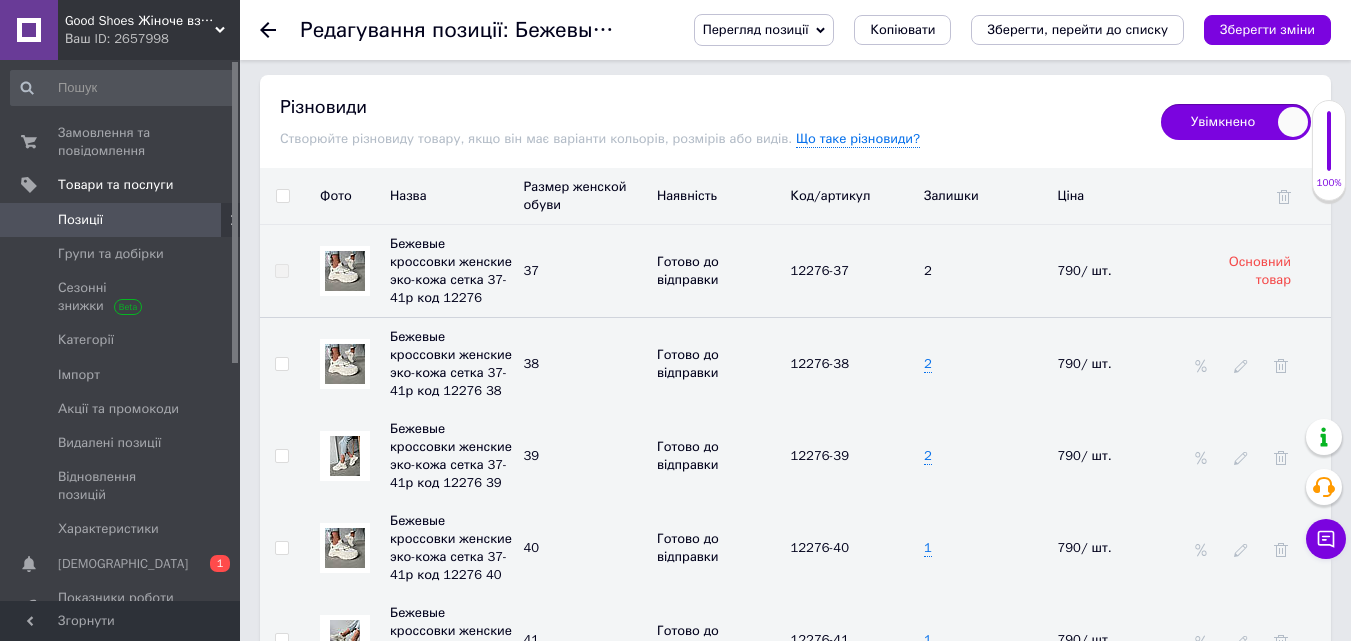 click at bounding box center [281, 548] 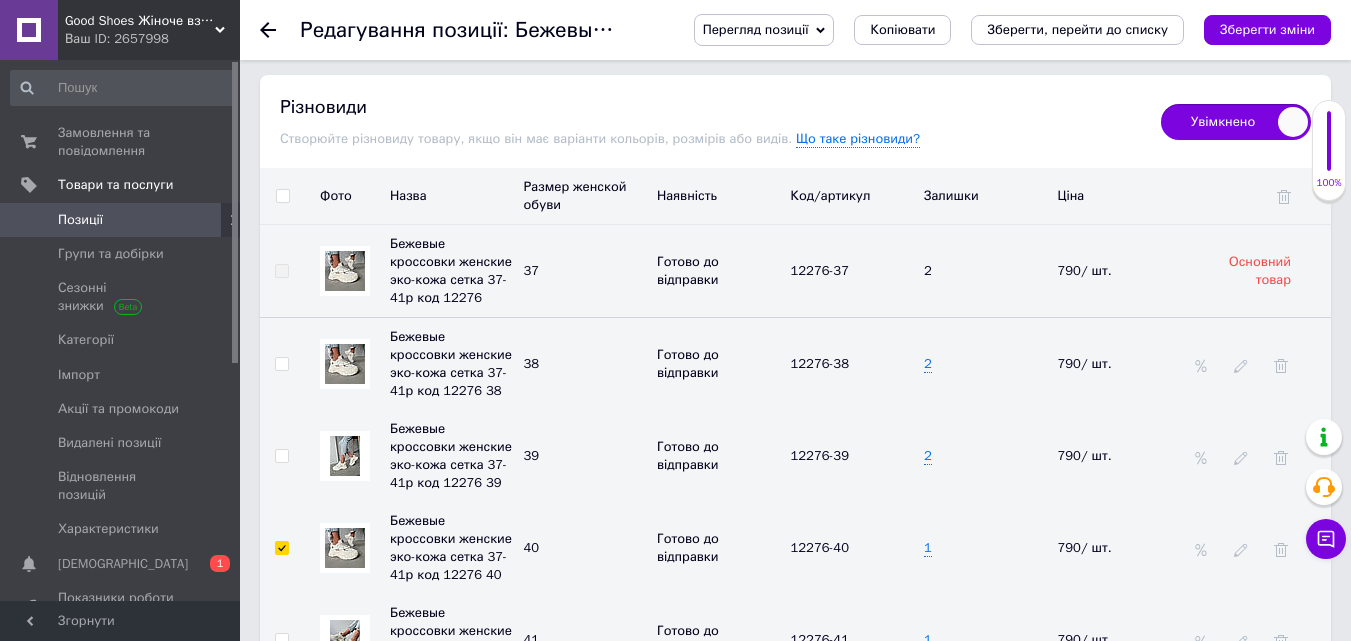 checkbox on "true" 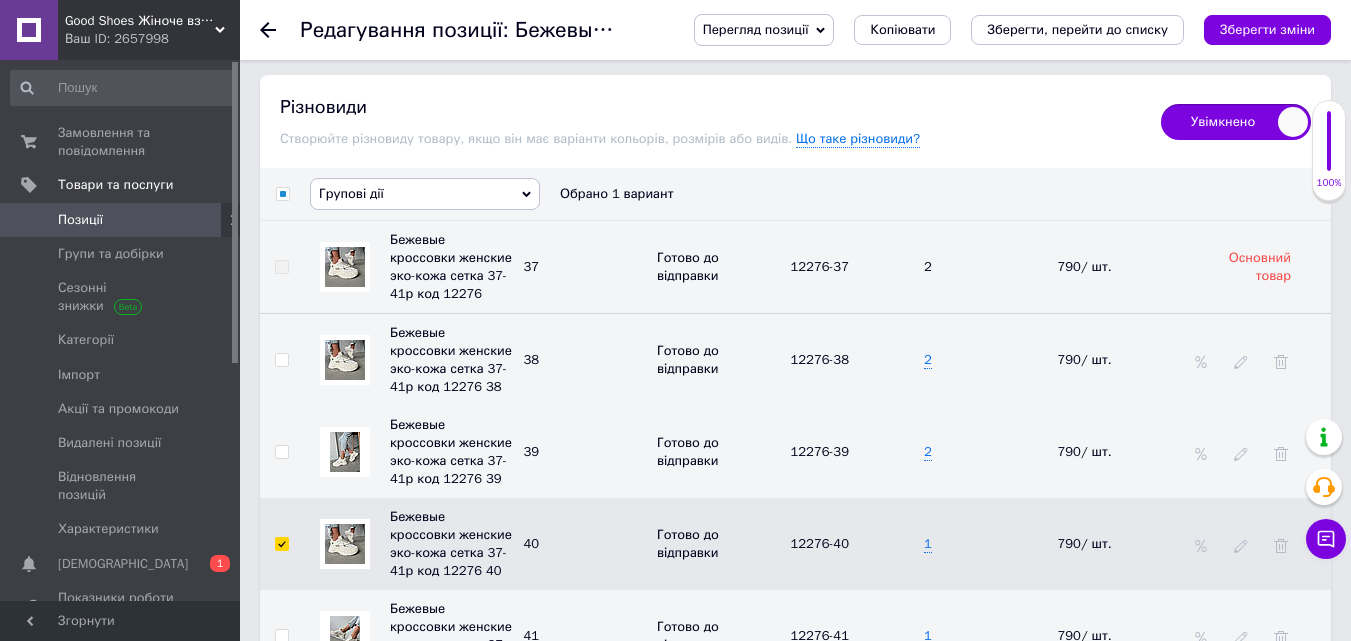 click on "Групові дії" at bounding box center (351, 193) 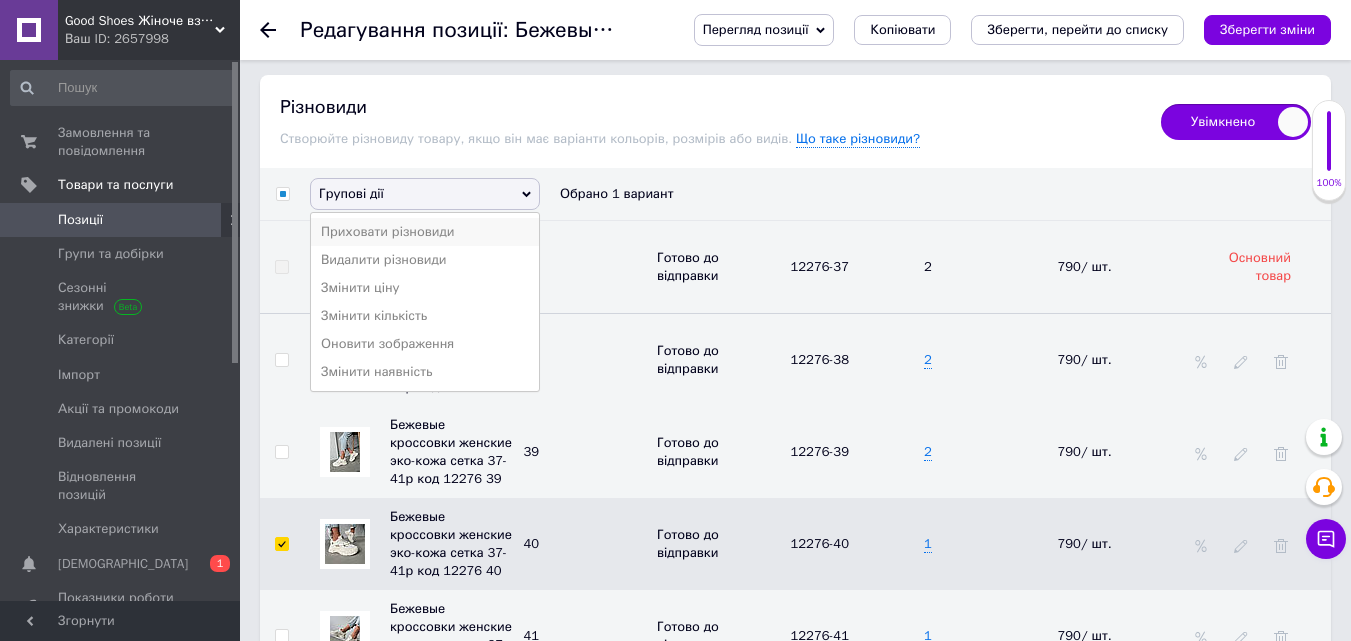 click on "Приховати різновиди" at bounding box center [425, 232] 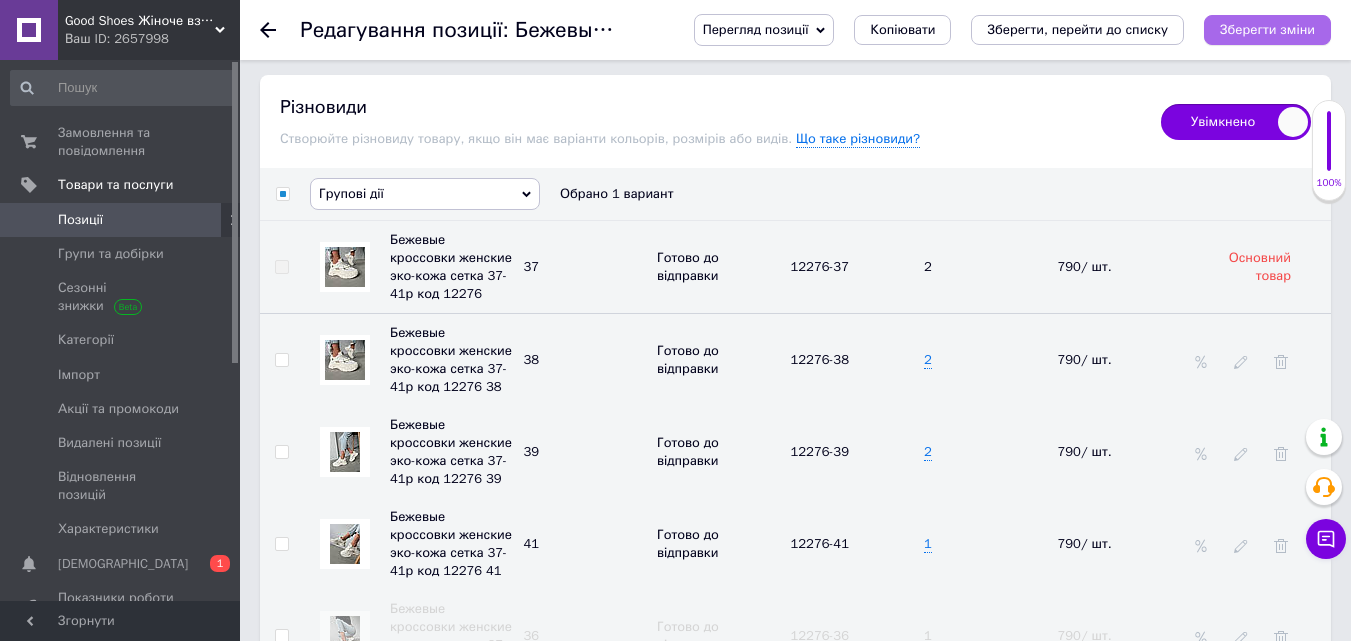 checkbox on "false" 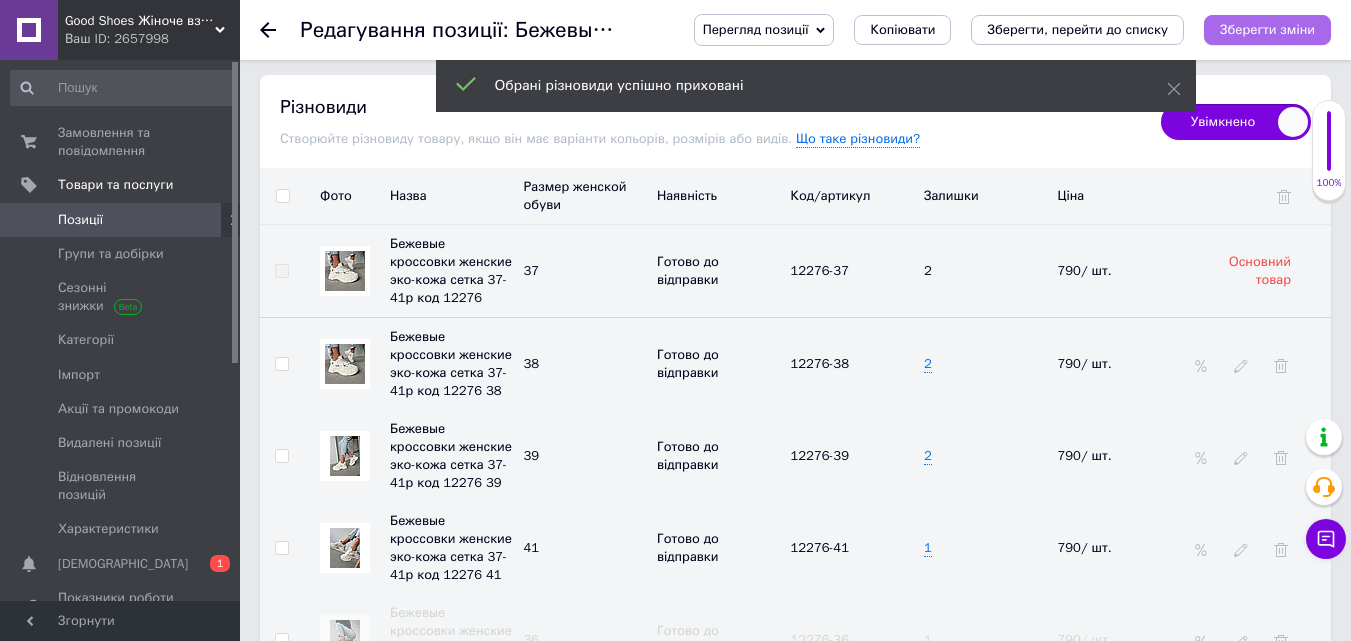click on "Зберегти зміни" at bounding box center (1267, 29) 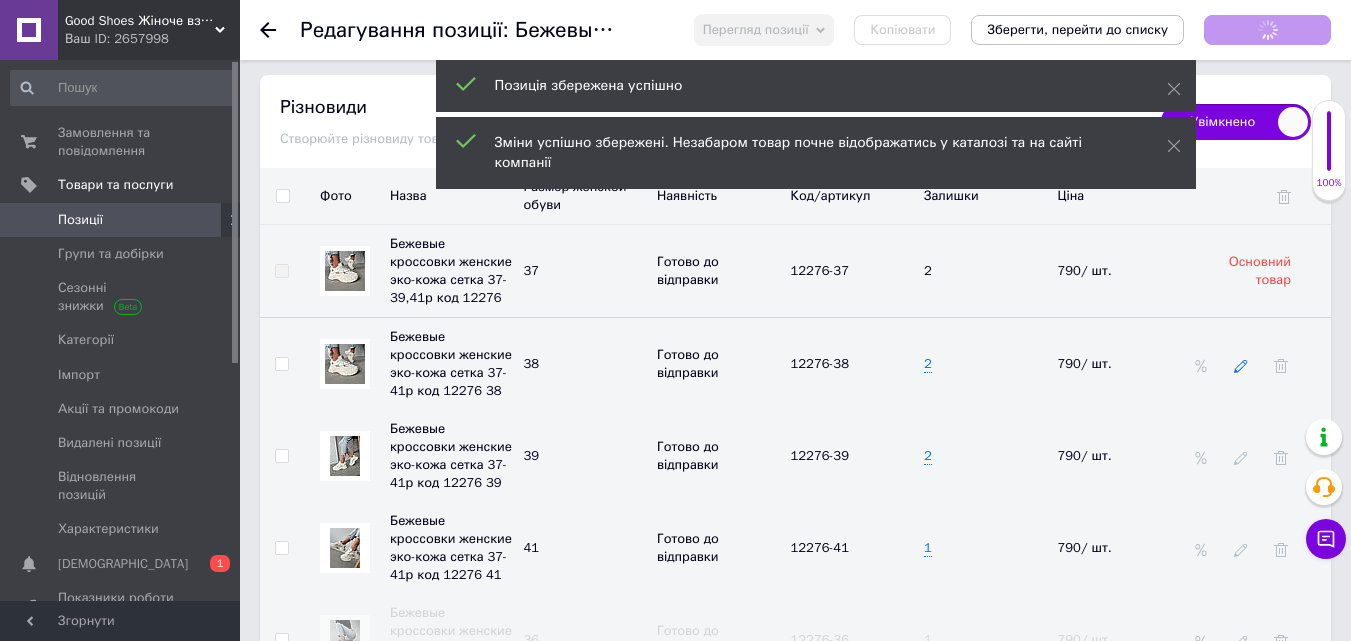 click 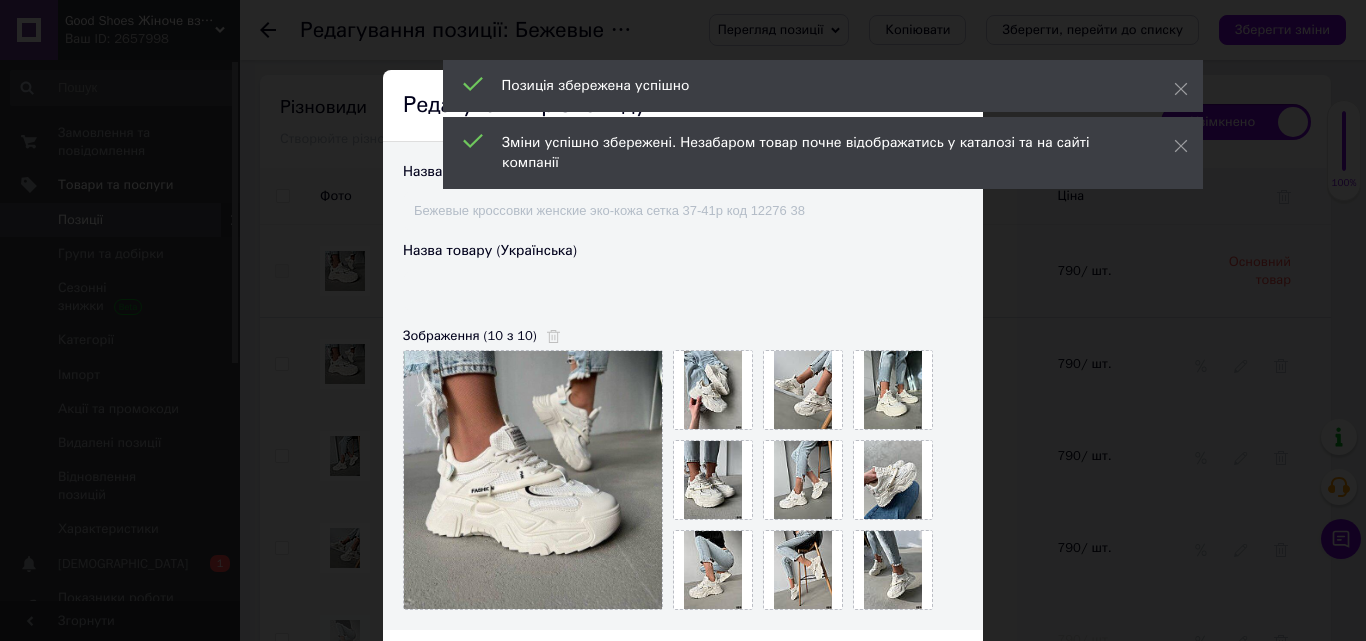 type on "Бежеві кросівки жіночі еко-шкіра сітка 37-41р код 12276 38" 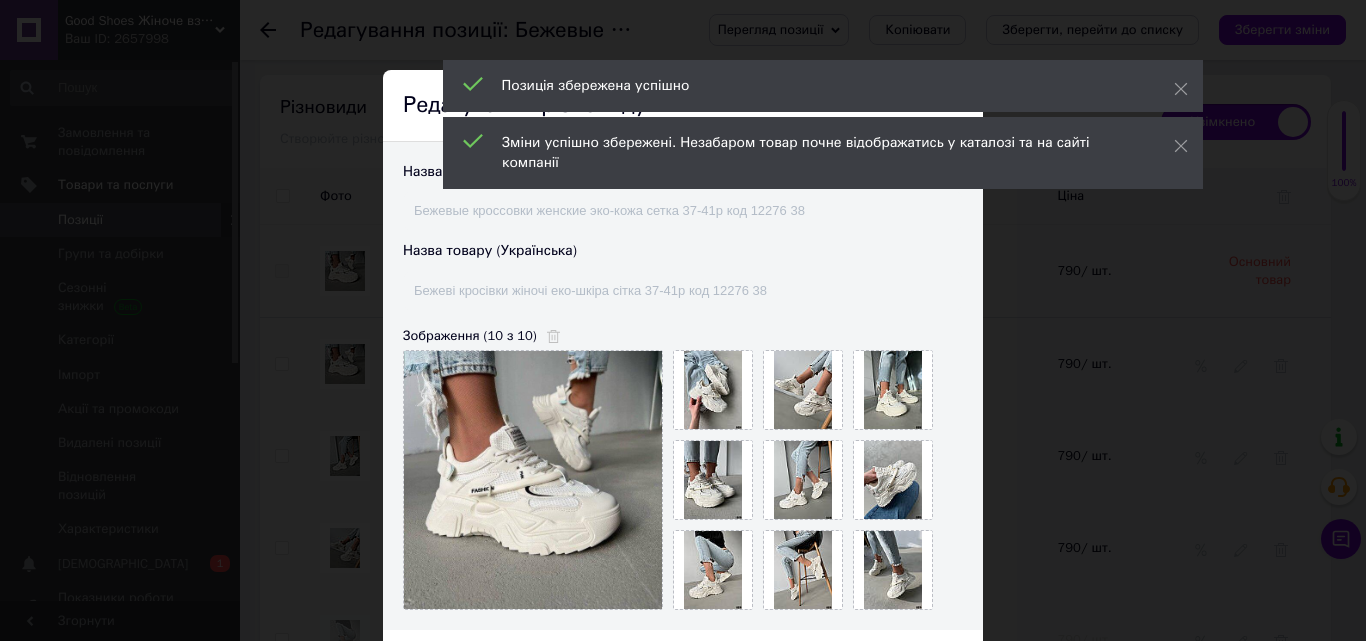 scroll, scrollTop: 632, scrollLeft: 0, axis: vertical 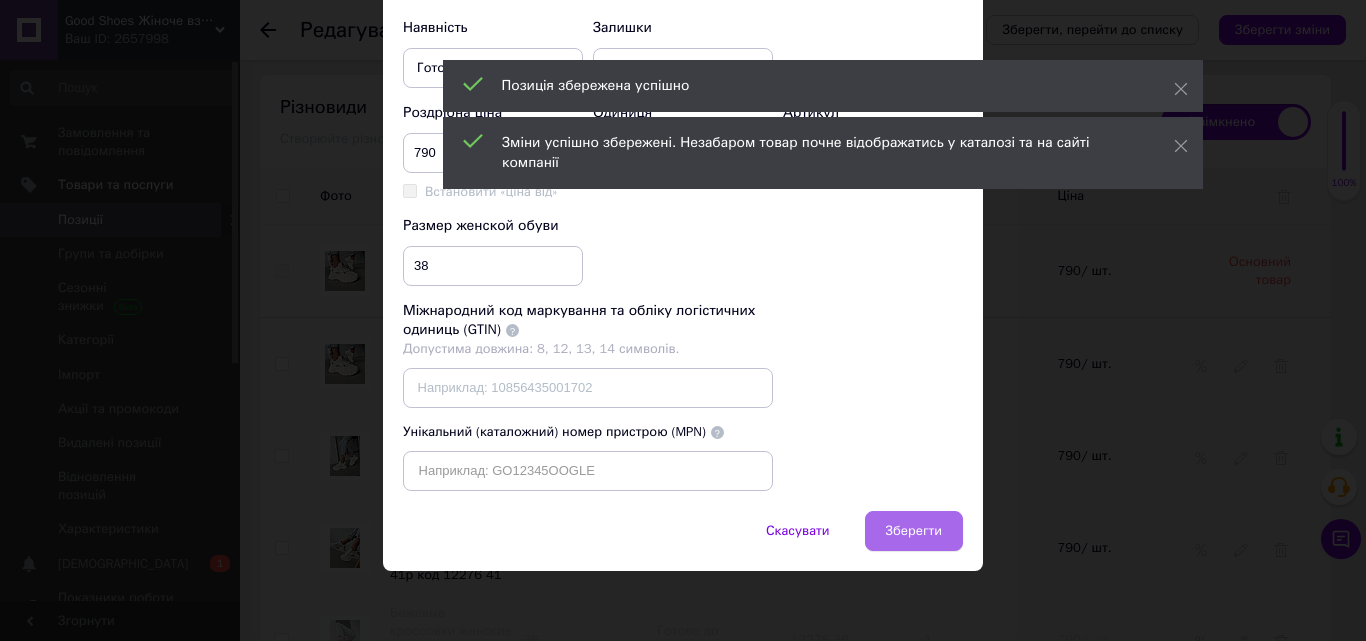 drag, startPoint x: 924, startPoint y: 526, endPoint x: 1070, endPoint y: 497, distance: 148.85228 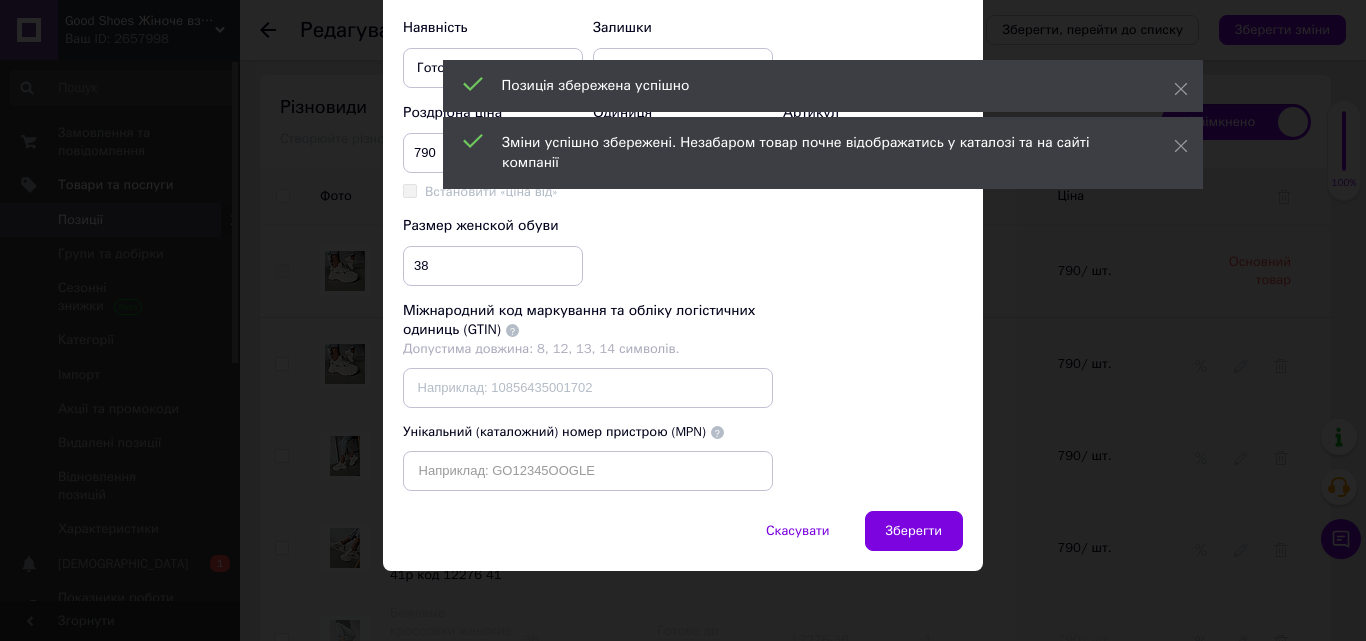 click on "Зберегти" at bounding box center [914, 531] 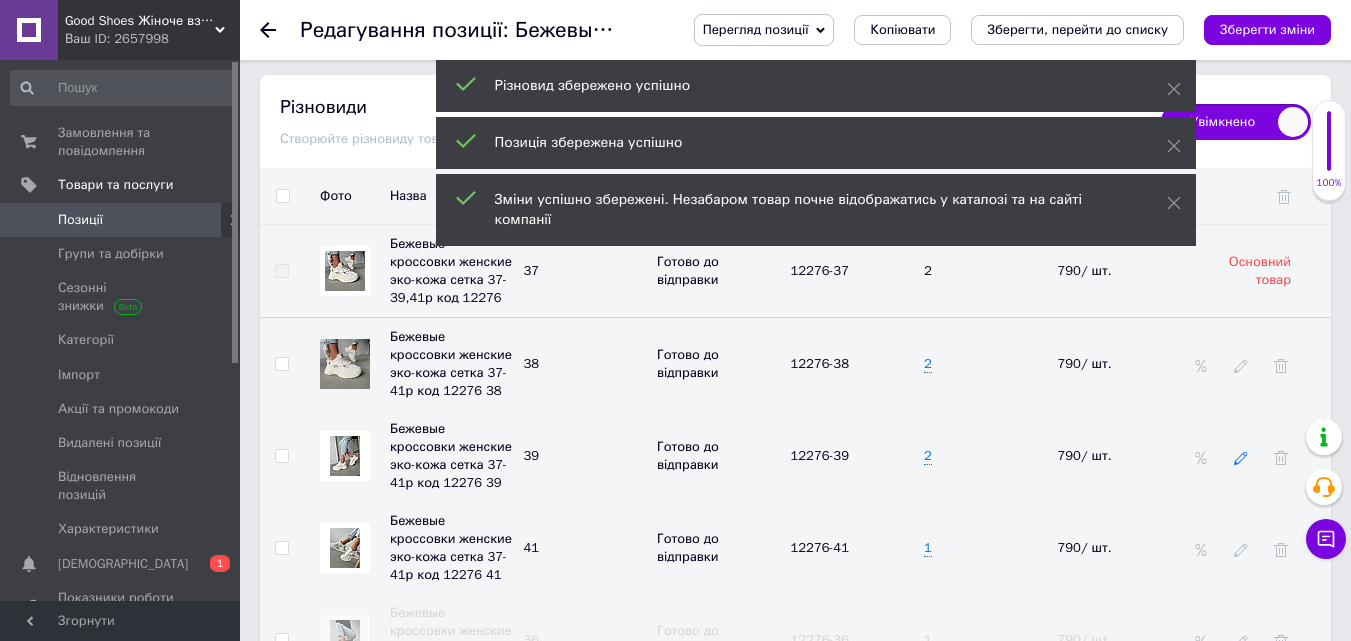 drag, startPoint x: 1232, startPoint y: 423, endPoint x: 1242, endPoint y: 427, distance: 10.770329 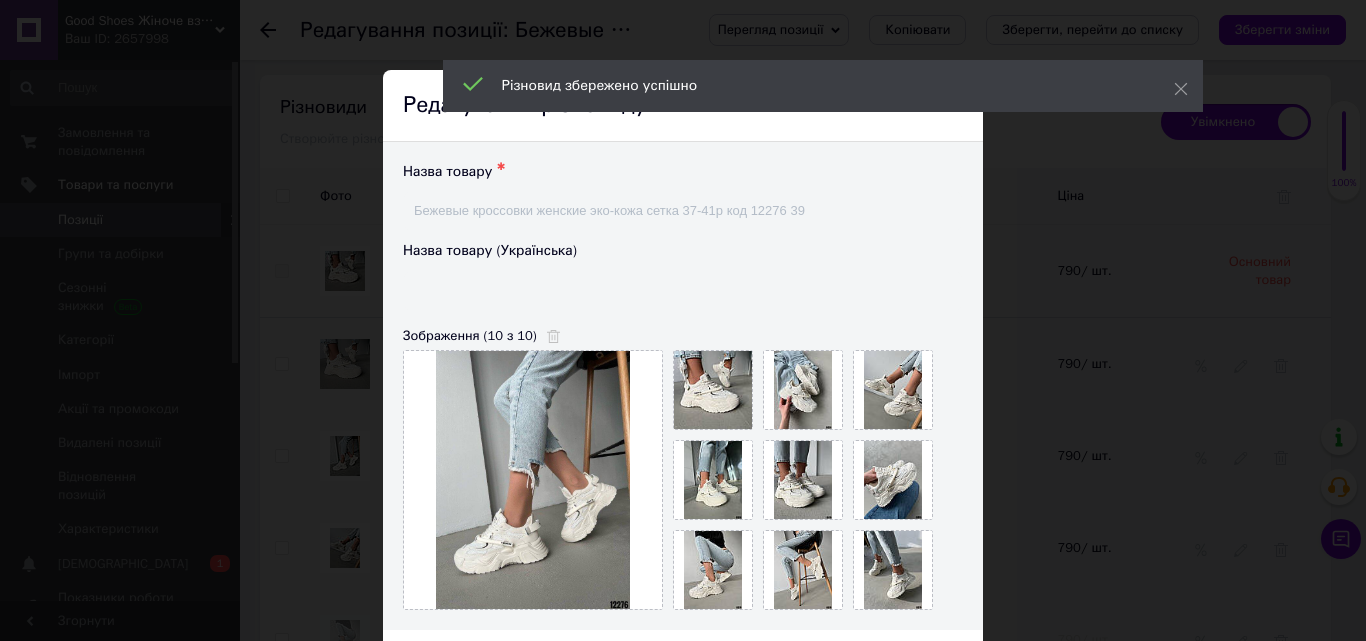 scroll, scrollTop: 632, scrollLeft: 0, axis: vertical 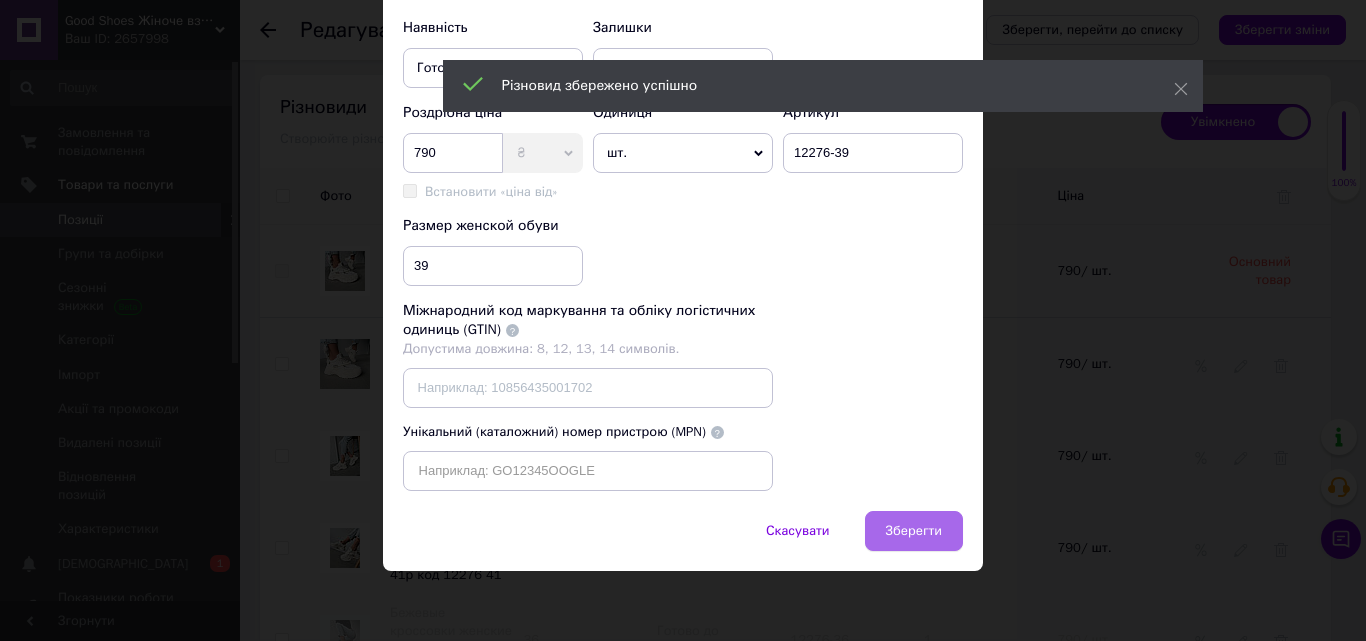 type on "Бежеві кросівки жіночі еко-шкіра сітка 37-41р код 12276 39" 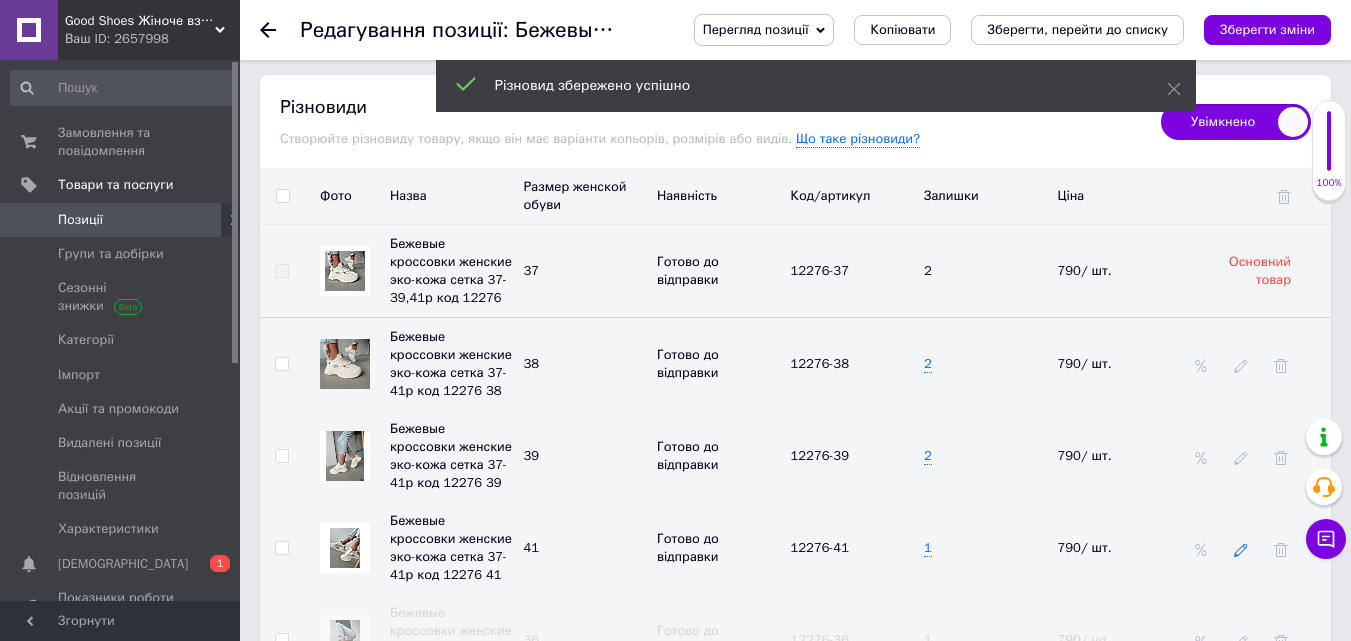 click 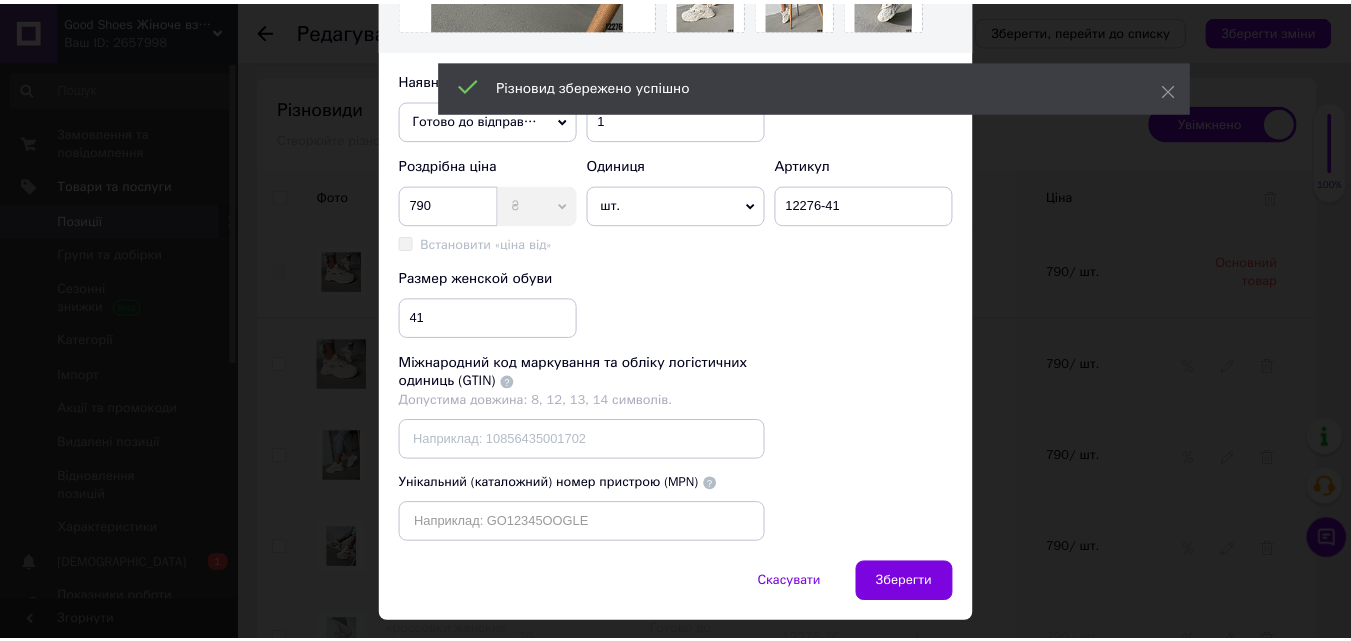 scroll, scrollTop: 632, scrollLeft: 0, axis: vertical 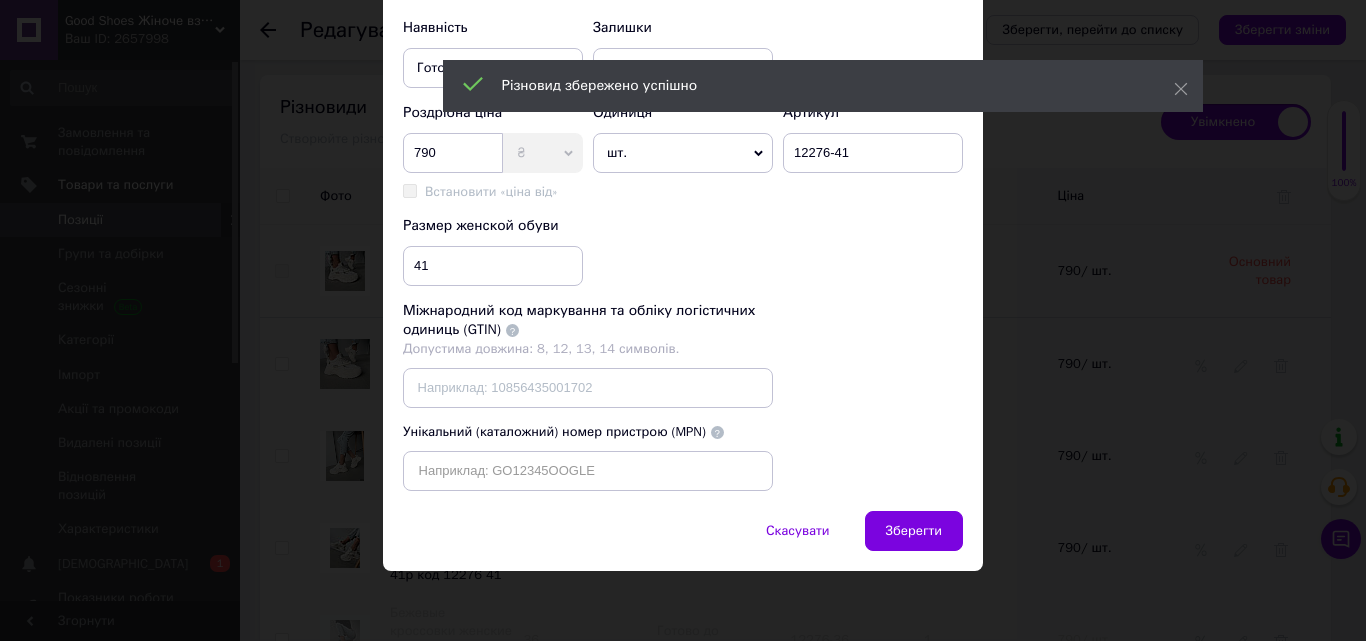 type on "Бежеві кросівки жіночі еко-шкіра сітка 37-41р код 12276 41" 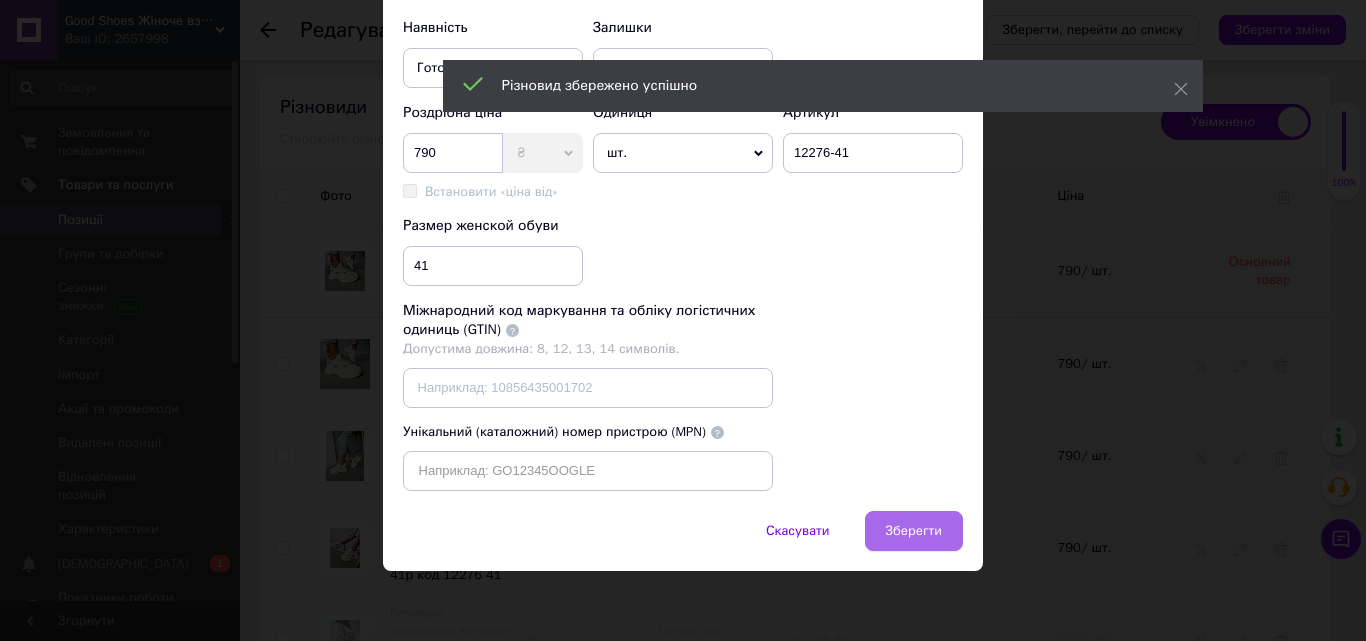 click on "Зберегти" at bounding box center [914, 531] 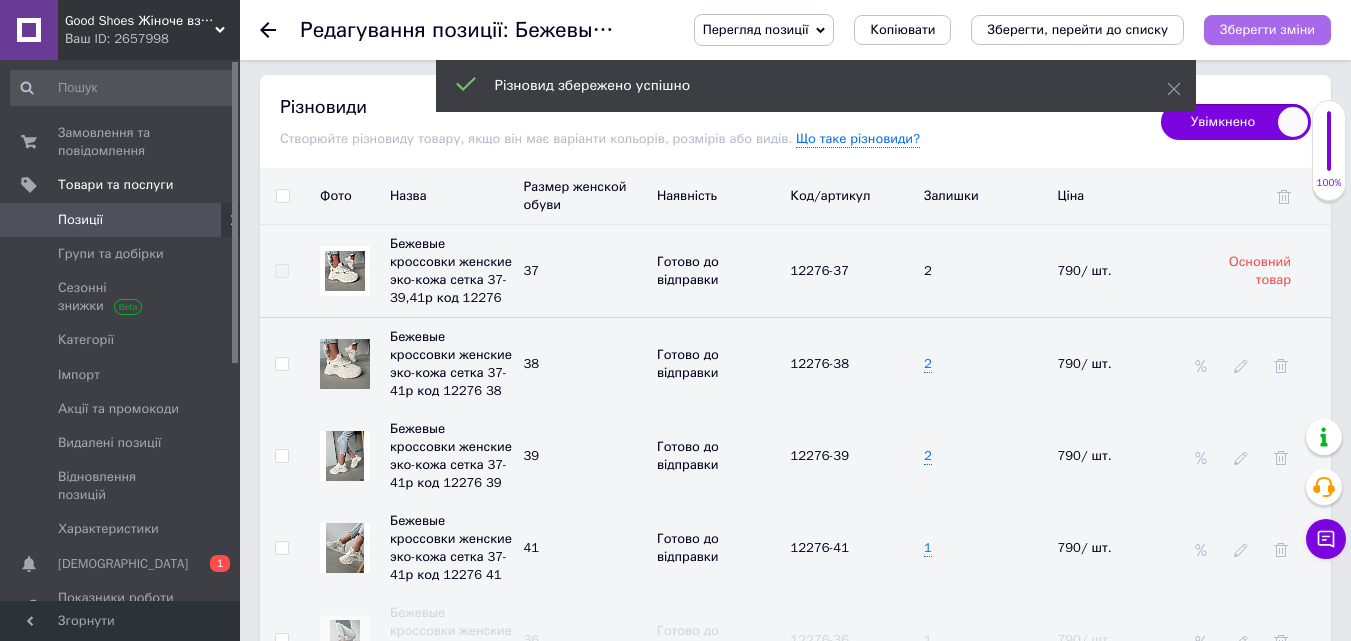 click on "Зберегти зміни" at bounding box center [1267, 29] 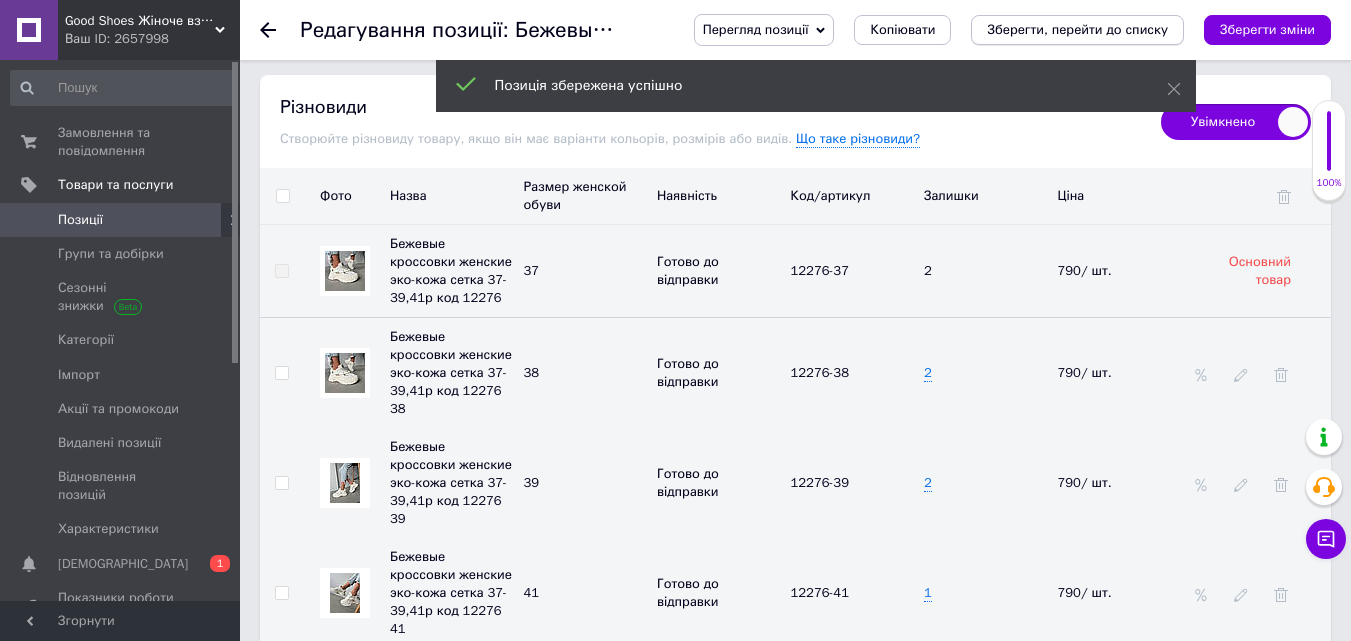 click on "Зберегти, перейти до списку" at bounding box center (1077, 29) 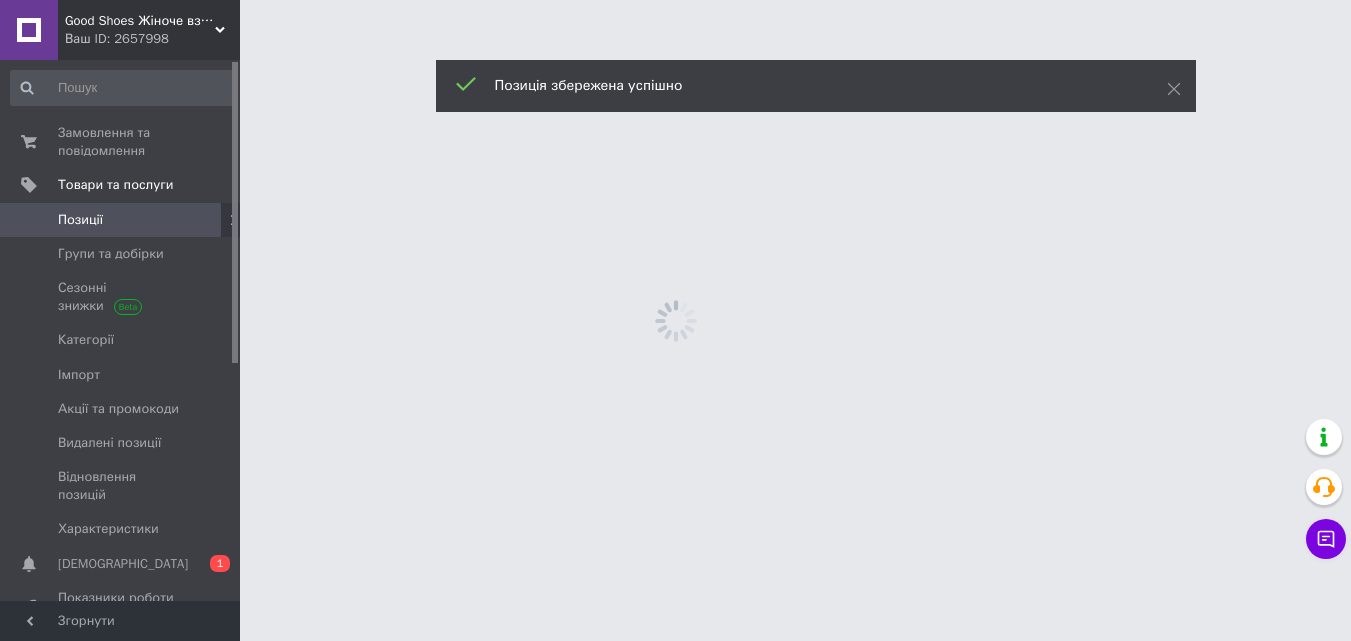 scroll, scrollTop: 0, scrollLeft: 0, axis: both 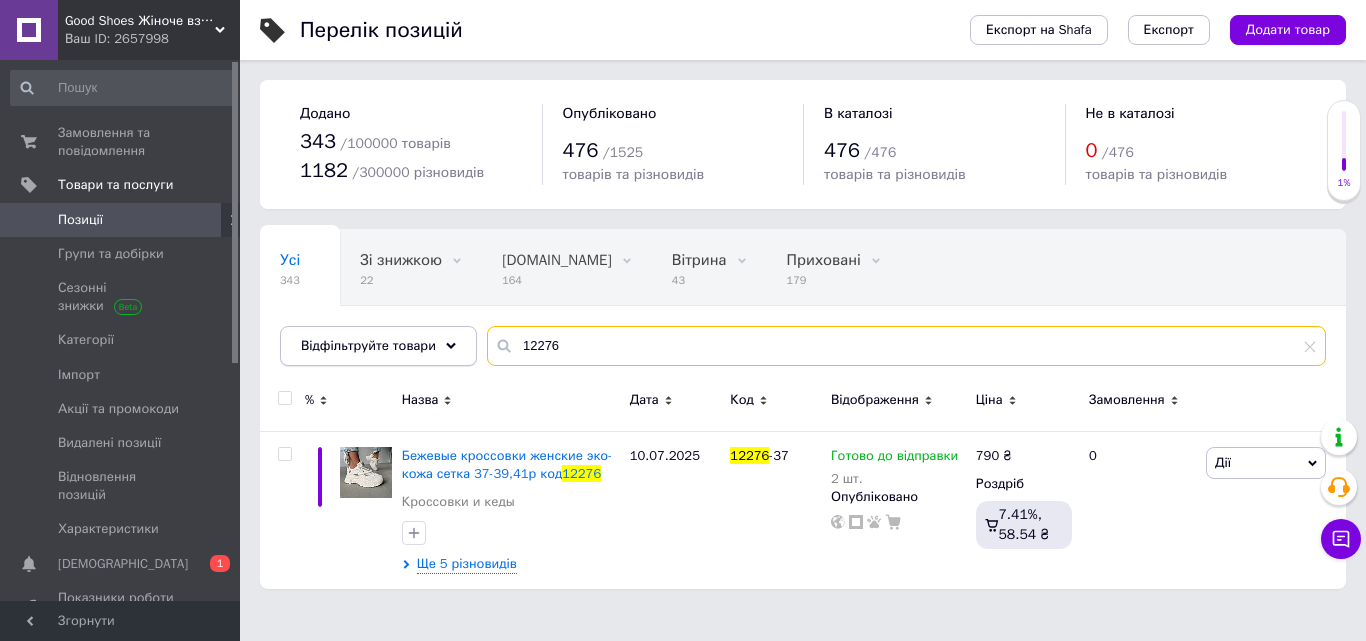 drag, startPoint x: 644, startPoint y: 334, endPoint x: 356, endPoint y: 329, distance: 288.0434 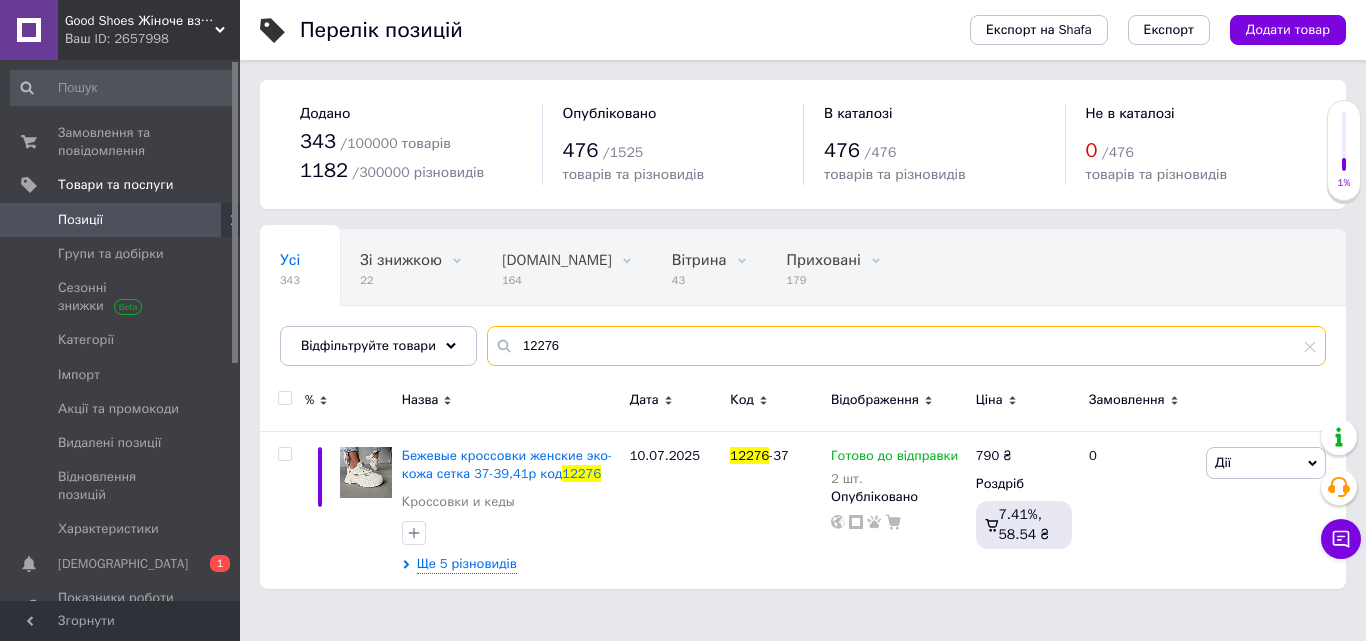 paste on "7782" 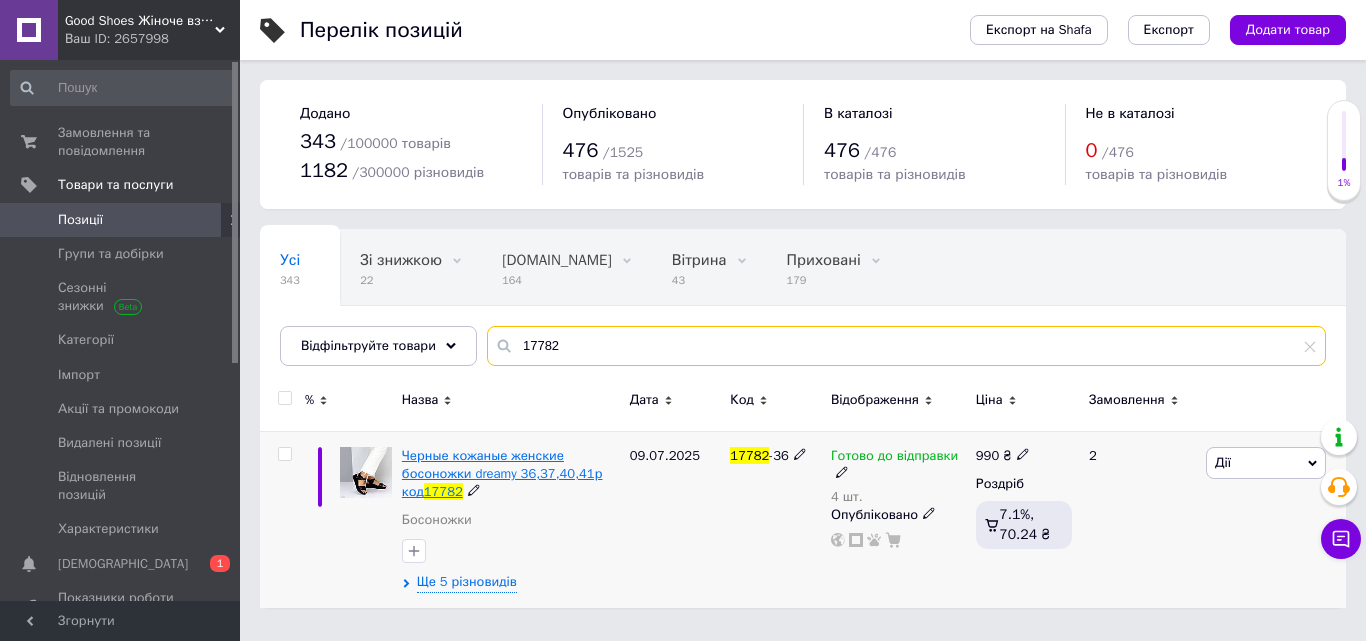 type on "17782" 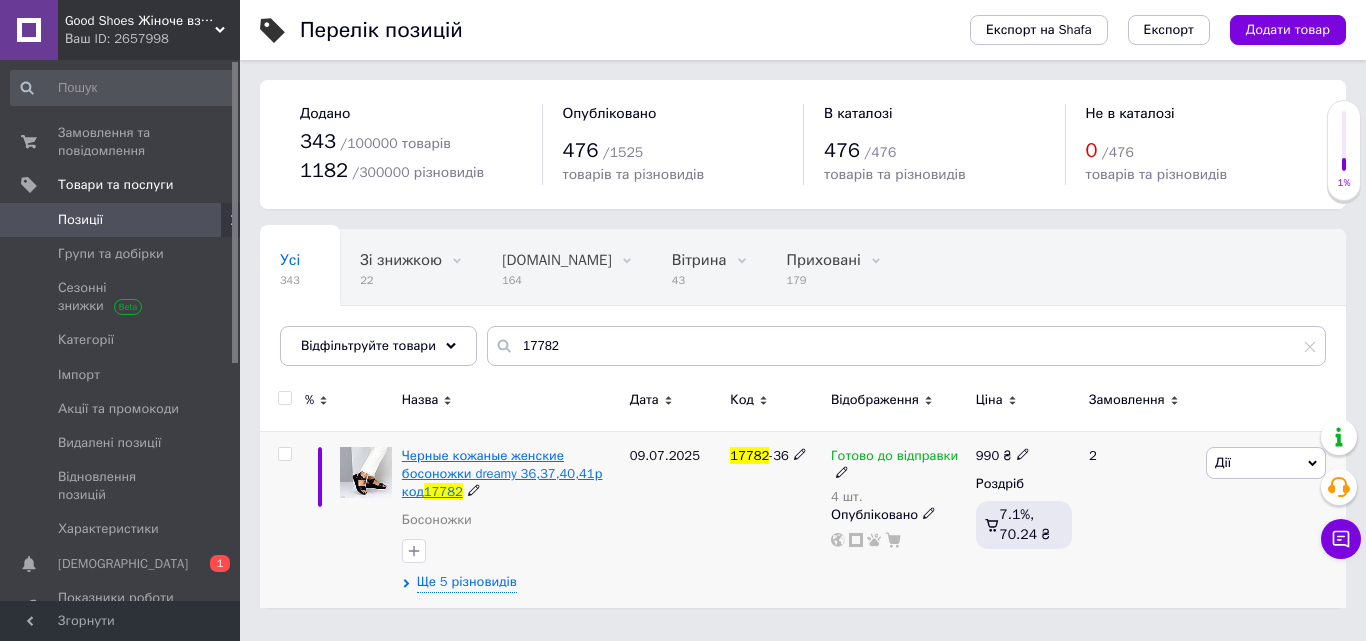click on "Черные кожаные женские босоножки dreamy 36,37,40,41р код" at bounding box center [502, 473] 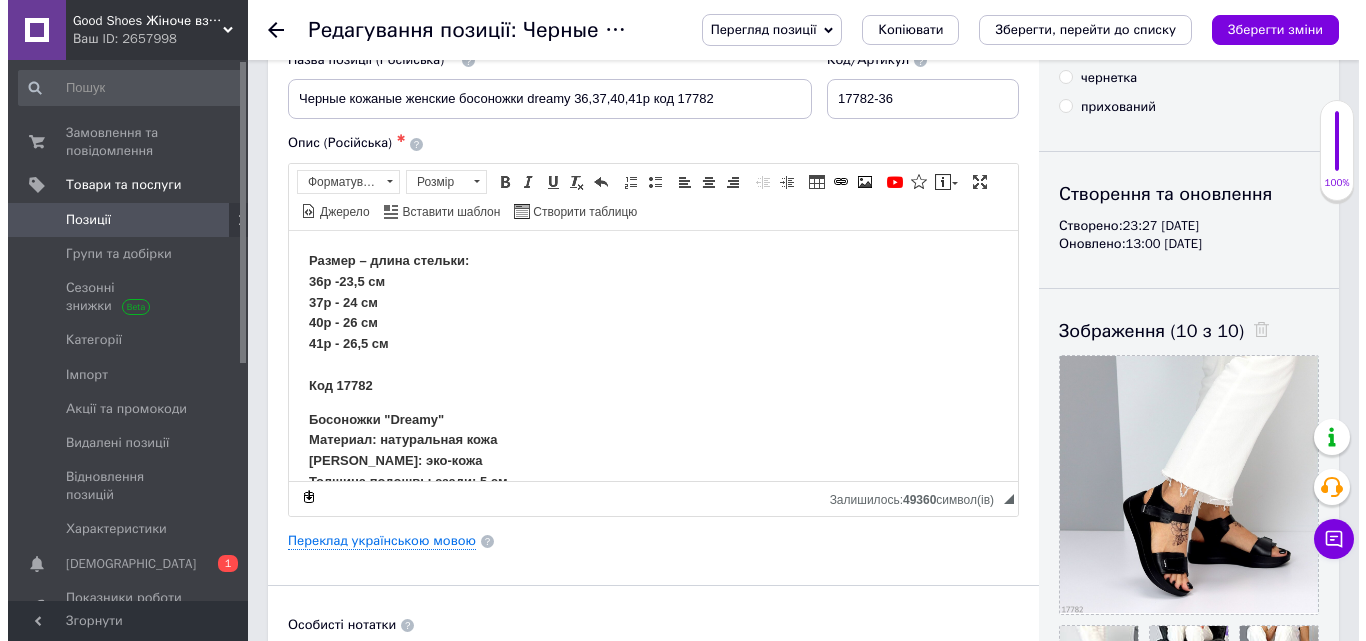 scroll, scrollTop: 167, scrollLeft: 0, axis: vertical 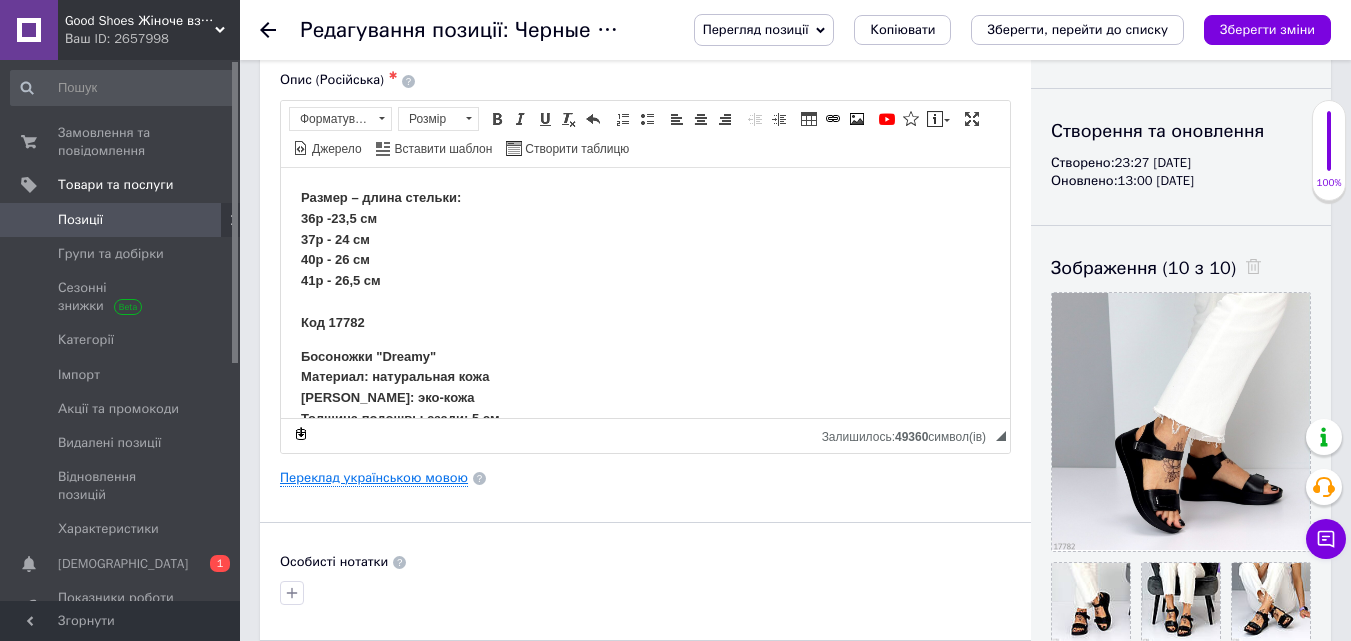 click on "Переклад українською мовою" at bounding box center [374, 478] 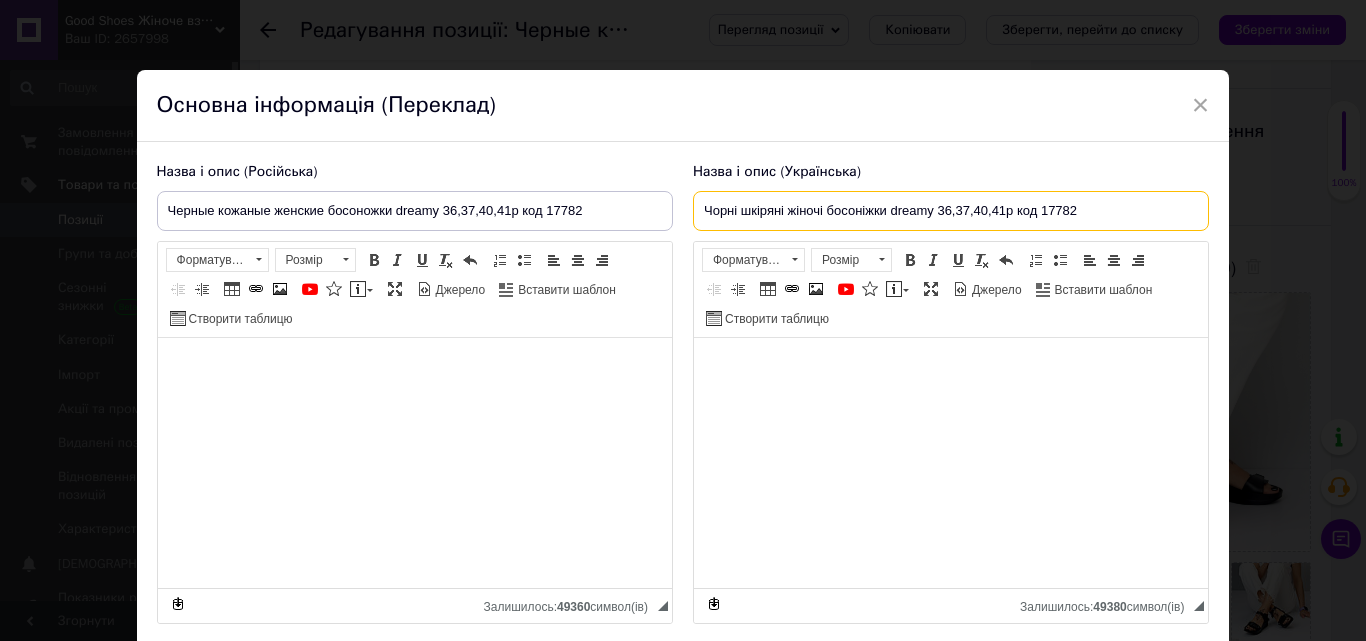 drag, startPoint x: 1004, startPoint y: 212, endPoint x: 986, endPoint y: 217, distance: 18.681541 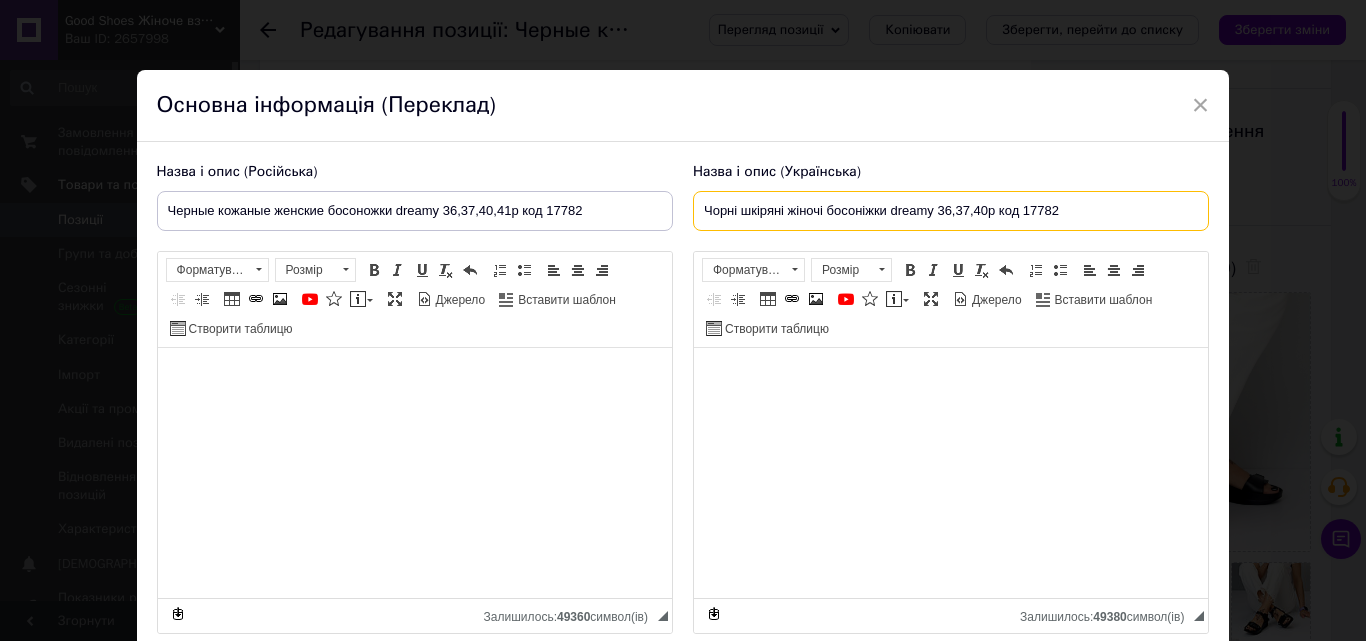 type on "Чорні шкіряні жіночі босоніжки dreamy 36,37,40р код 17782" 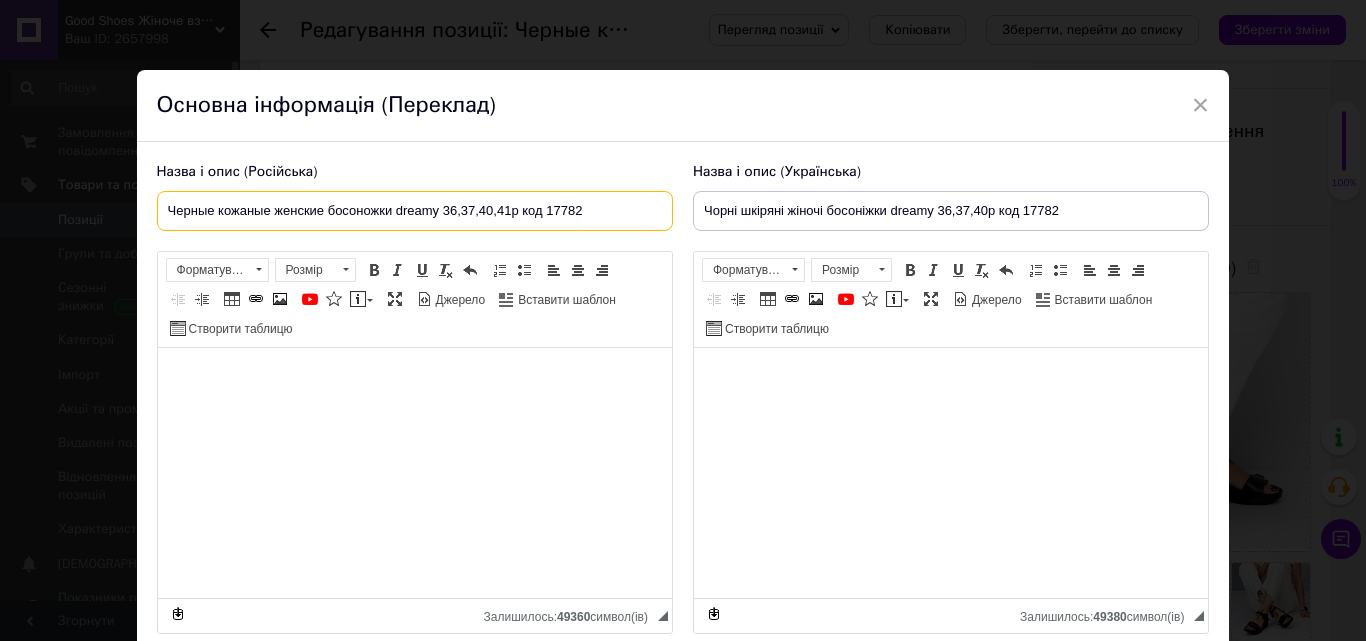 drag, startPoint x: 513, startPoint y: 211, endPoint x: 594, endPoint y: 220, distance: 81.49847 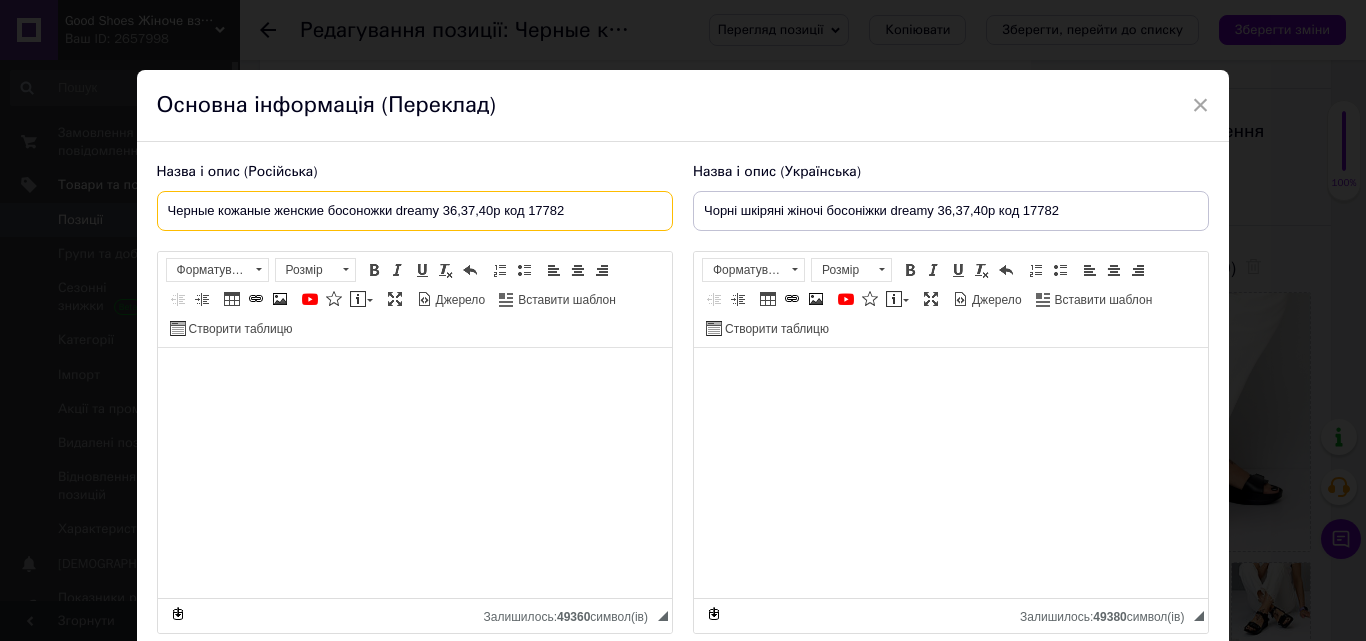 type on "Черные кожаные женские босоножки dreamy 36,37,40р код 17782" 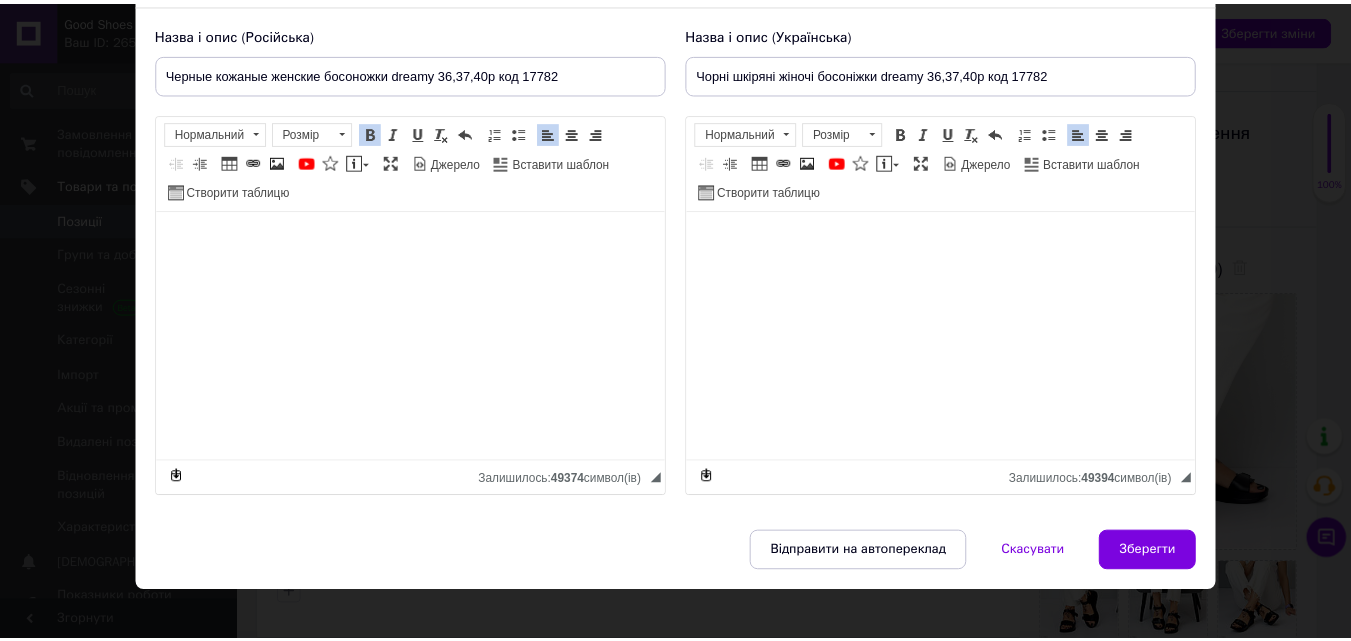 scroll, scrollTop: 158, scrollLeft: 0, axis: vertical 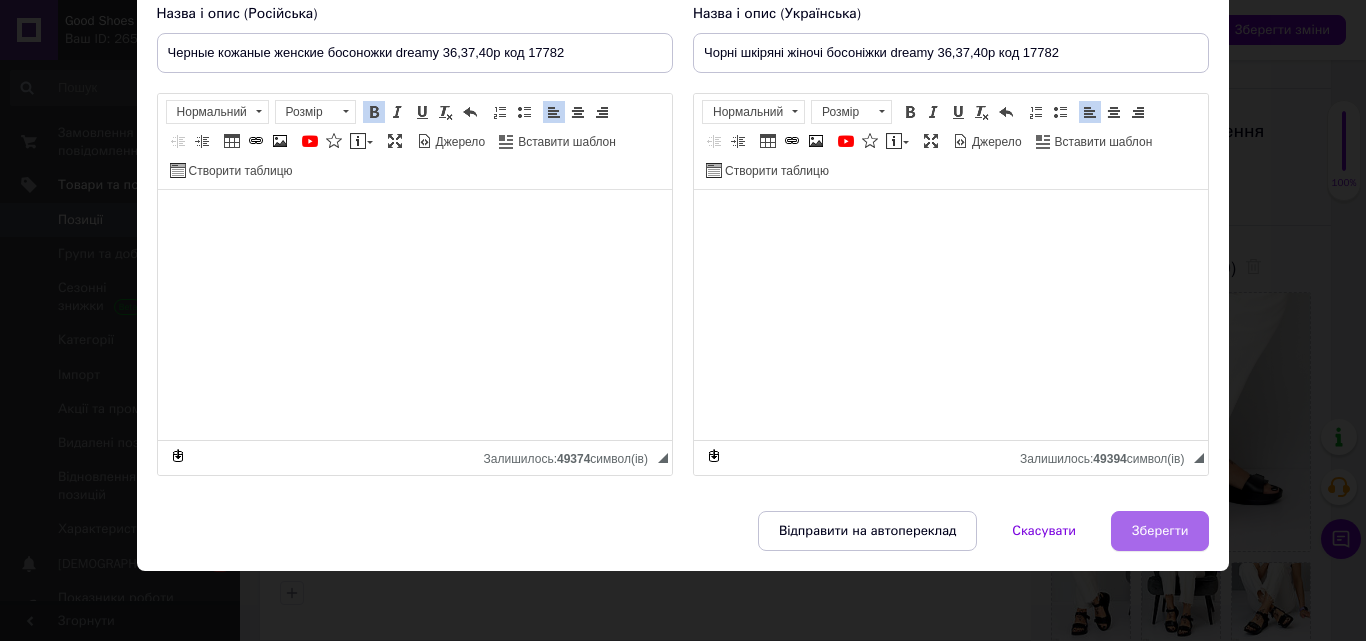 click on "Зберегти" at bounding box center [1160, 531] 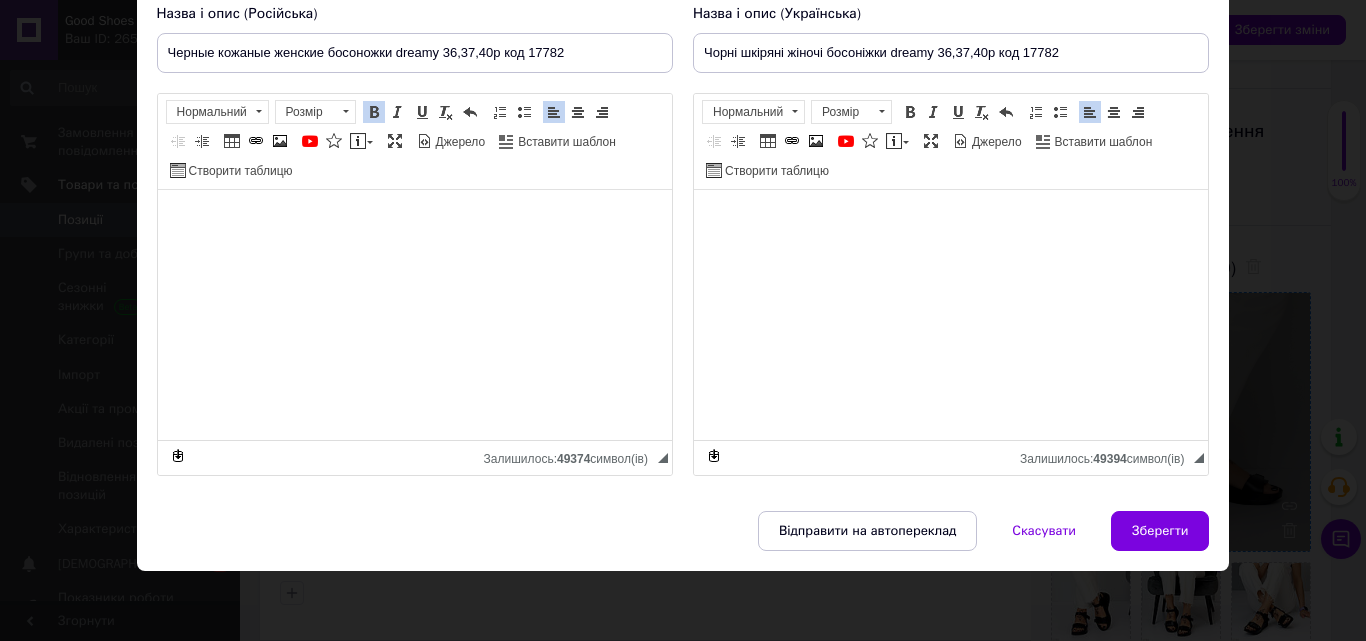 type on "Черные кожаные женские босоножки dreamy 36,37,40р код 17782" 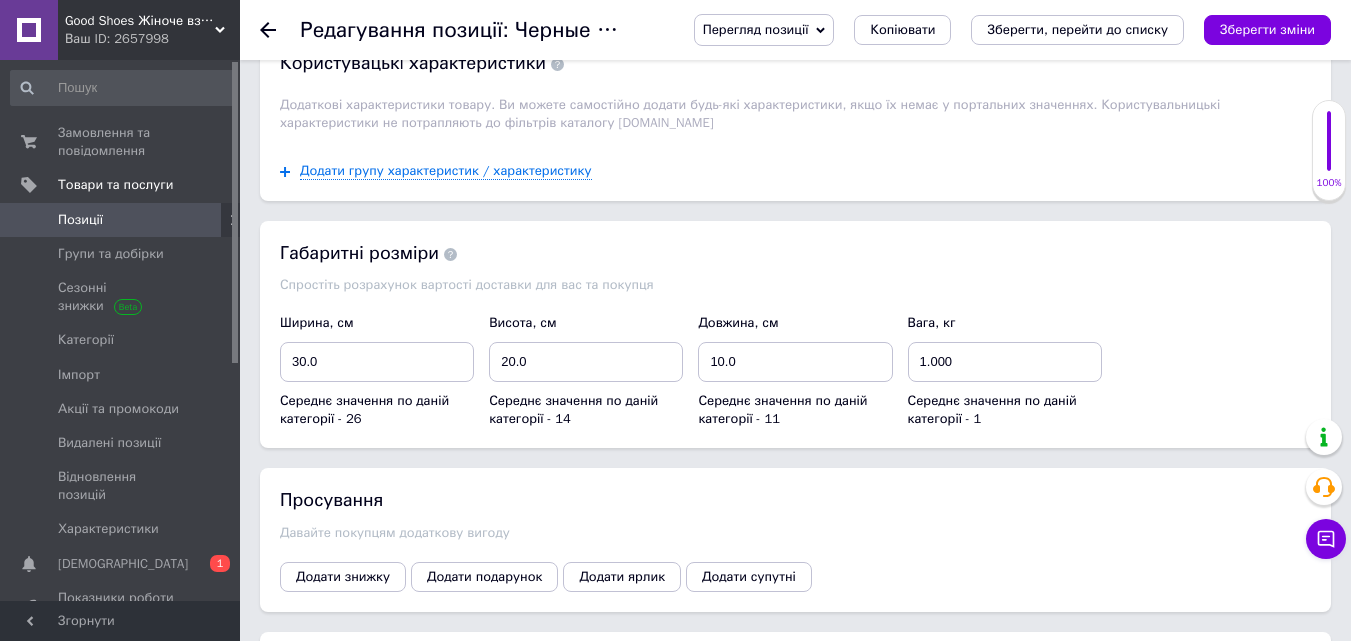 scroll, scrollTop: 3167, scrollLeft: 0, axis: vertical 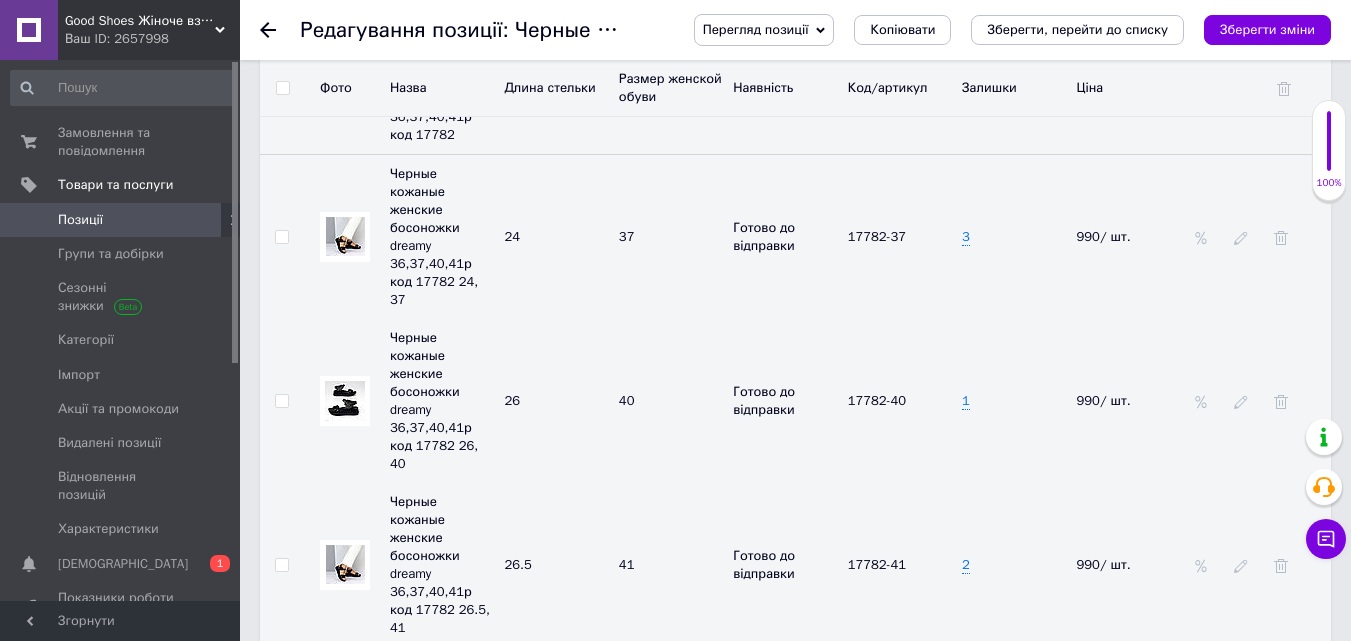 click at bounding box center (281, 565) 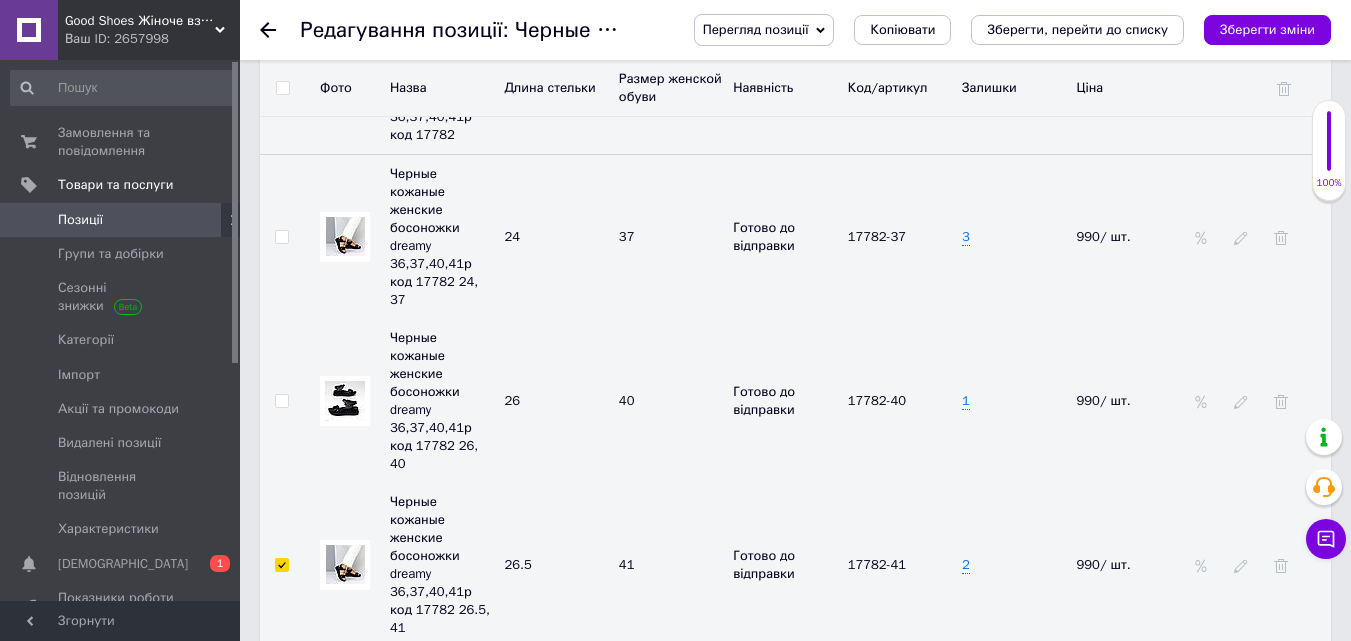 checkbox on "true" 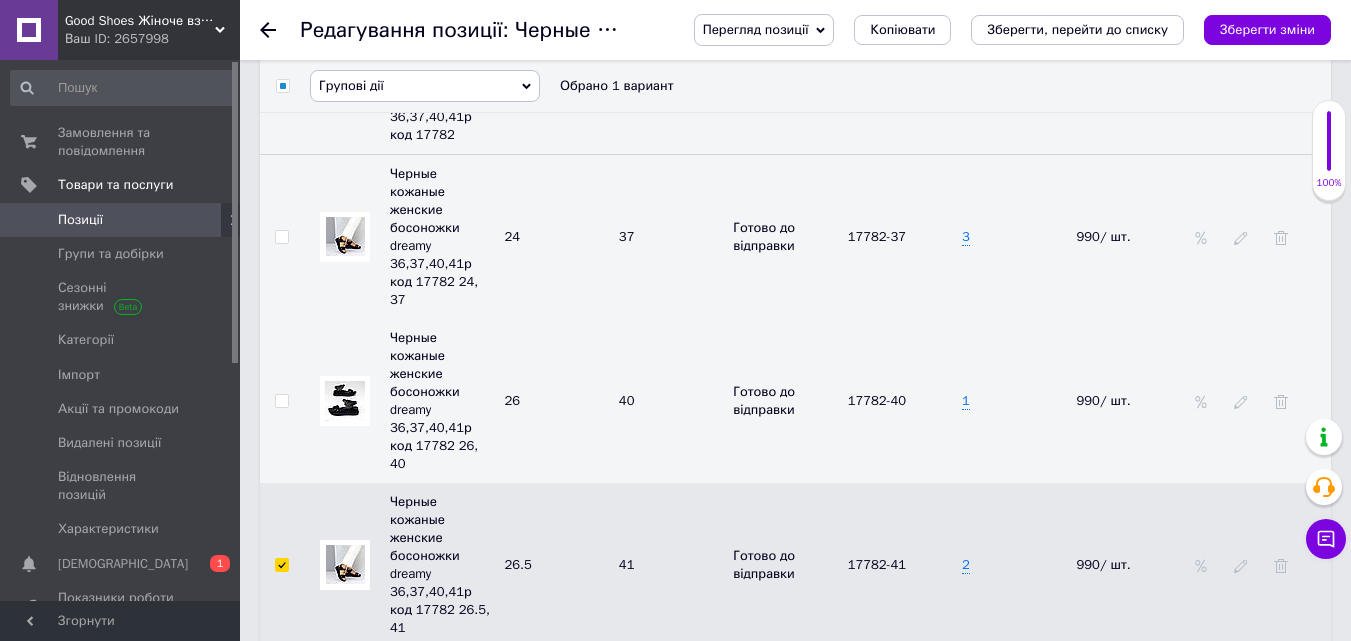 click on "Групові дії" at bounding box center (425, 86) 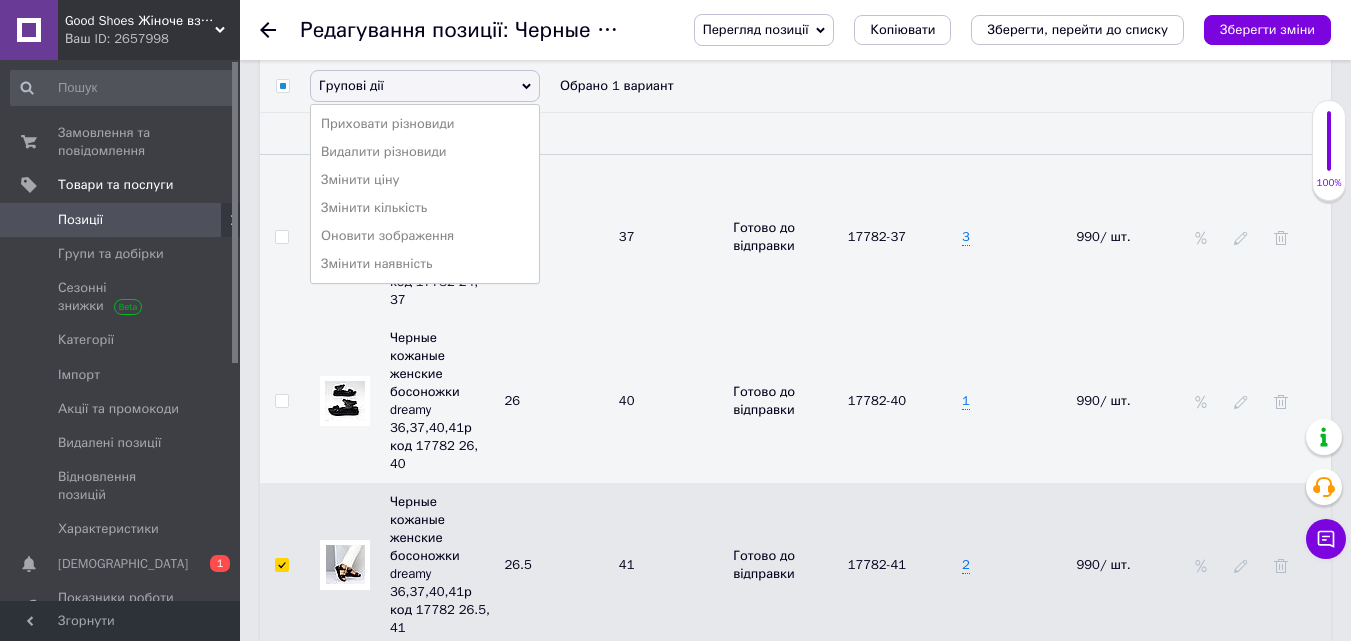 drag, startPoint x: 391, startPoint y: 120, endPoint x: 720, endPoint y: 169, distance: 332.62894 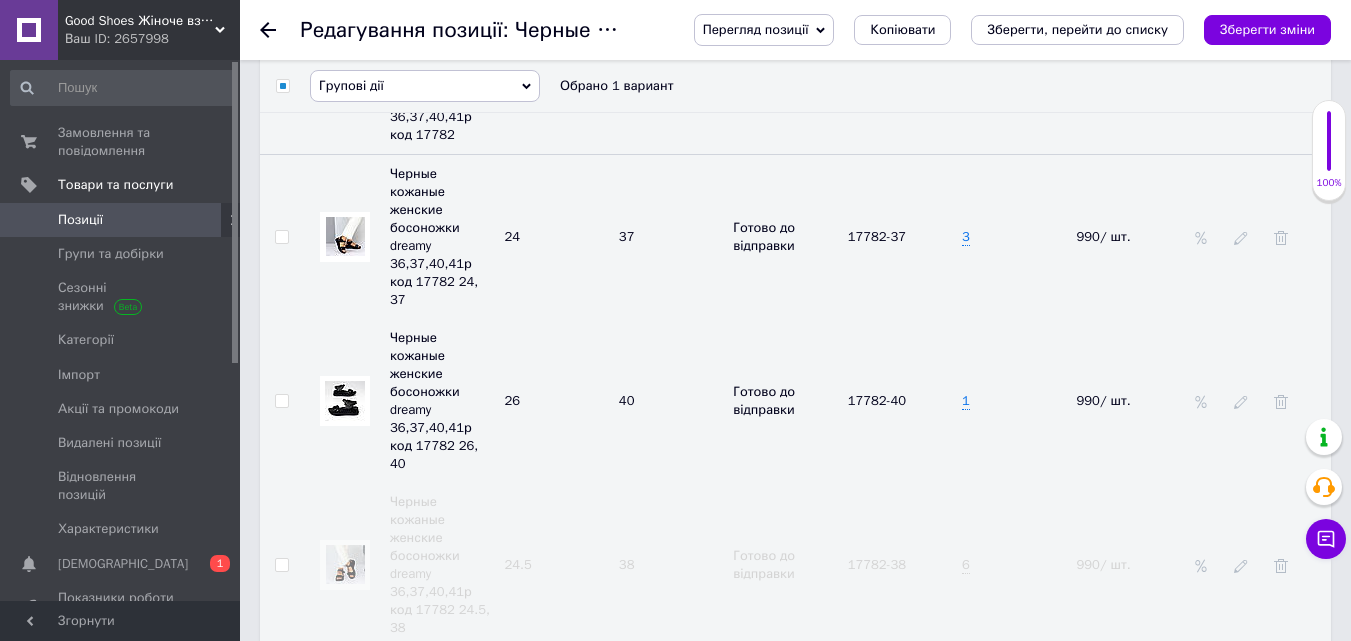 checkbox on "false" 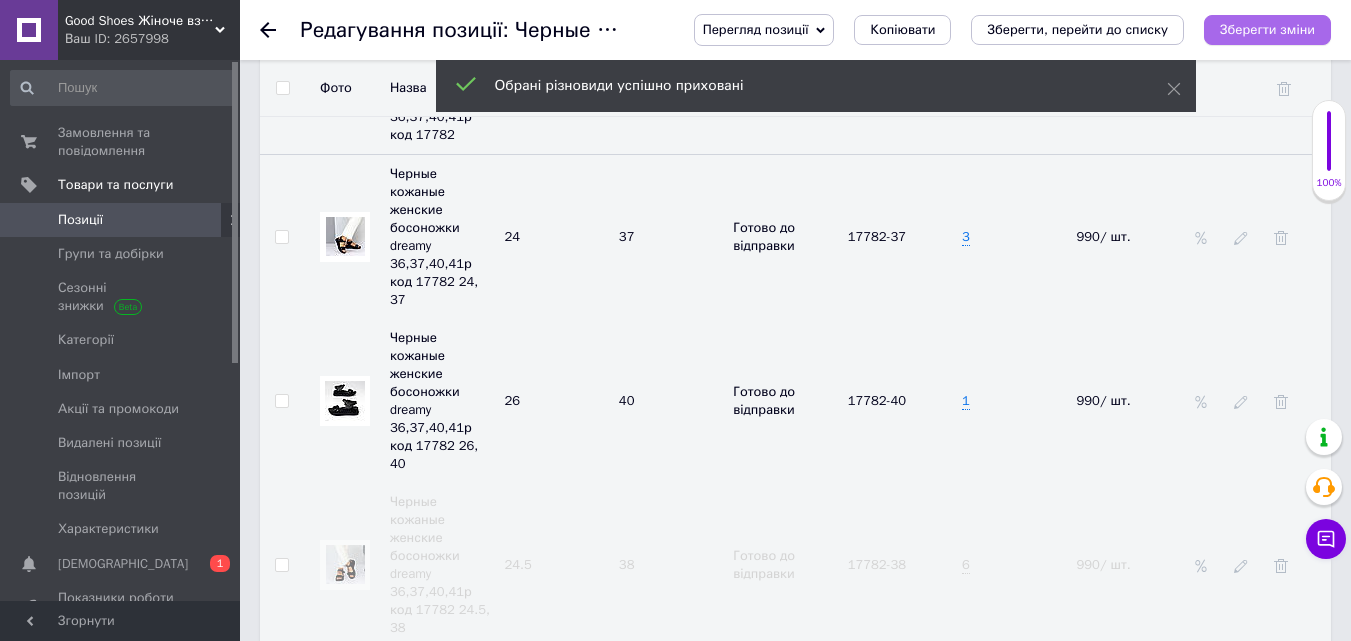 click on "Зберегти зміни" at bounding box center (1267, 29) 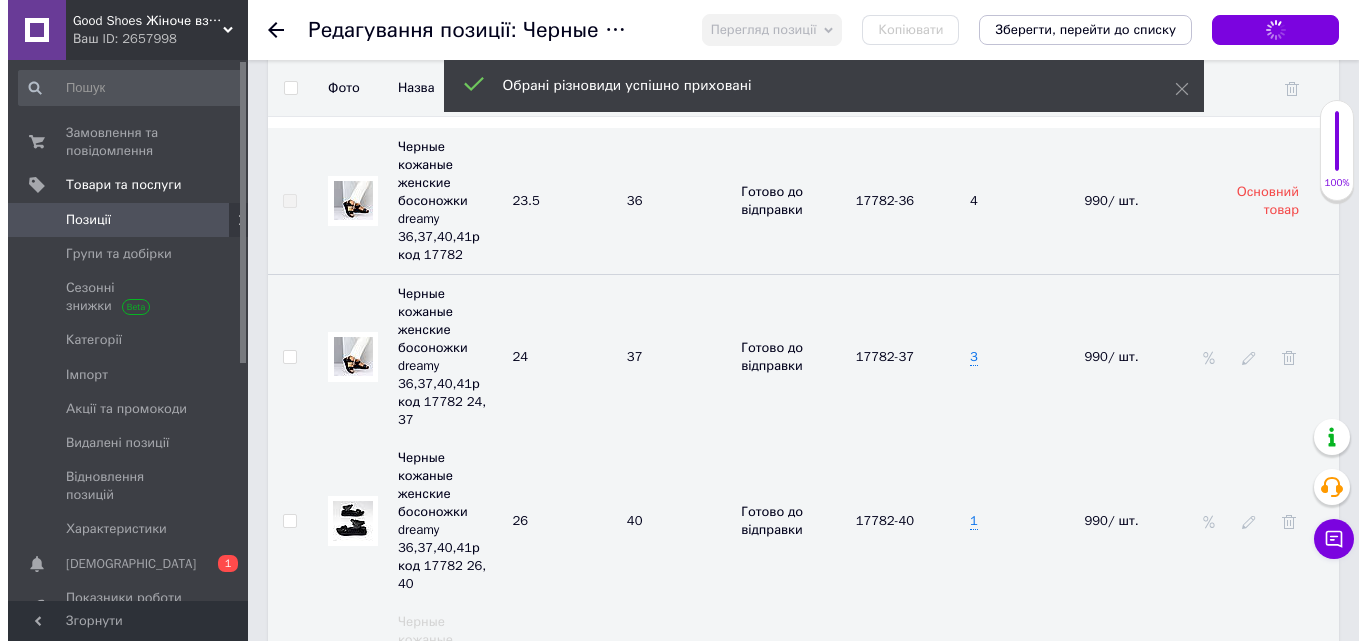 scroll, scrollTop: 3000, scrollLeft: 0, axis: vertical 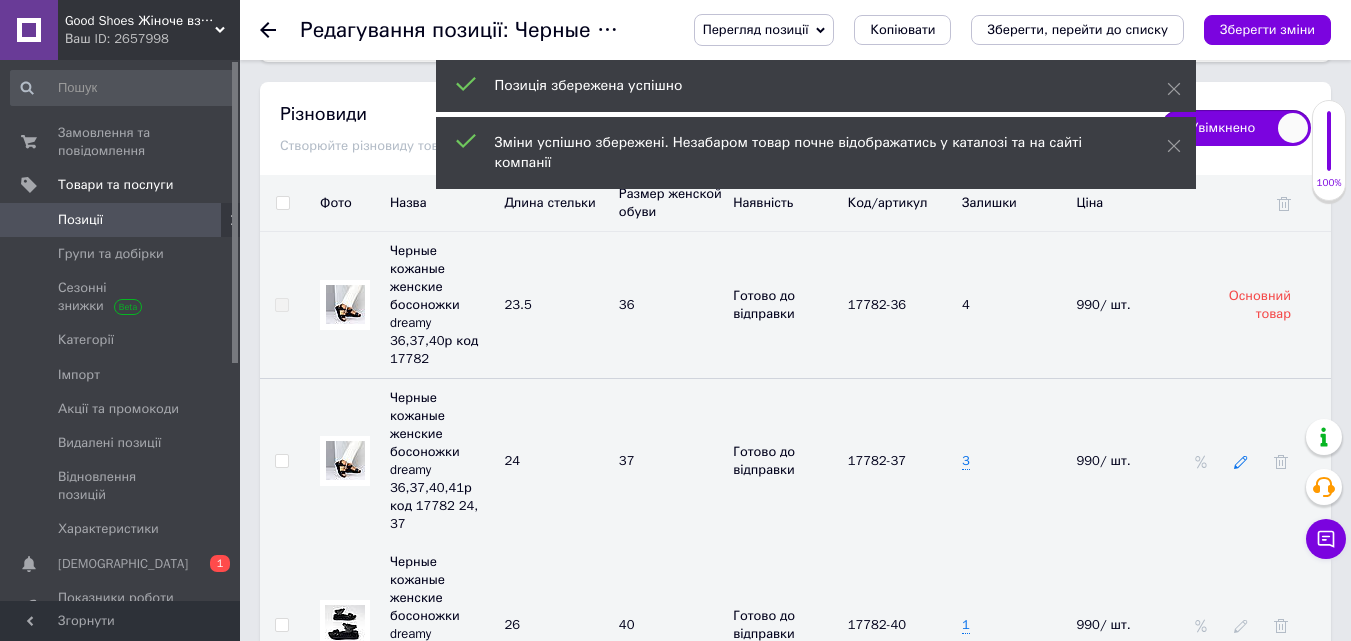click 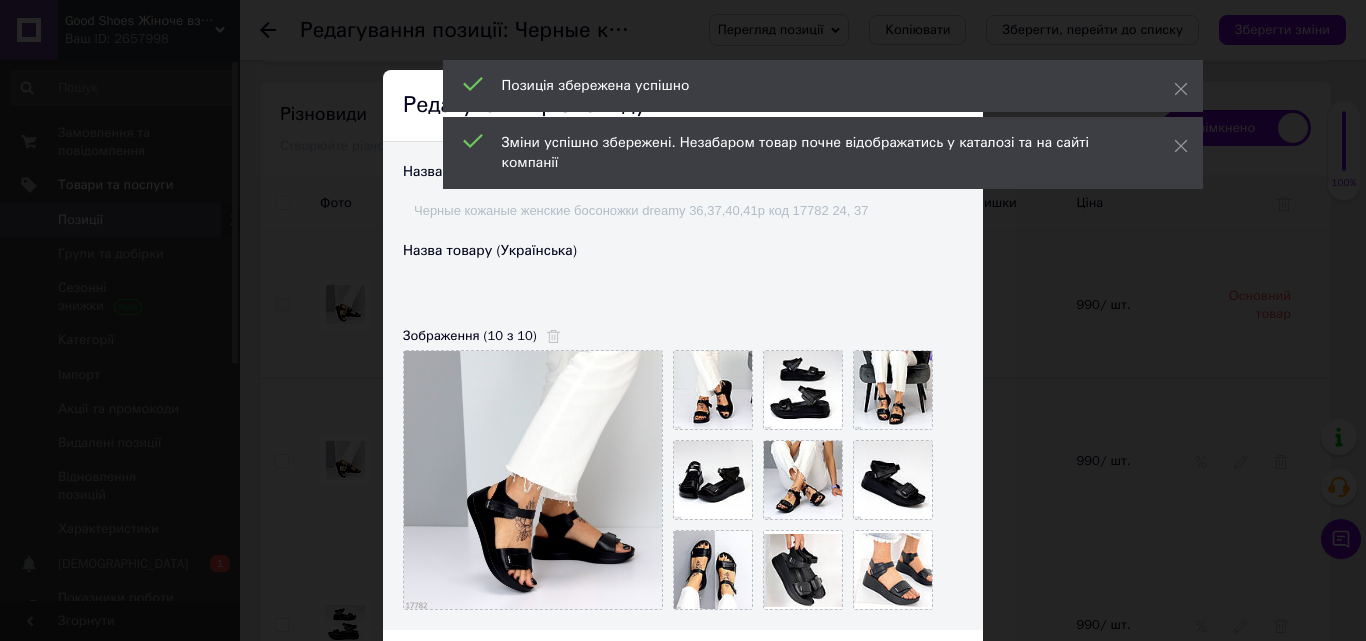 type on "Чорні шкіряні жіночі босоніжки dreamy 36,37,40,41р код 17782 24, 37" 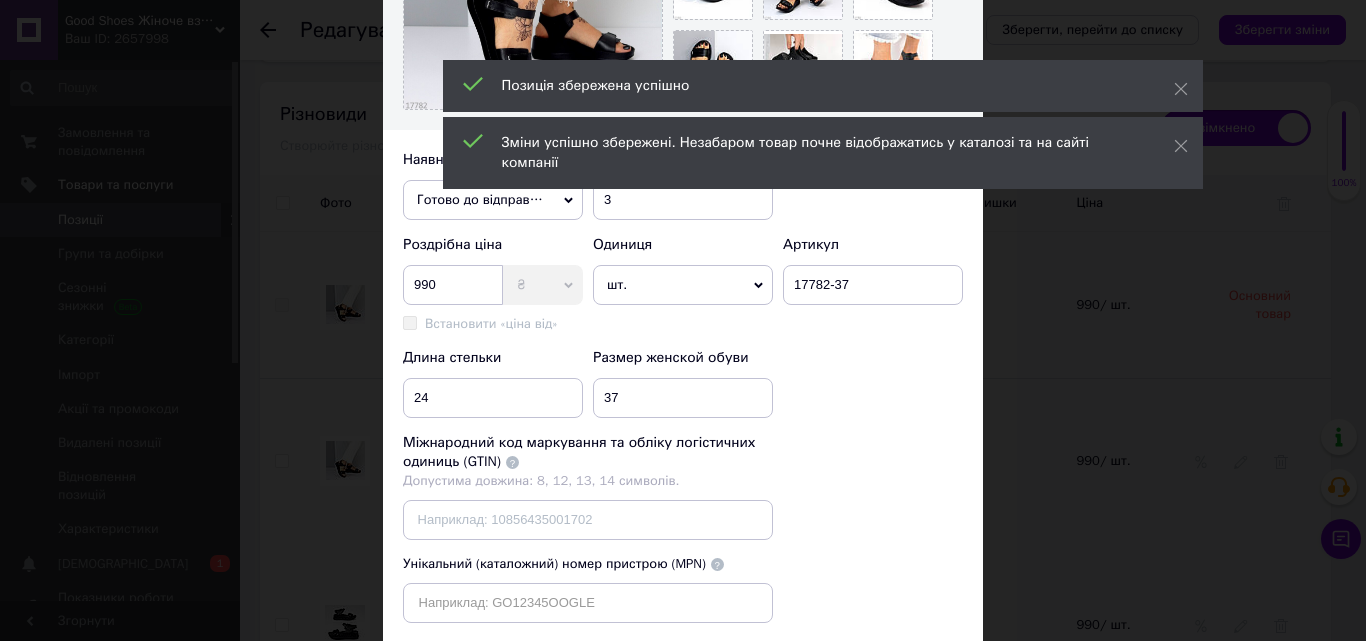 scroll, scrollTop: 632, scrollLeft: 0, axis: vertical 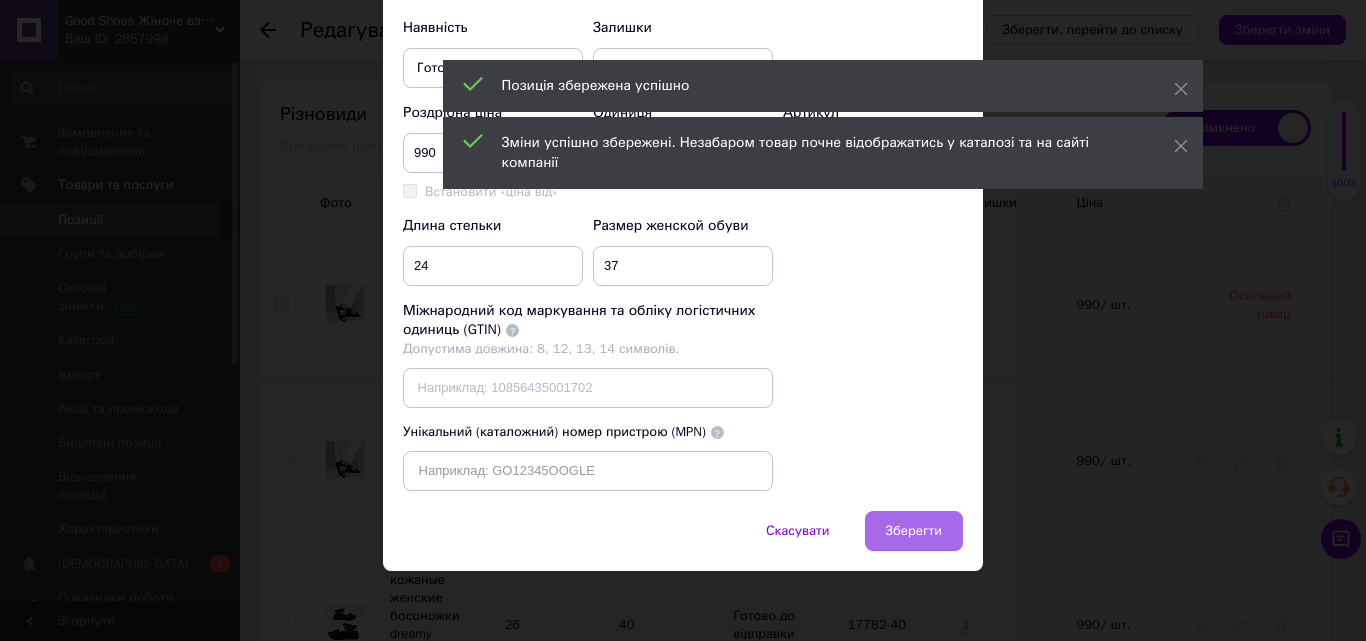 click on "Зберегти" at bounding box center (914, 531) 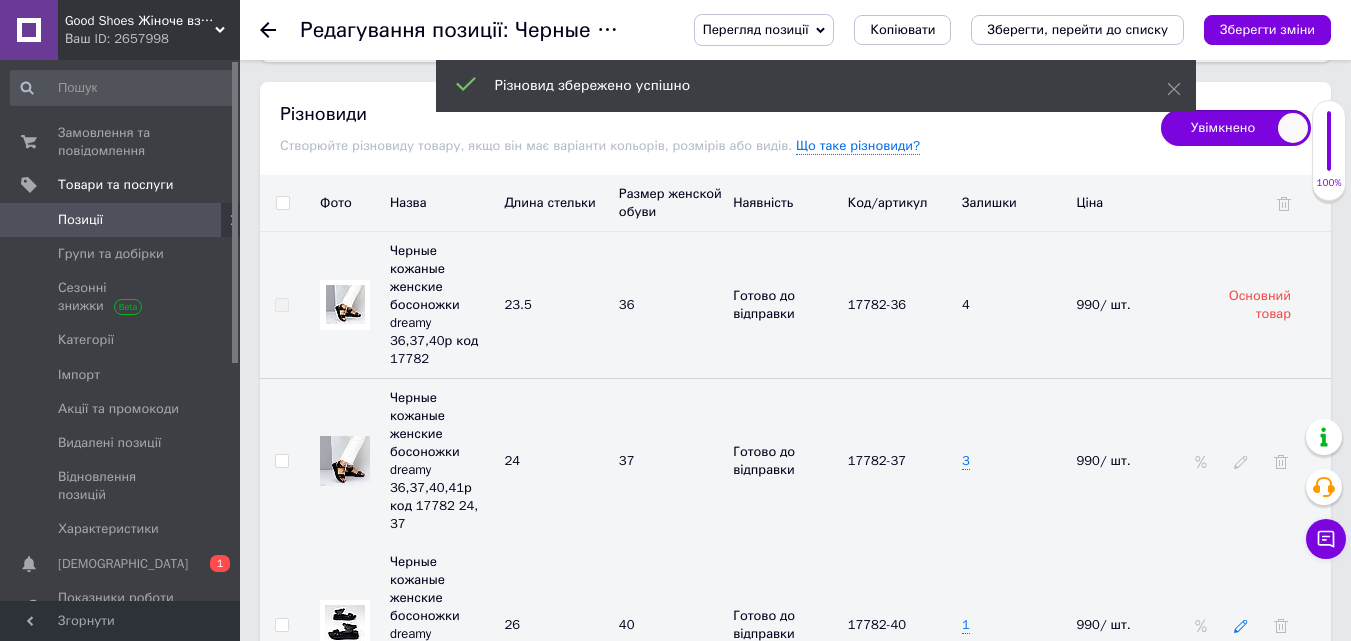 click 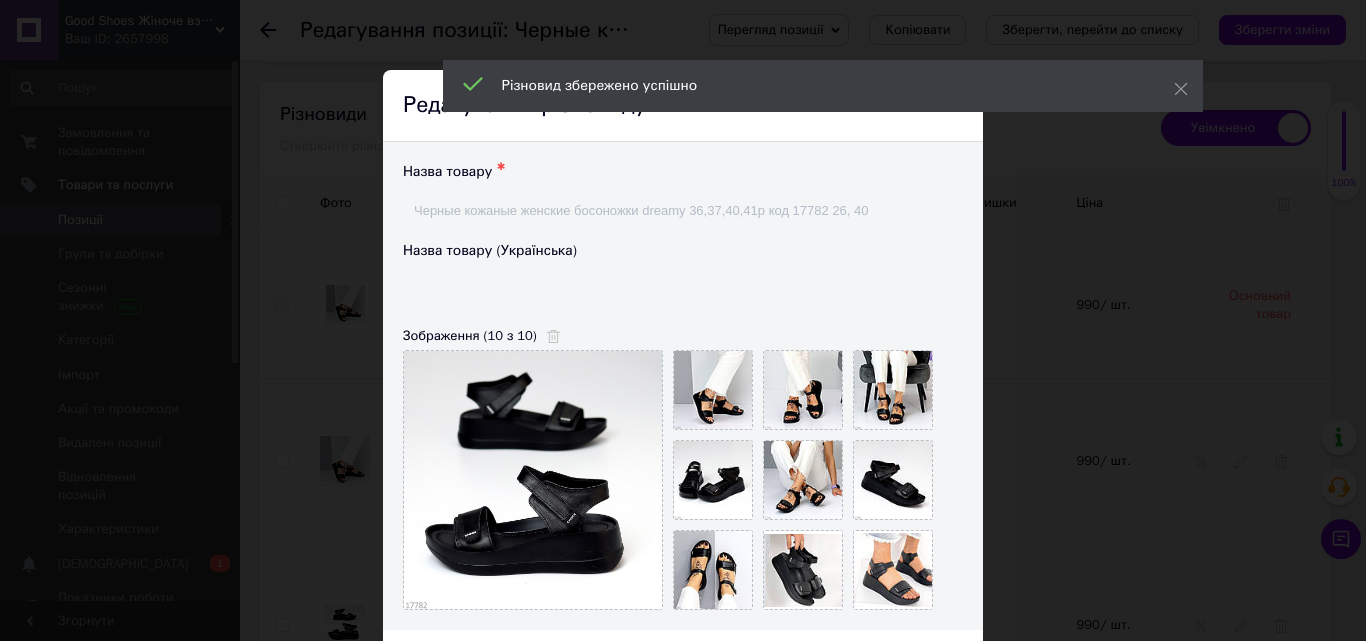 type on "Чорні шкіряні жіночі босоніжки dreamy 36,37,40,41р код 17782 26, 40" 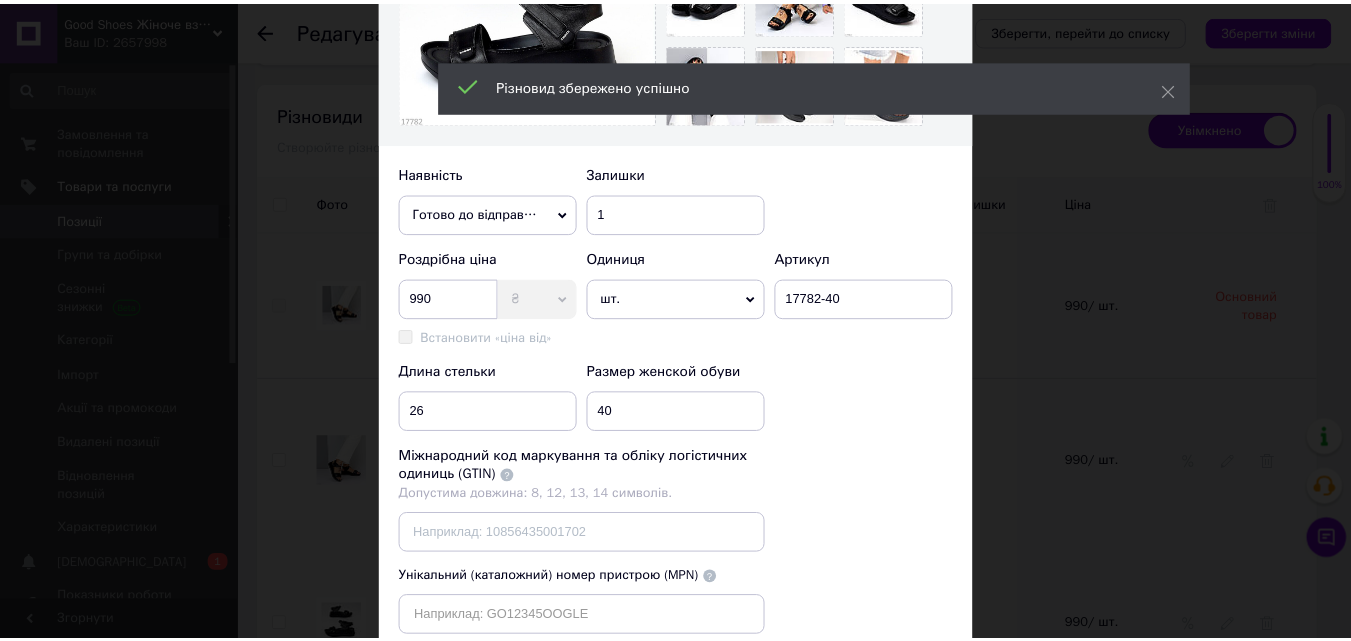 scroll, scrollTop: 632, scrollLeft: 0, axis: vertical 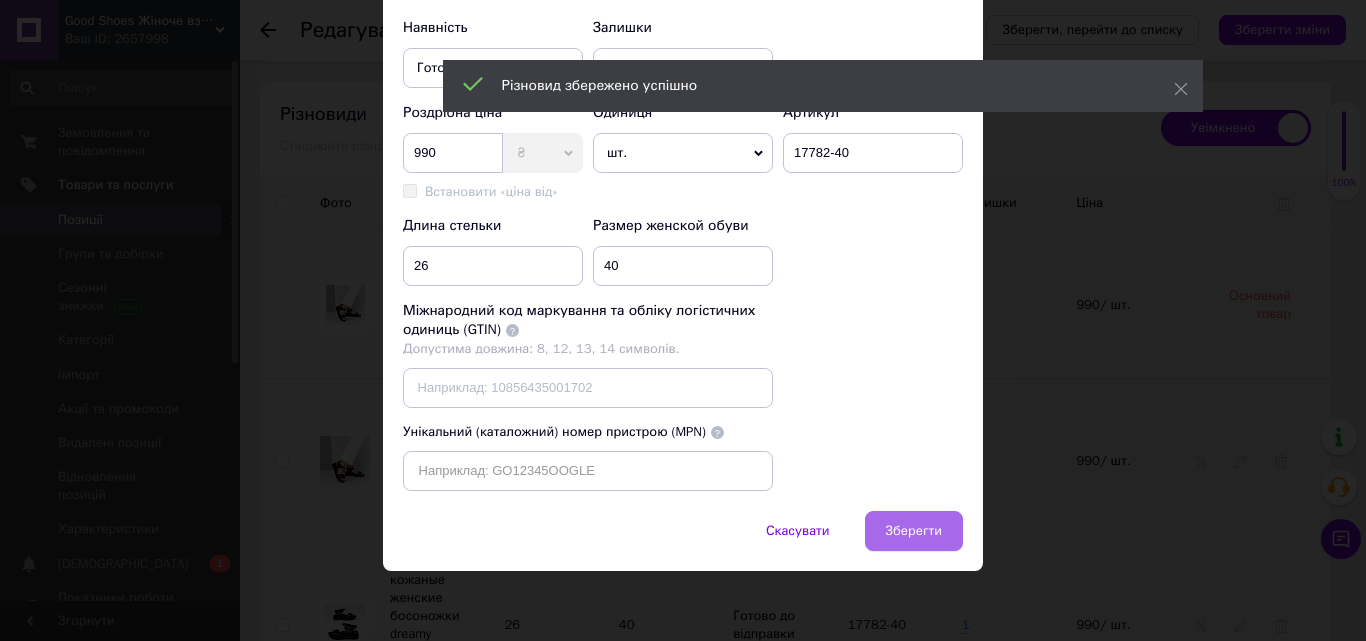 click on "Зберегти" at bounding box center [914, 531] 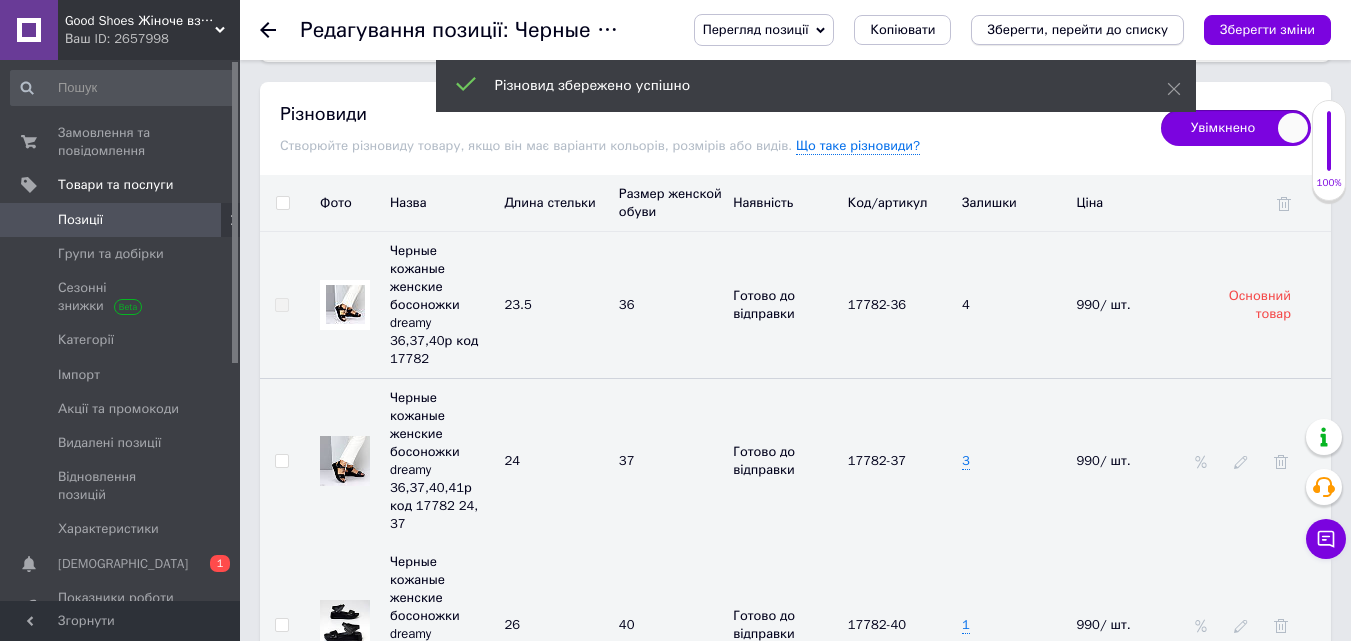 drag, startPoint x: 1252, startPoint y: 34, endPoint x: 1185, endPoint y: 31, distance: 67.06713 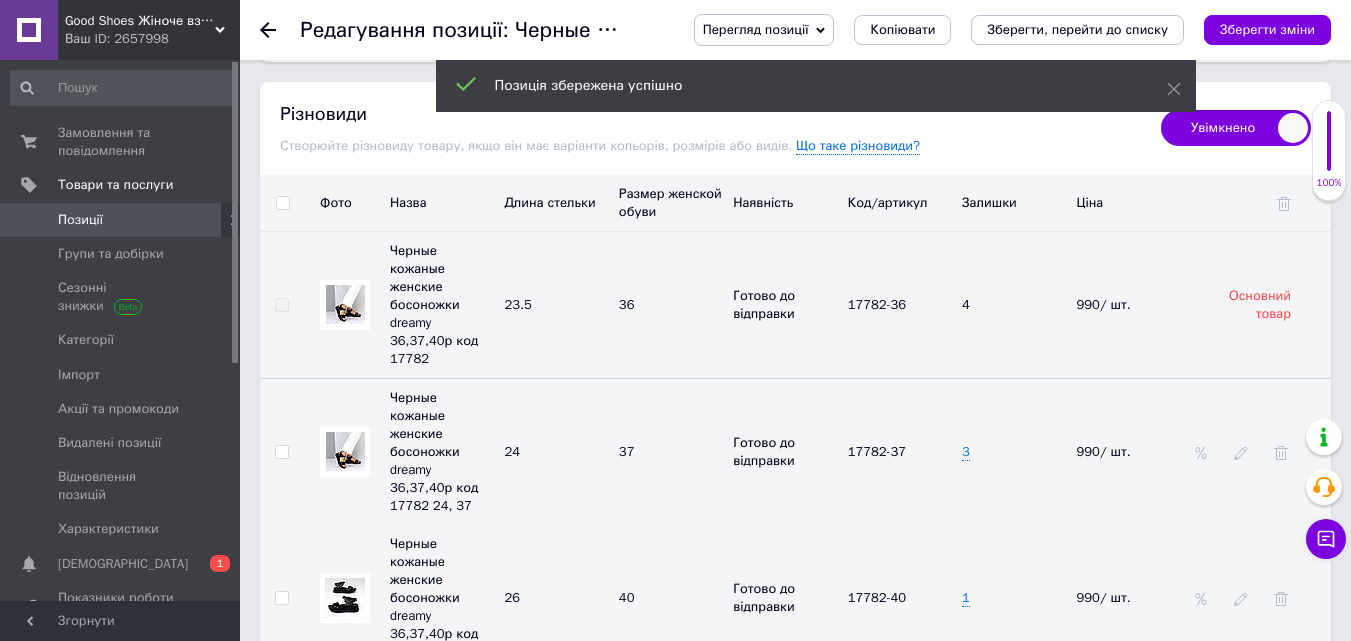 click on "Зберегти, перейти до списку" at bounding box center [1077, 29] 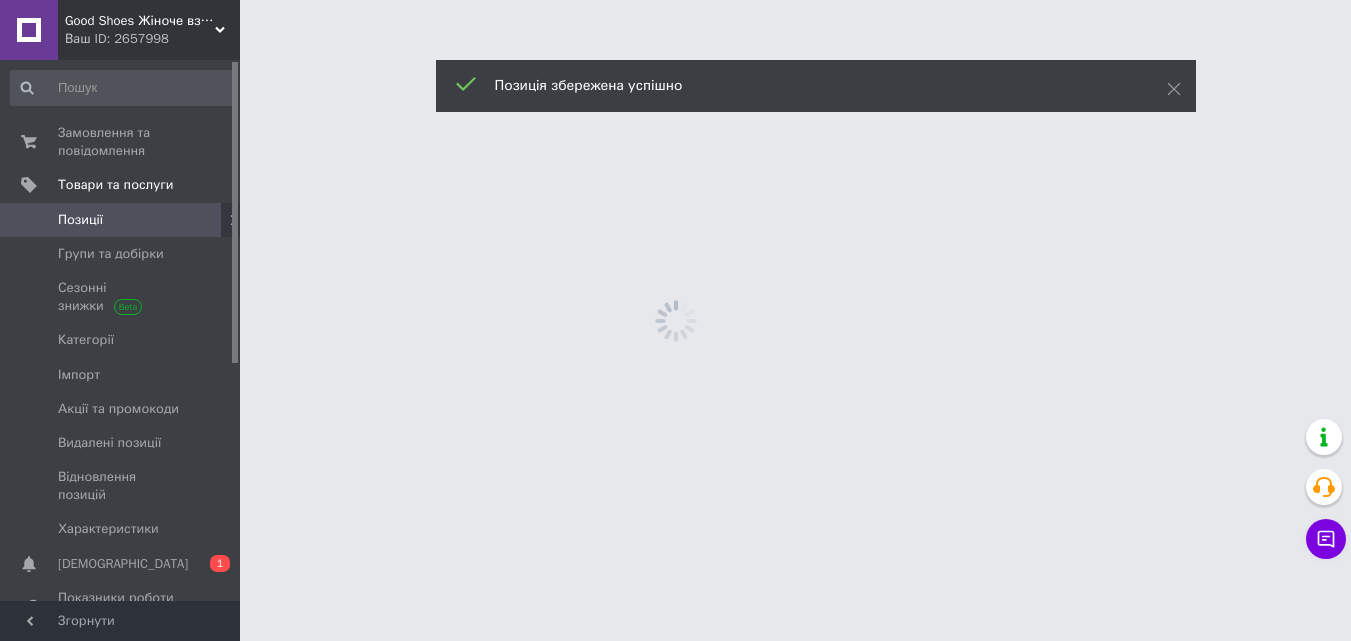 scroll, scrollTop: 0, scrollLeft: 0, axis: both 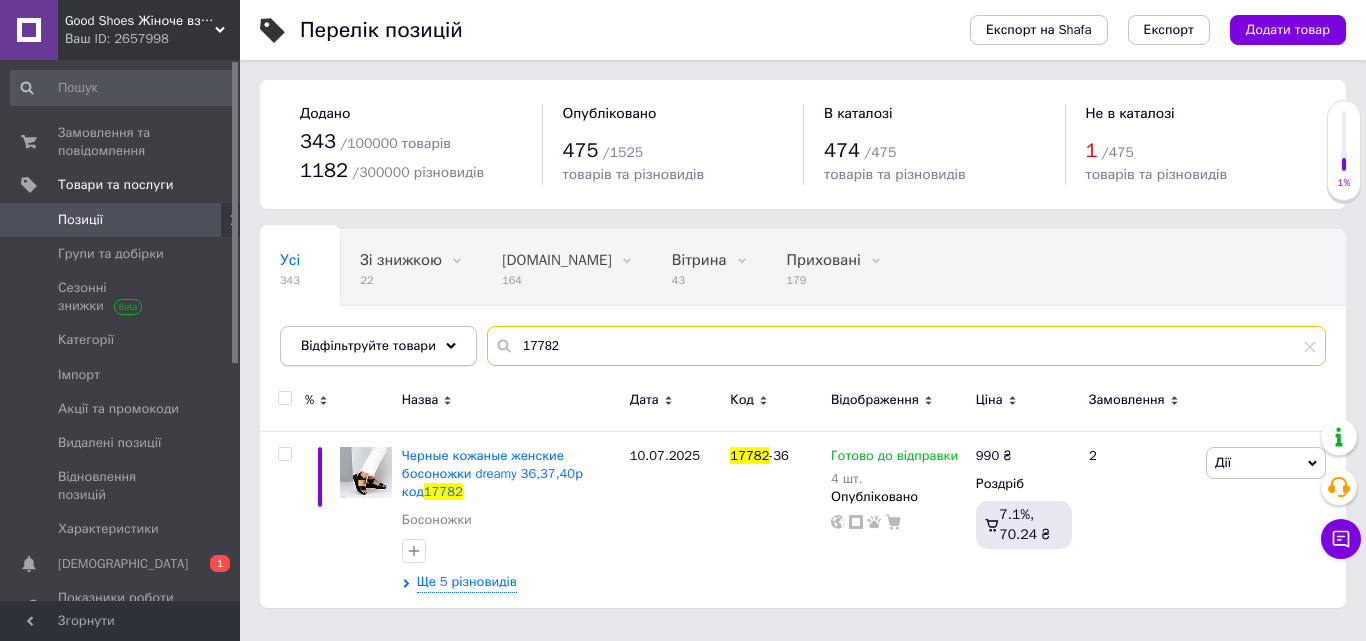 drag, startPoint x: 565, startPoint y: 340, endPoint x: 360, endPoint y: 335, distance: 205.06097 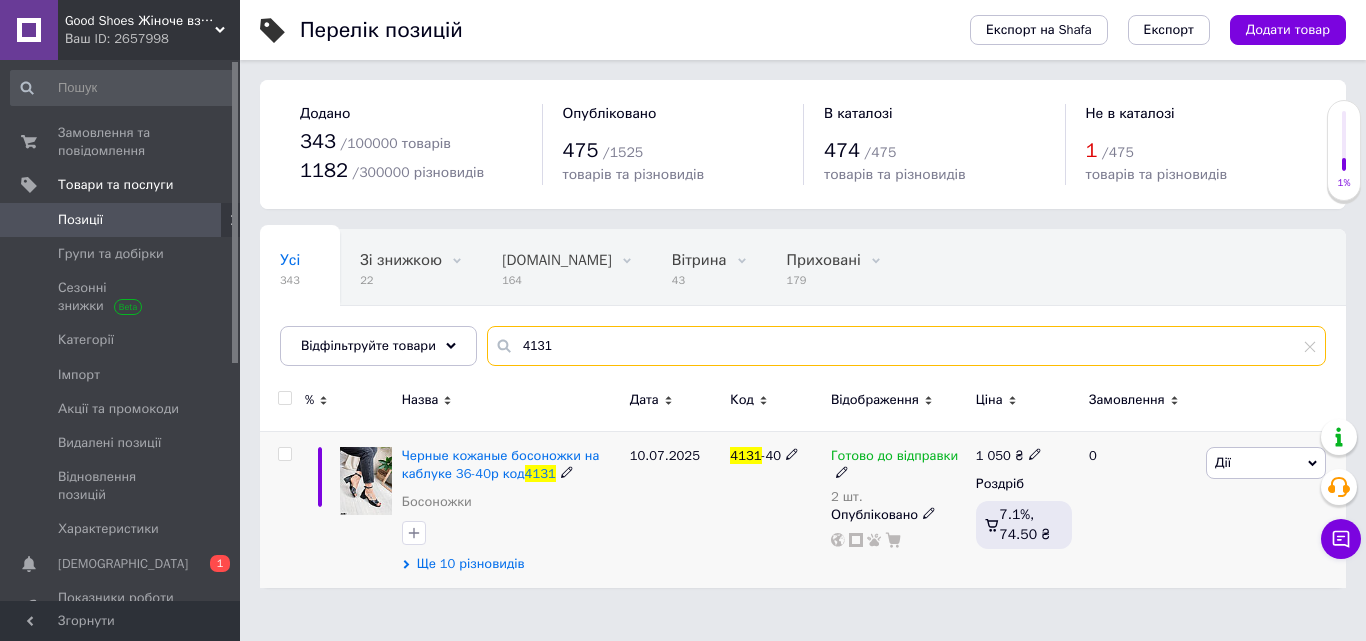 type on "4131" 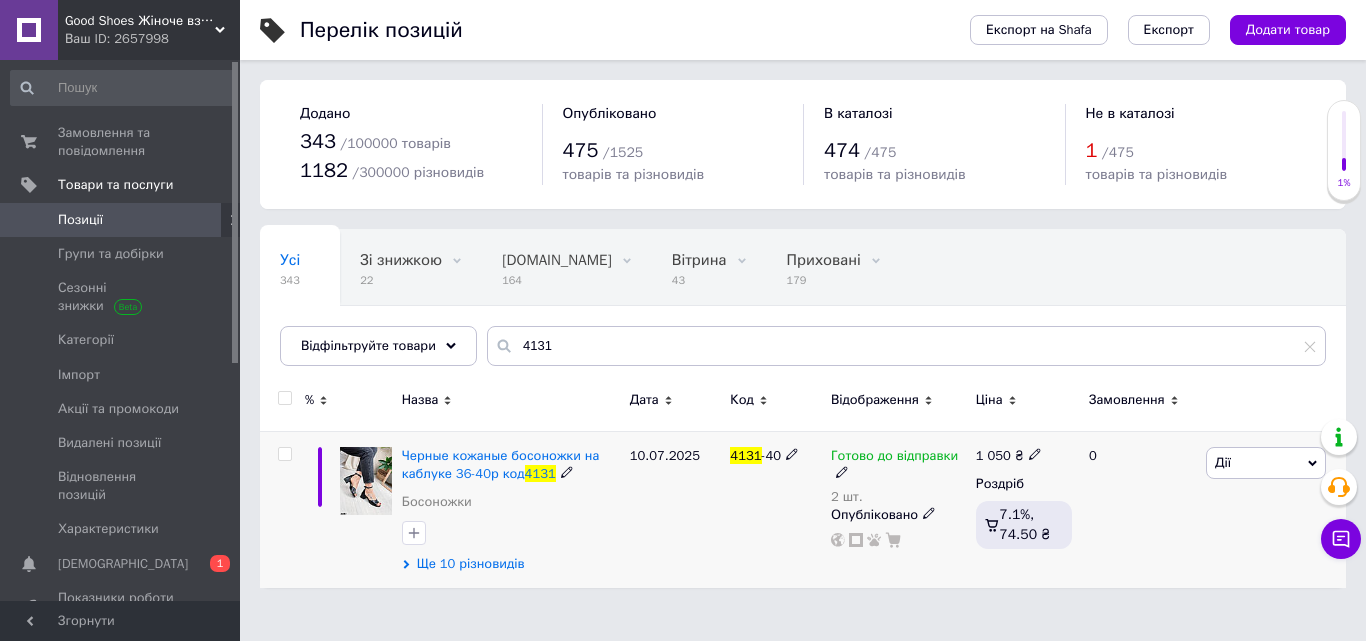 click on "Ще 10 різновидів" at bounding box center (471, 564) 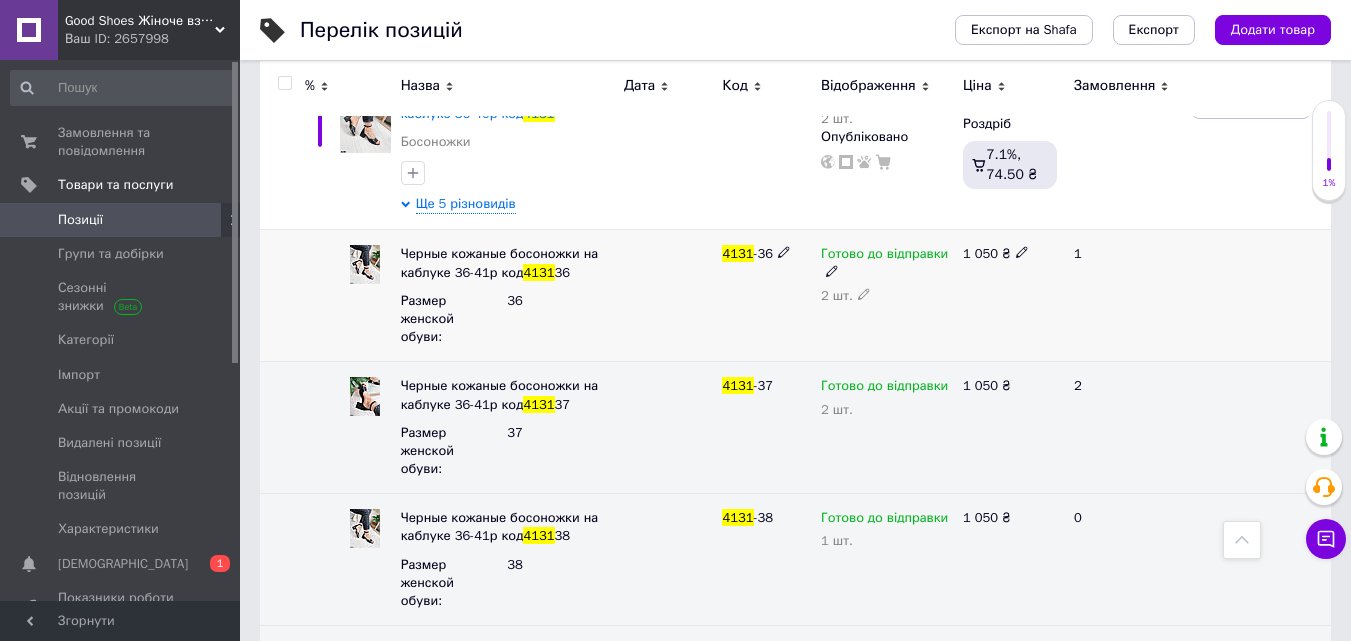 scroll, scrollTop: 295, scrollLeft: 0, axis: vertical 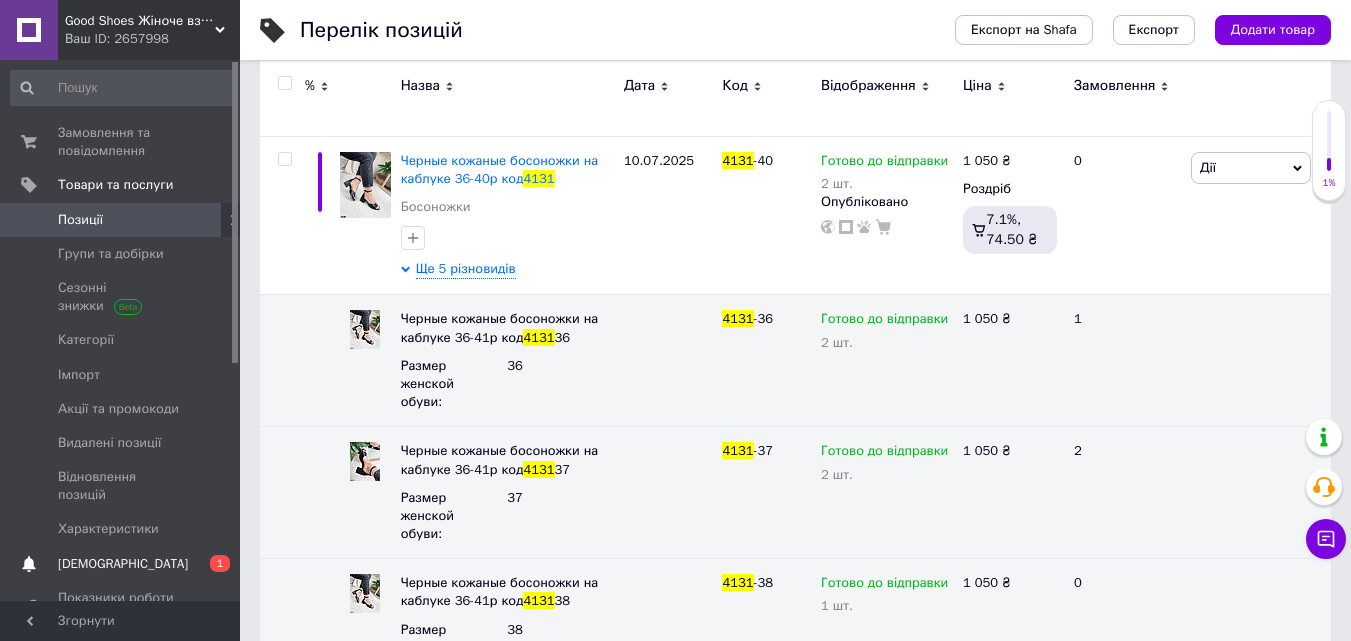 click on "[DEMOGRAPHIC_DATA]" at bounding box center (123, 564) 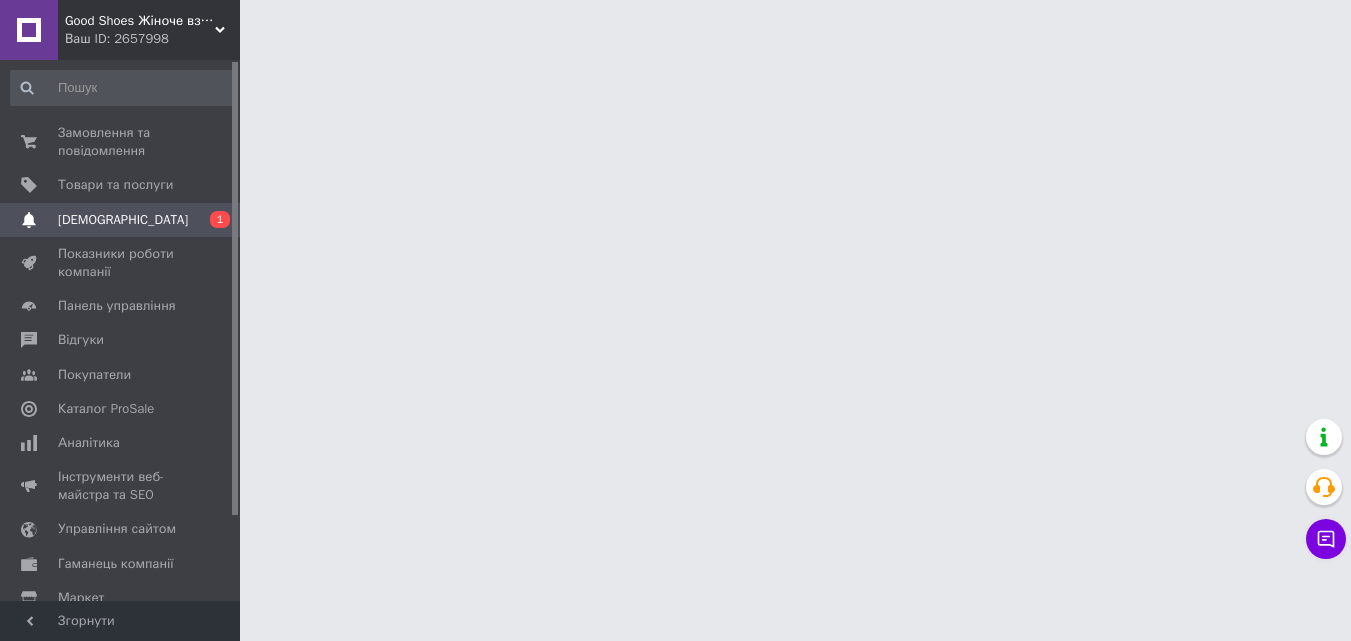 scroll, scrollTop: 0, scrollLeft: 0, axis: both 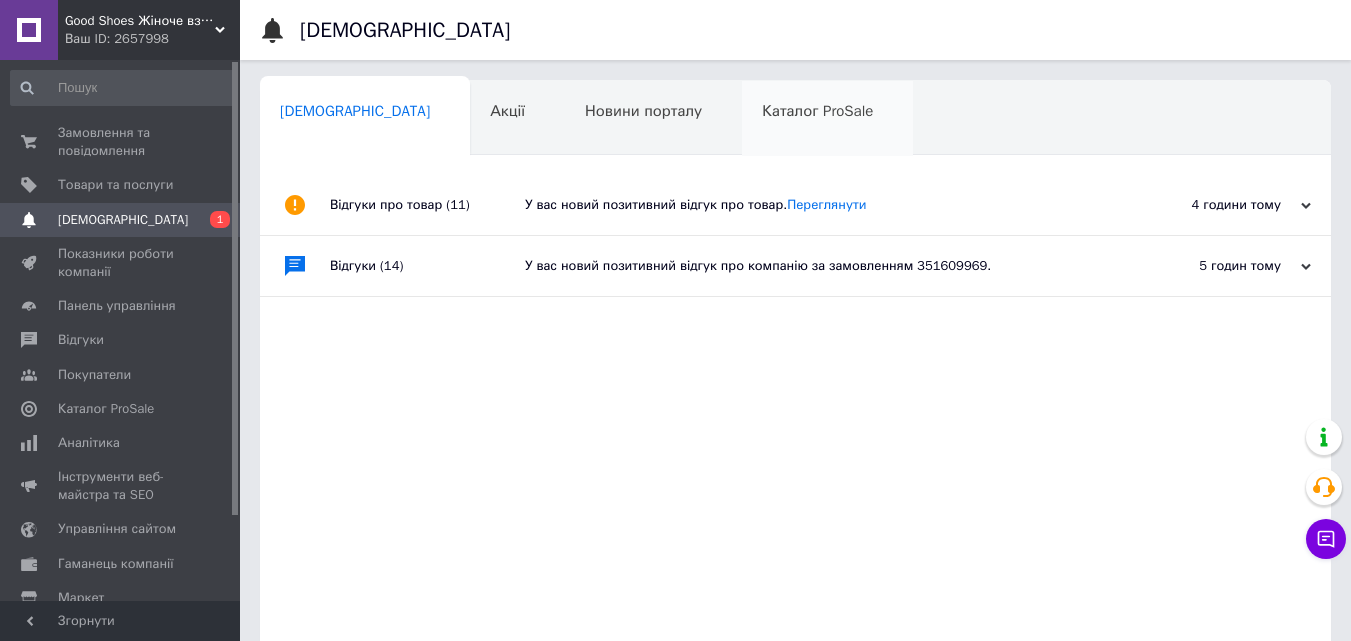 click on "Каталог ProSale 0" at bounding box center [827, 119] 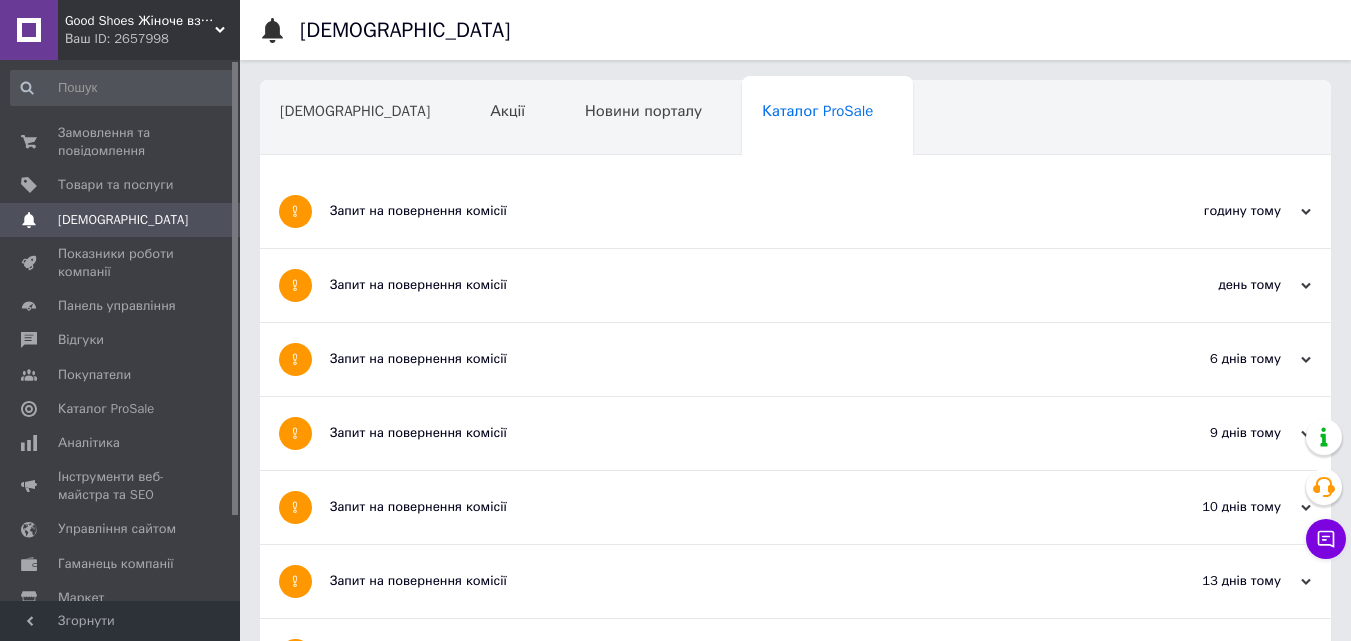 click on "Запит на повернення комісії" at bounding box center (720, 285) 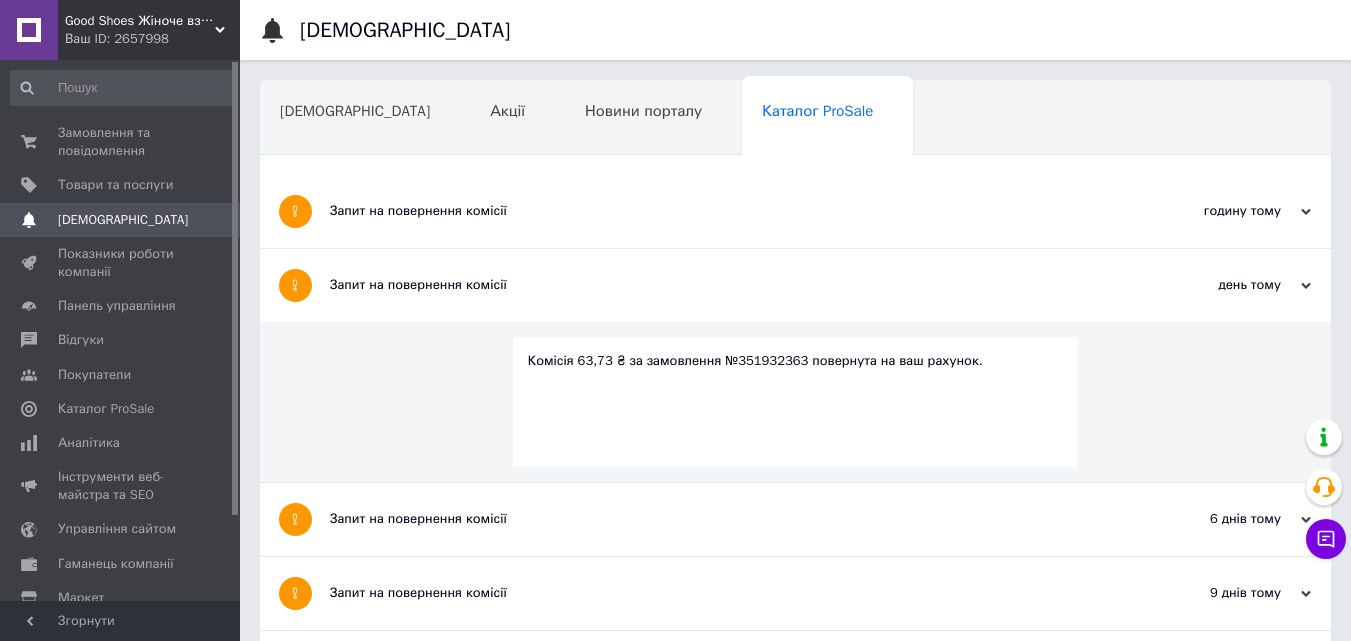 click on "Запит на повернення комісії" at bounding box center [720, 211] 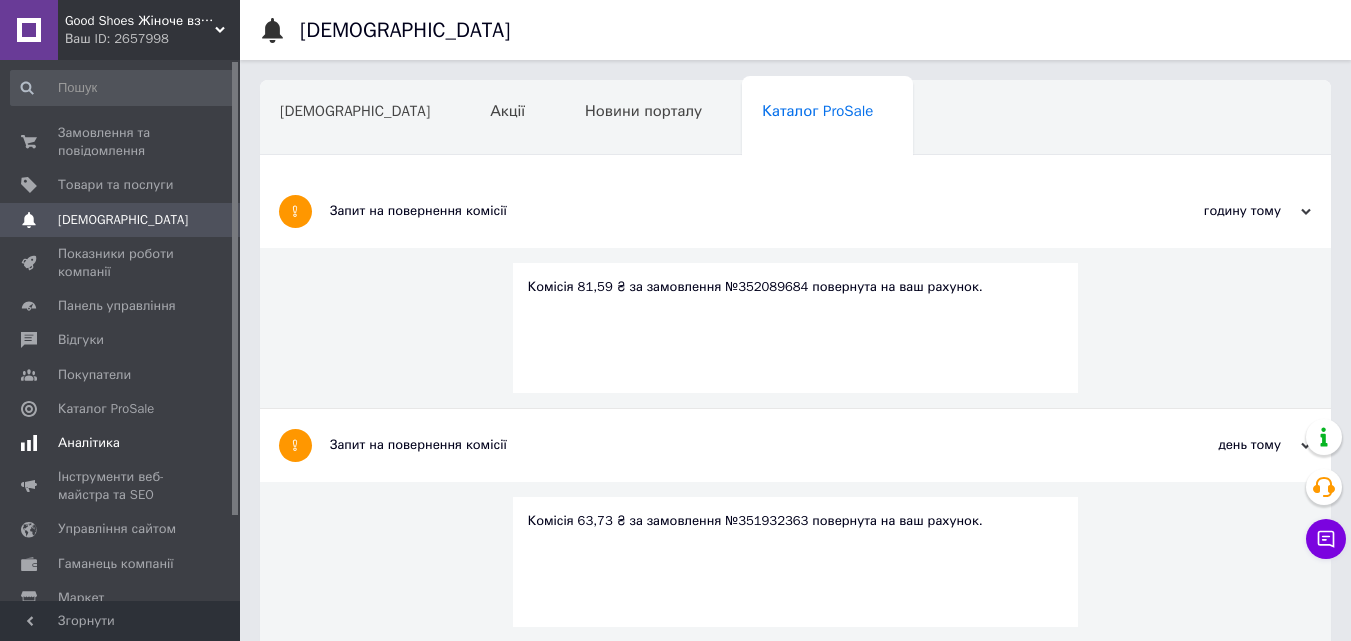 click on "Аналітика" at bounding box center (89, 443) 